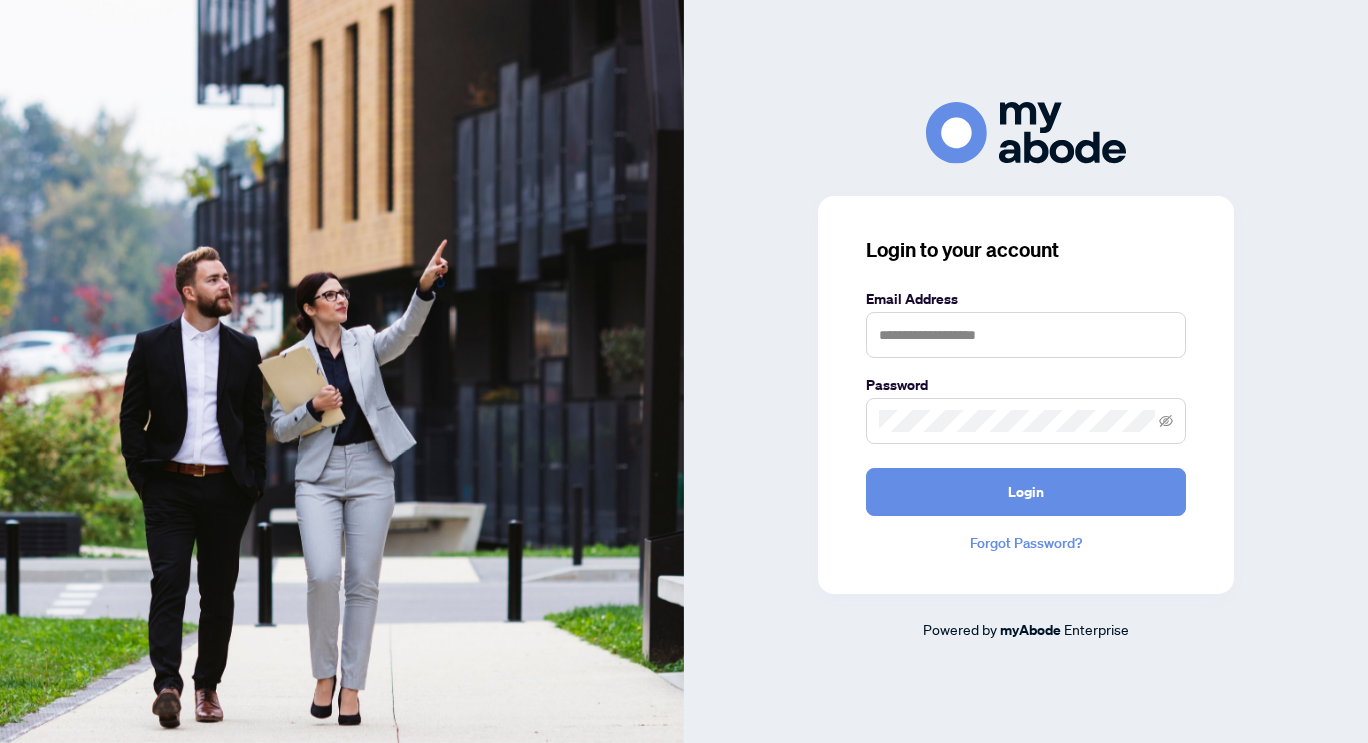 scroll, scrollTop: 0, scrollLeft: 0, axis: both 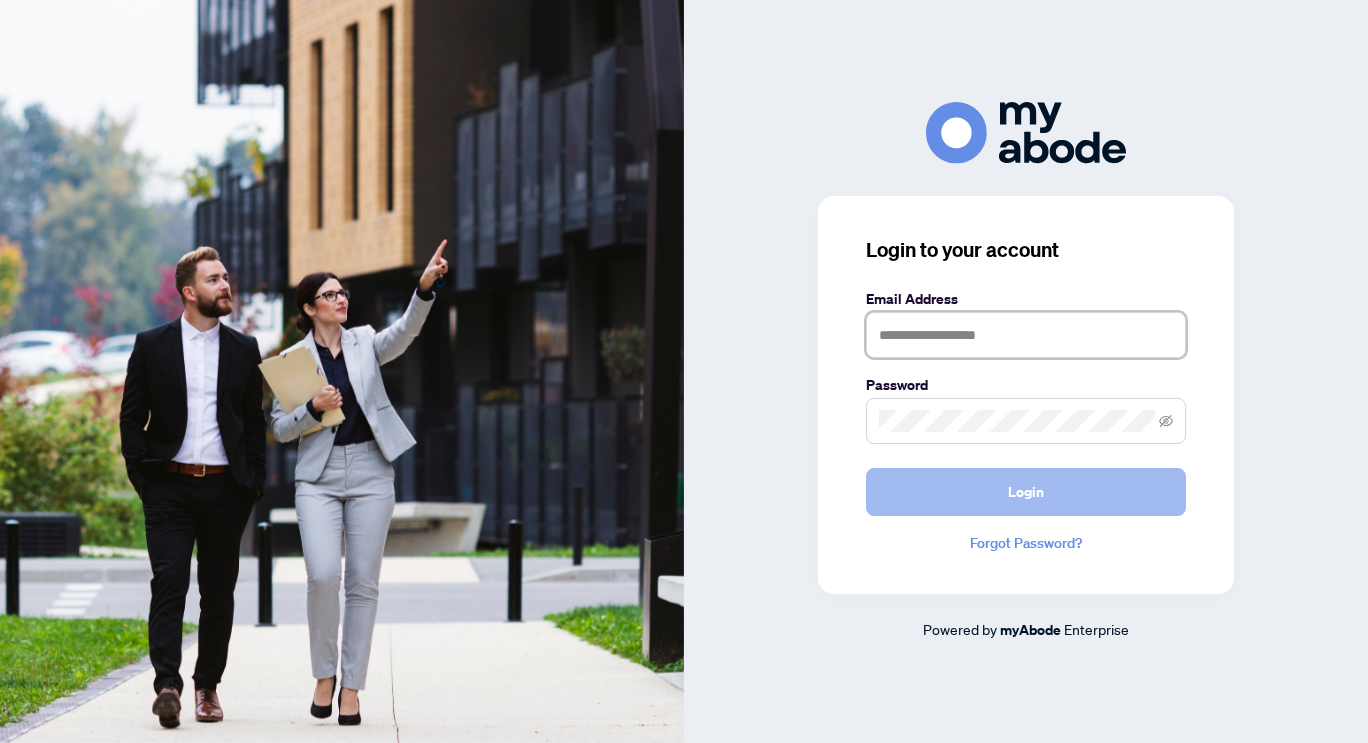 type on "**********" 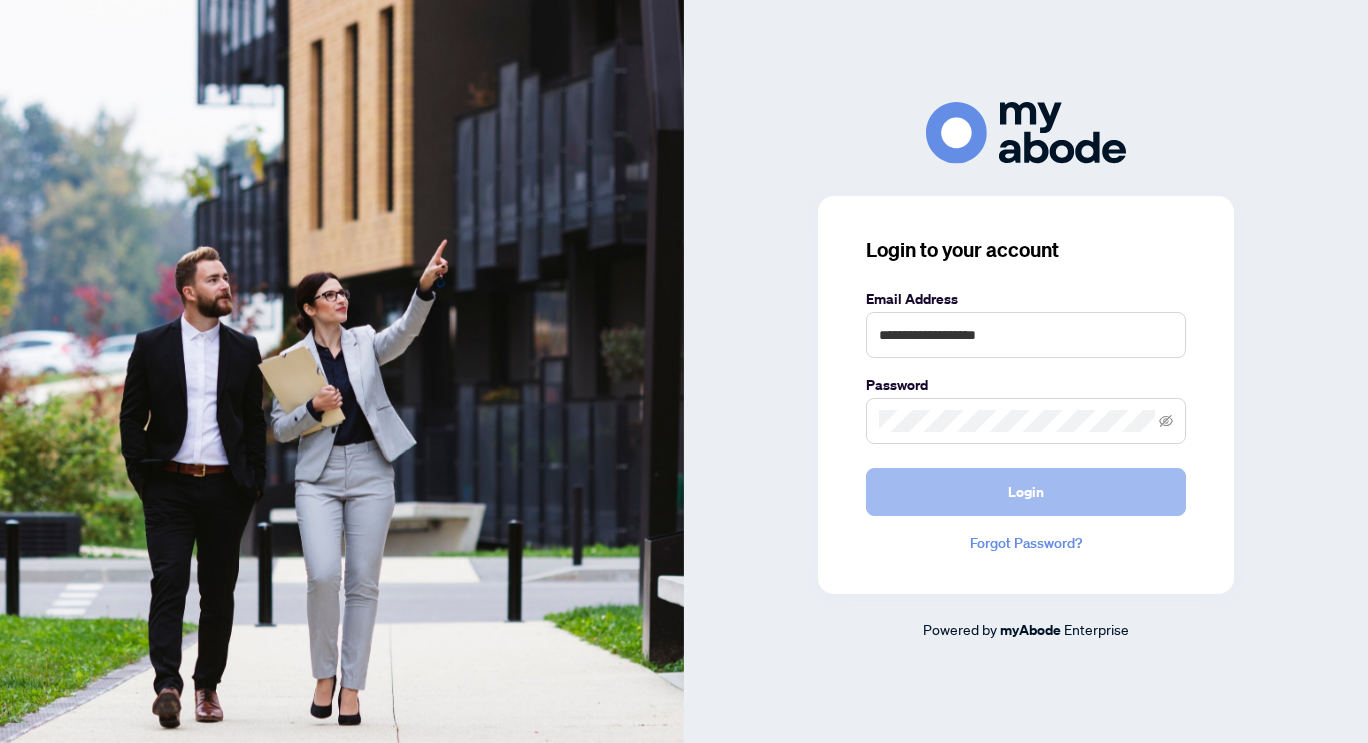 click on "Login" at bounding box center (1026, 492) 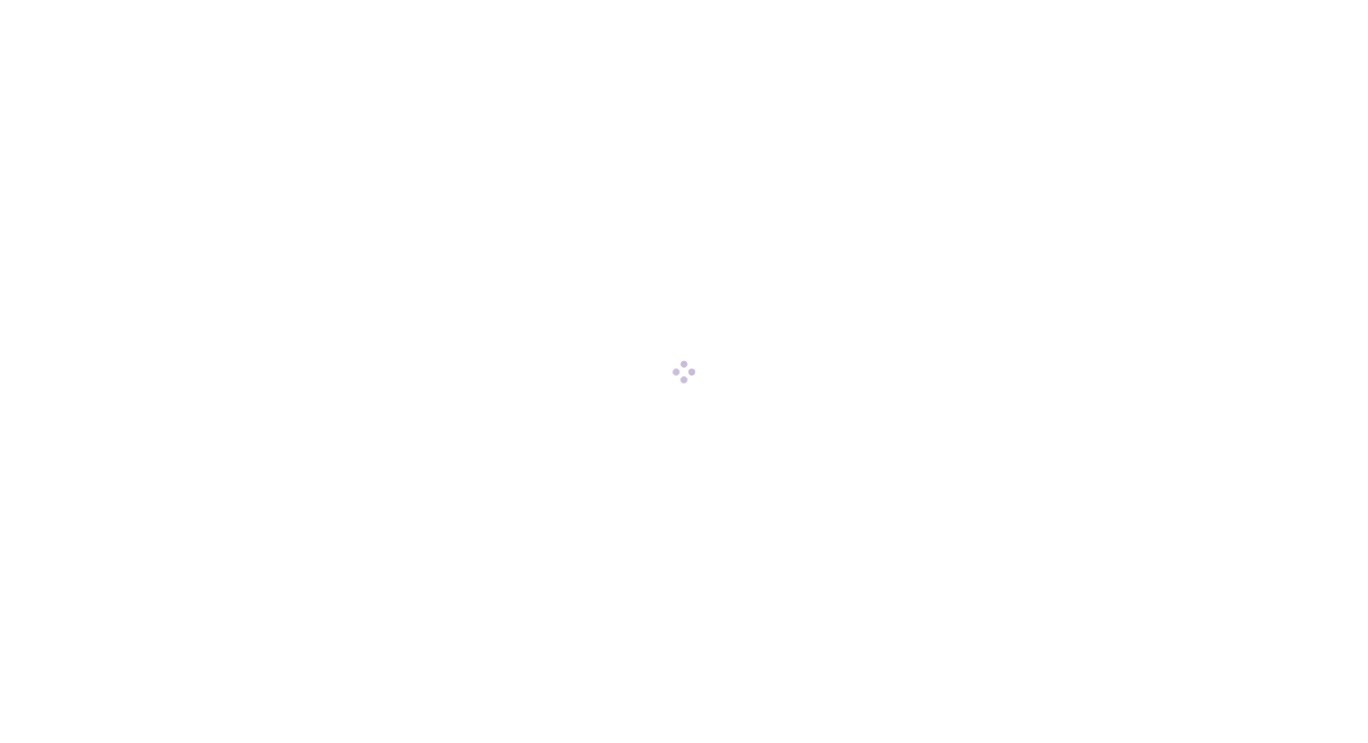 scroll, scrollTop: 0, scrollLeft: 0, axis: both 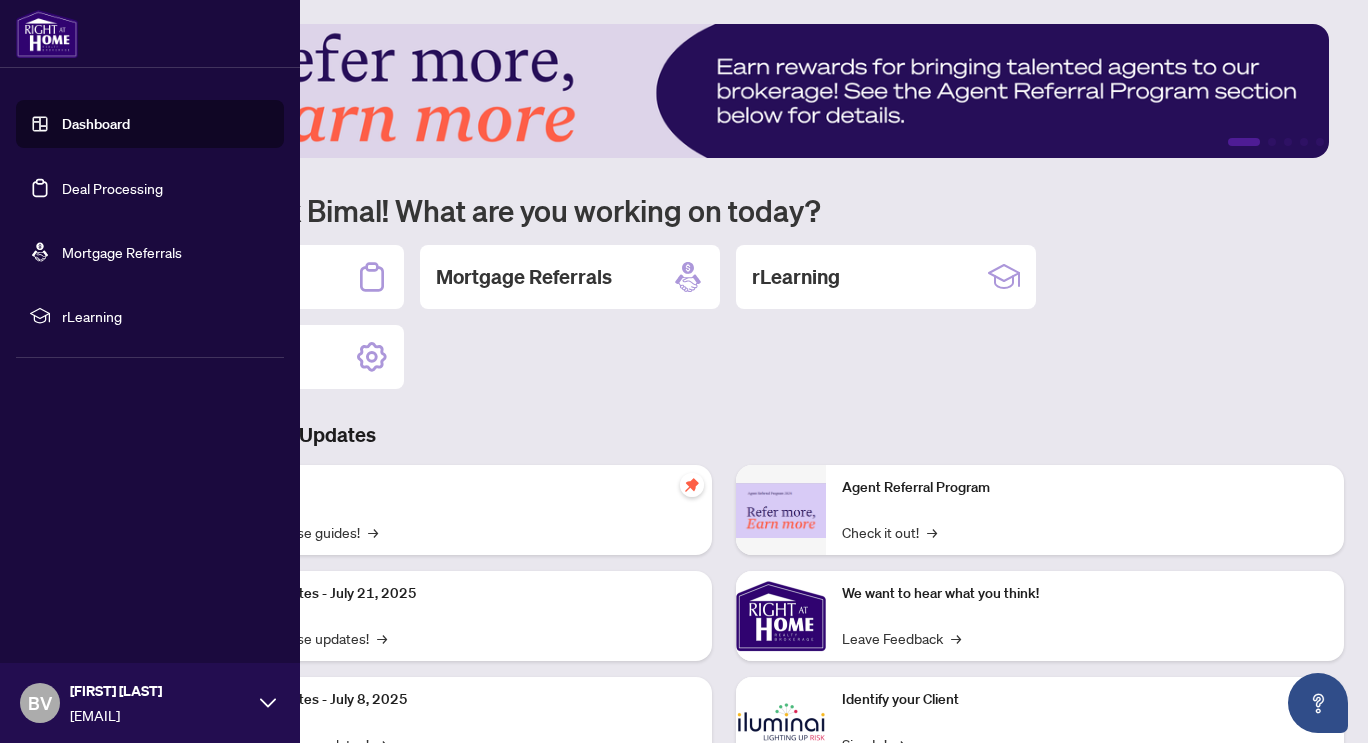 click on "Deal Processing" at bounding box center (112, 188) 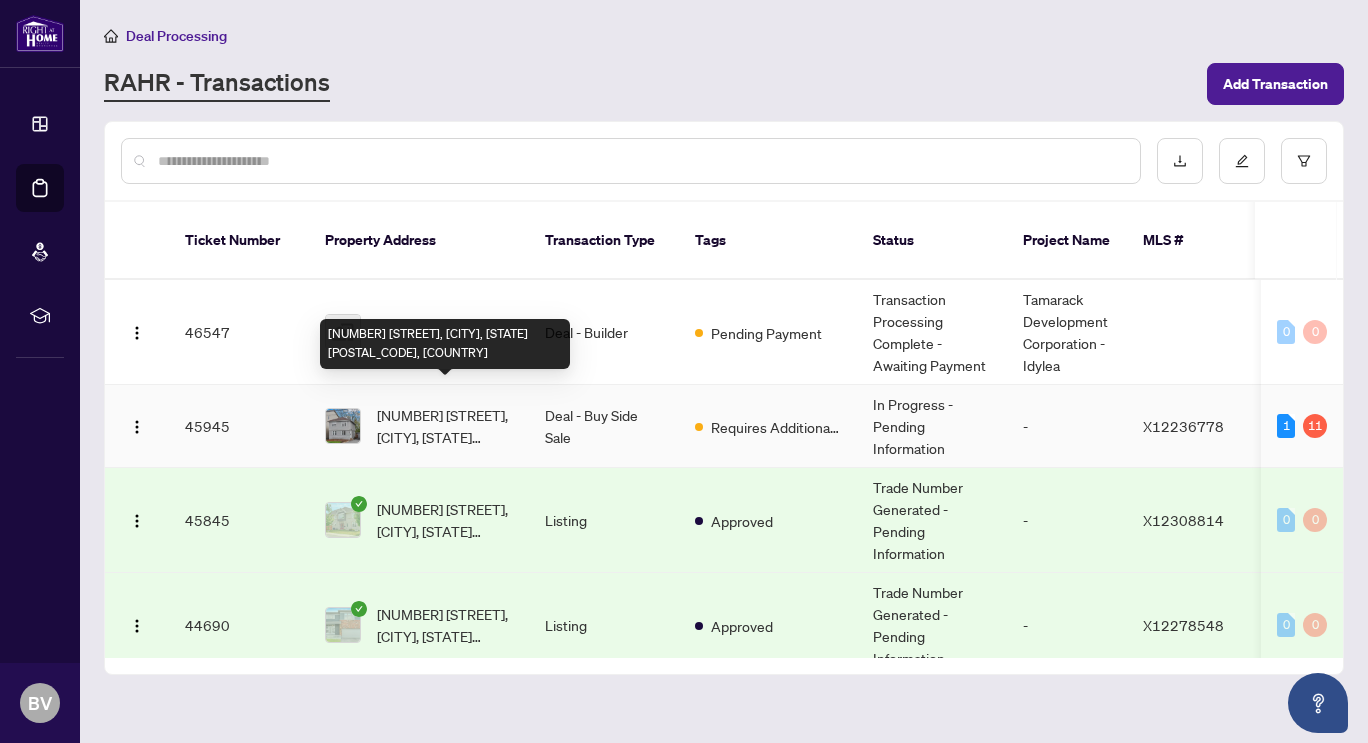 click on "[NUMBER] [STREET], [CITY], [STATE] [POSTAL_CODE], [COUNTRY]" at bounding box center [445, 426] 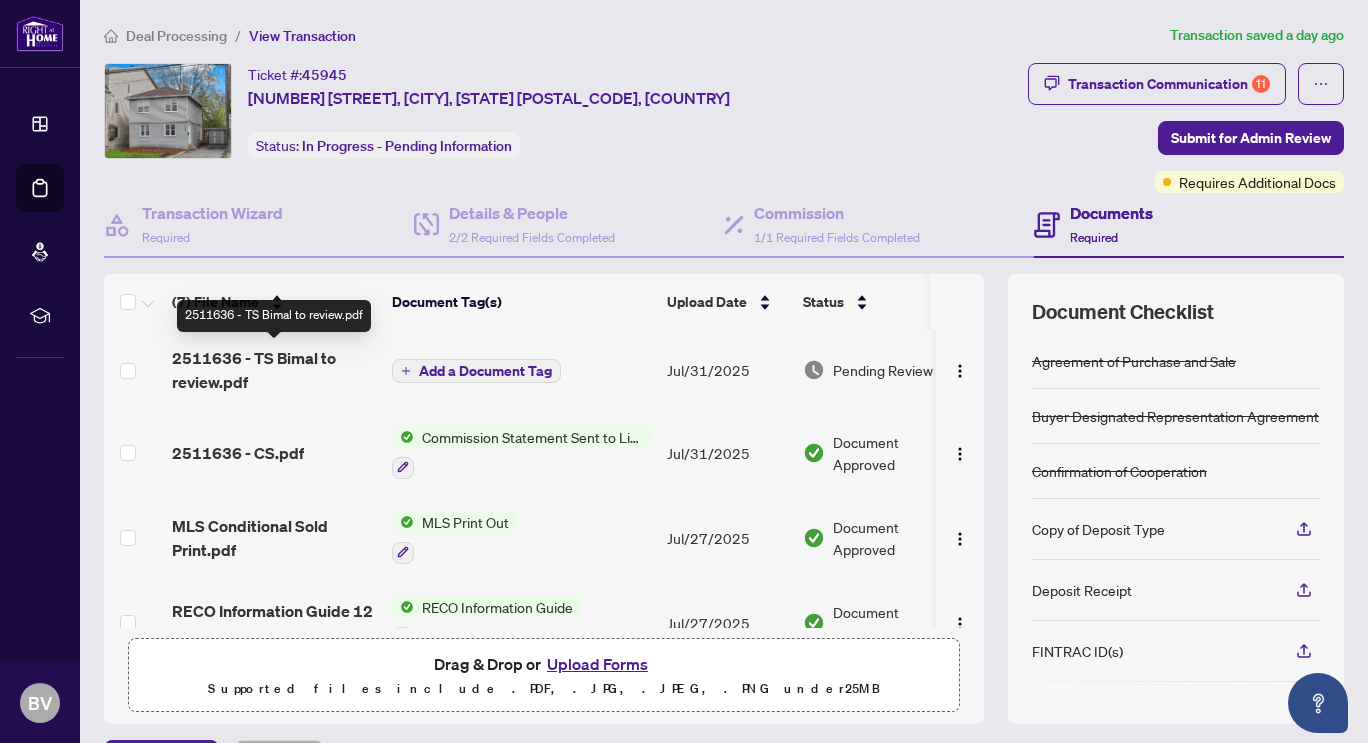 click on "2511636 - TS Bimal to review.pdf" at bounding box center (274, 370) 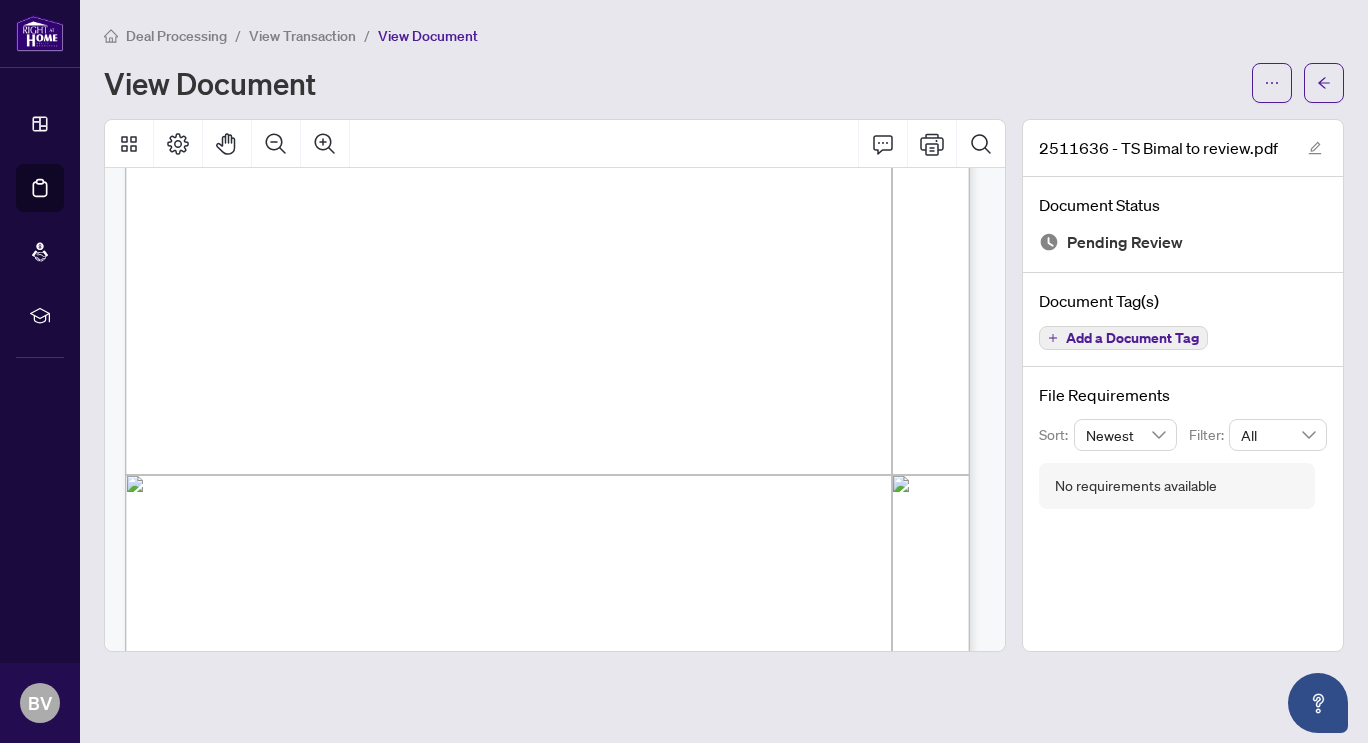 scroll, scrollTop: 500, scrollLeft: 0, axis: vertical 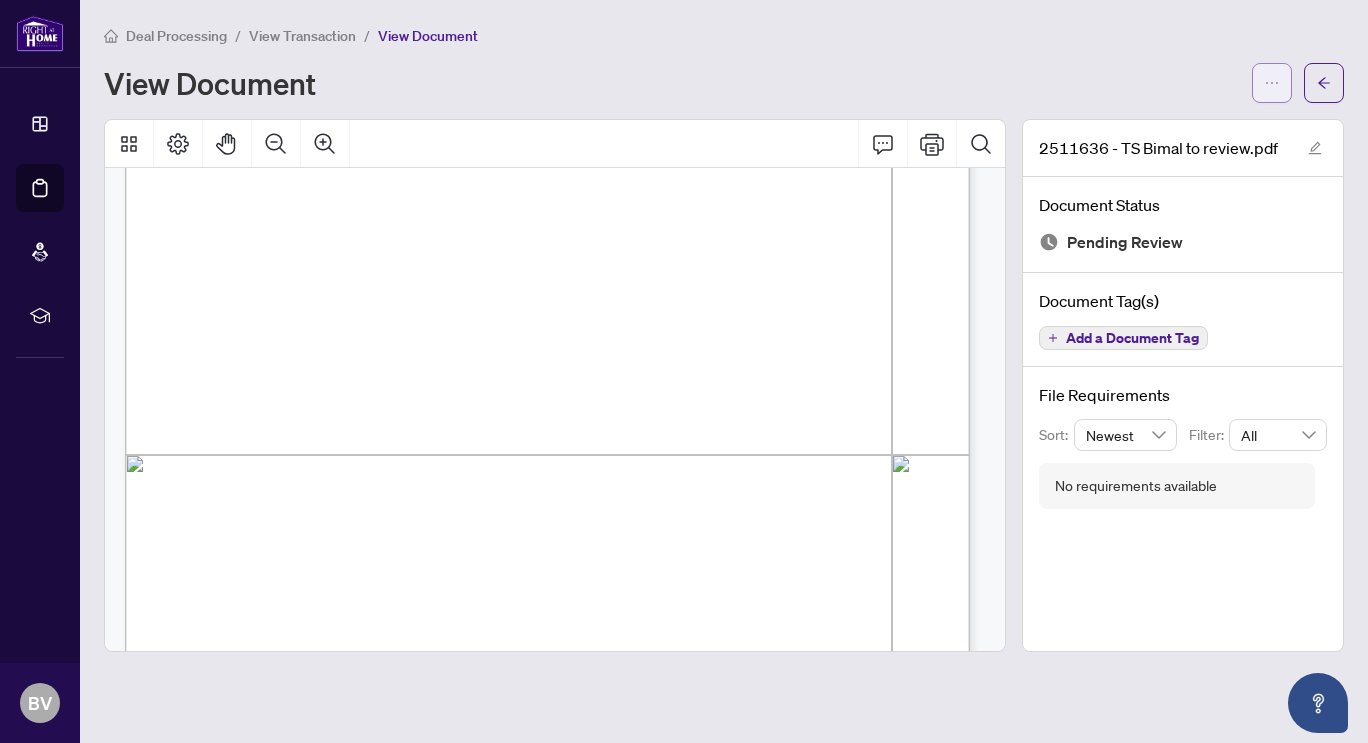 click 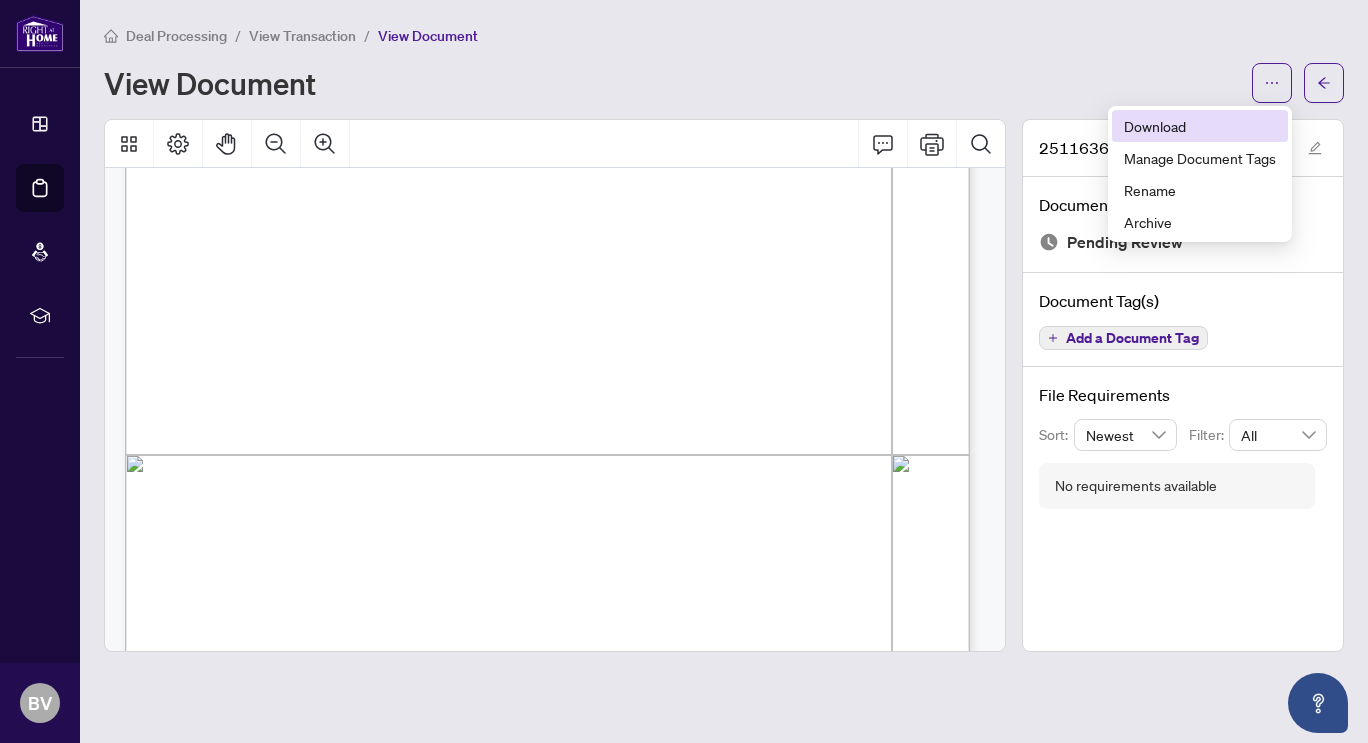 click on "Download" at bounding box center (1200, 126) 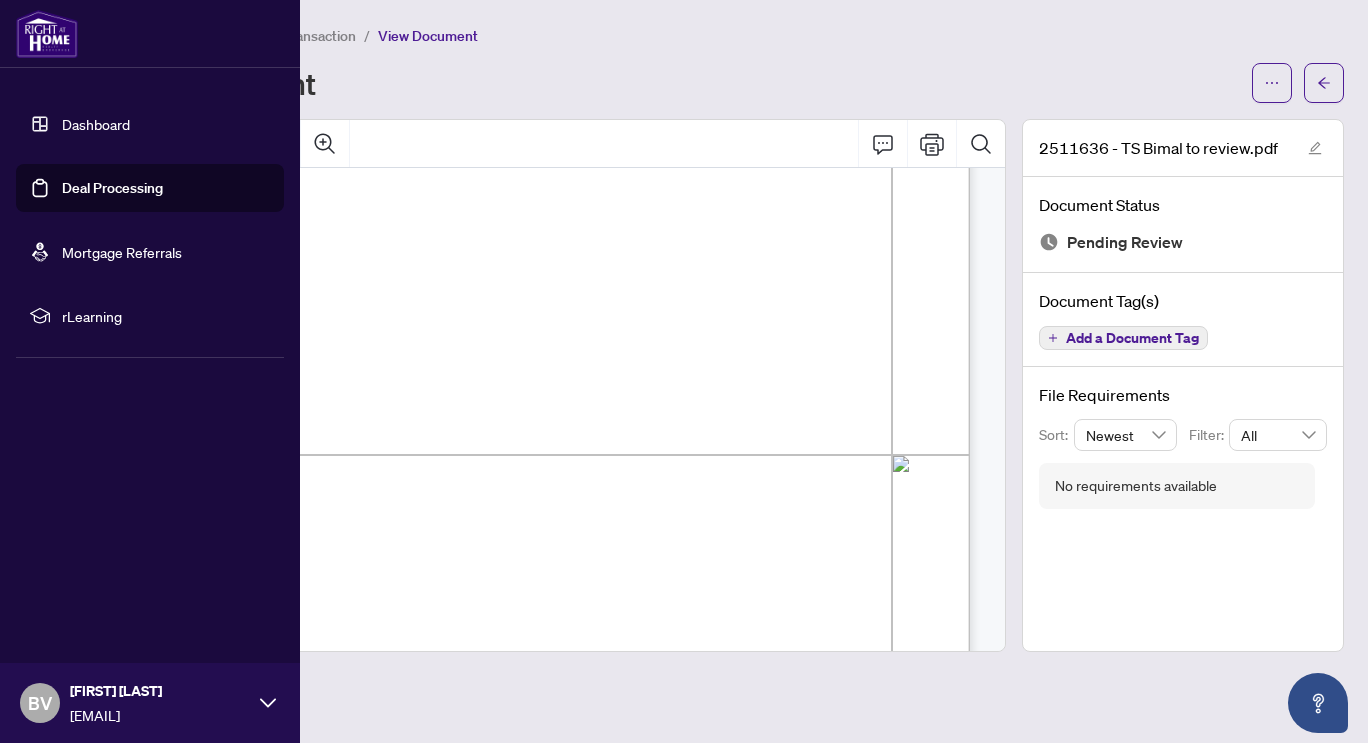 click on "Deal Processing" at bounding box center (112, 188) 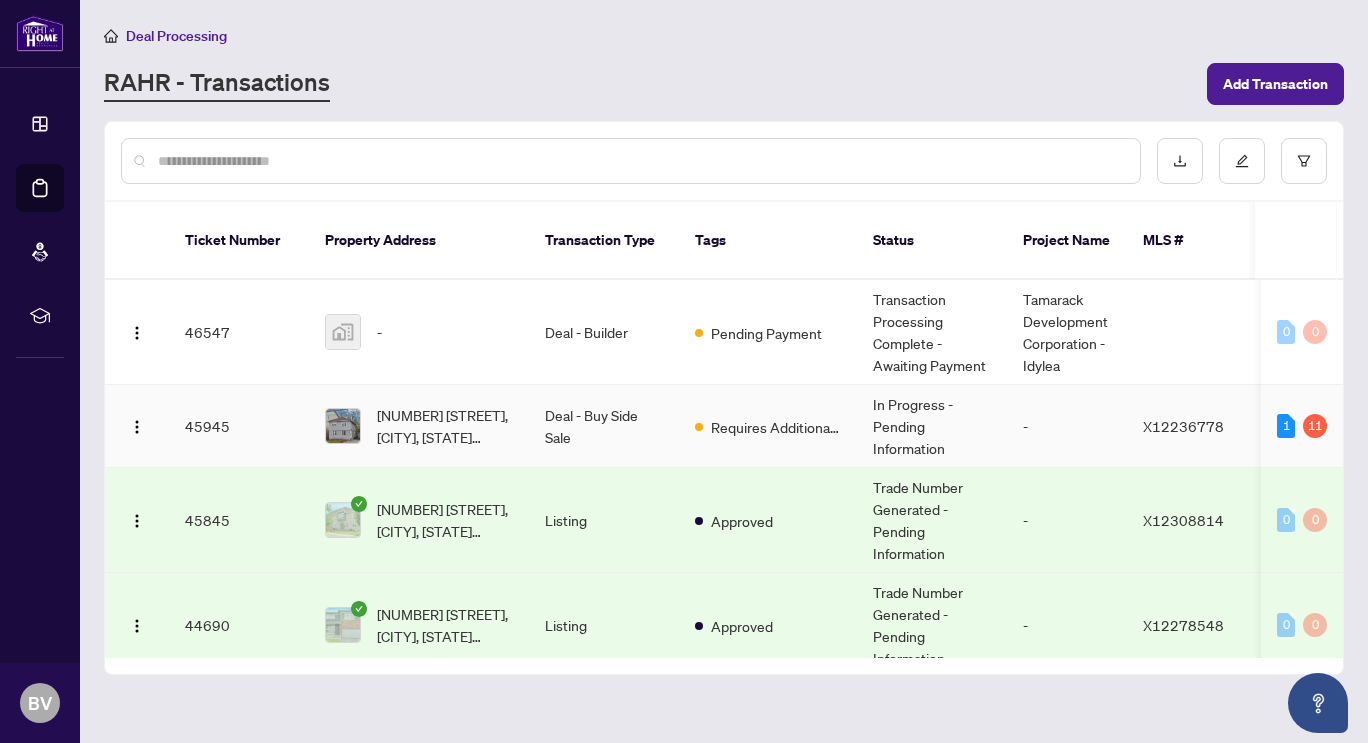 click on "Deal - Buy Side Sale" at bounding box center (604, 426) 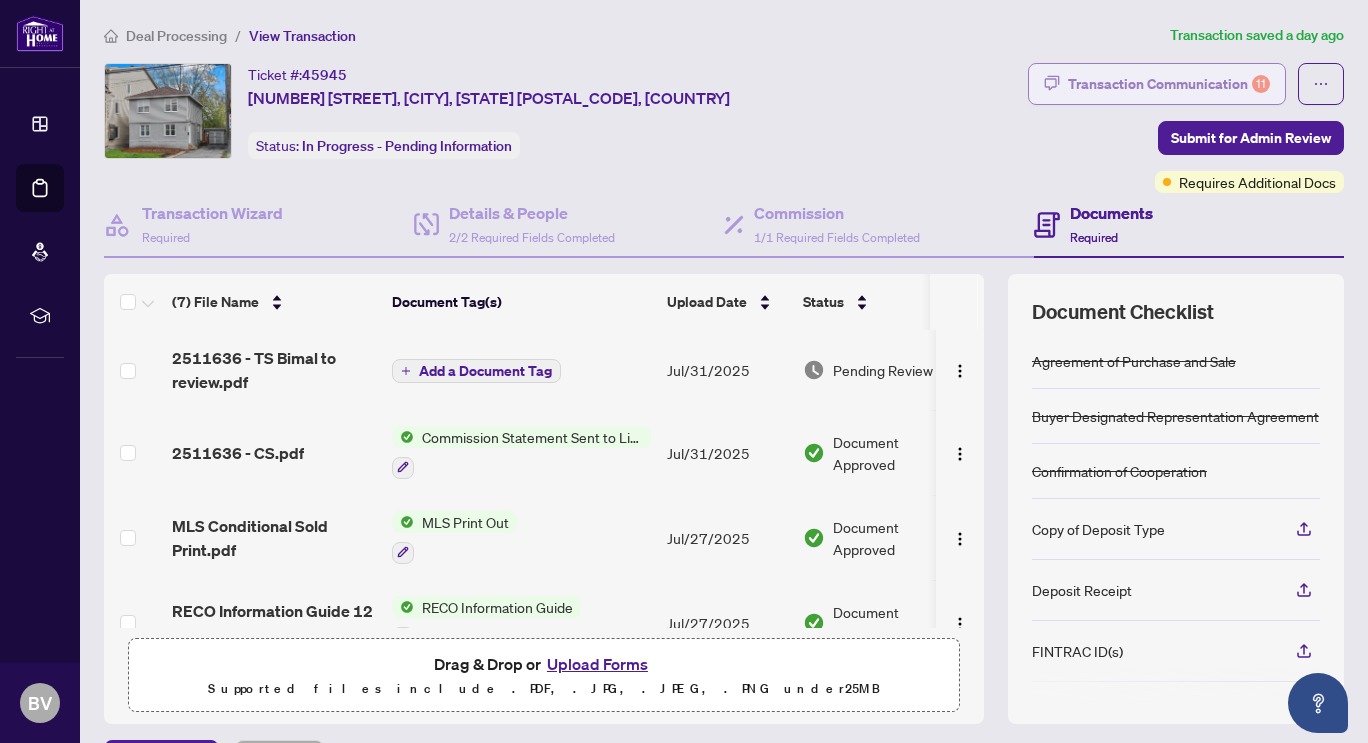 click on "Transaction Communication 11" at bounding box center [1169, 84] 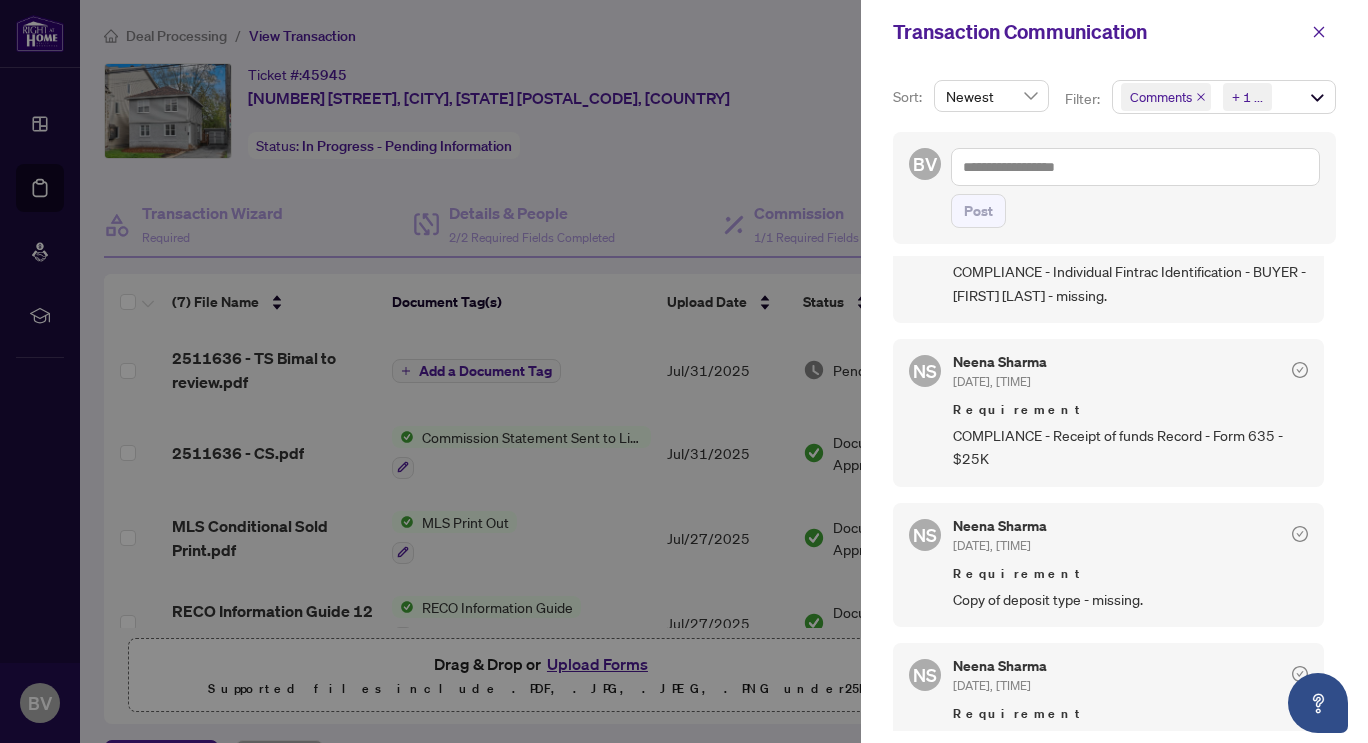scroll, scrollTop: 897, scrollLeft: 0, axis: vertical 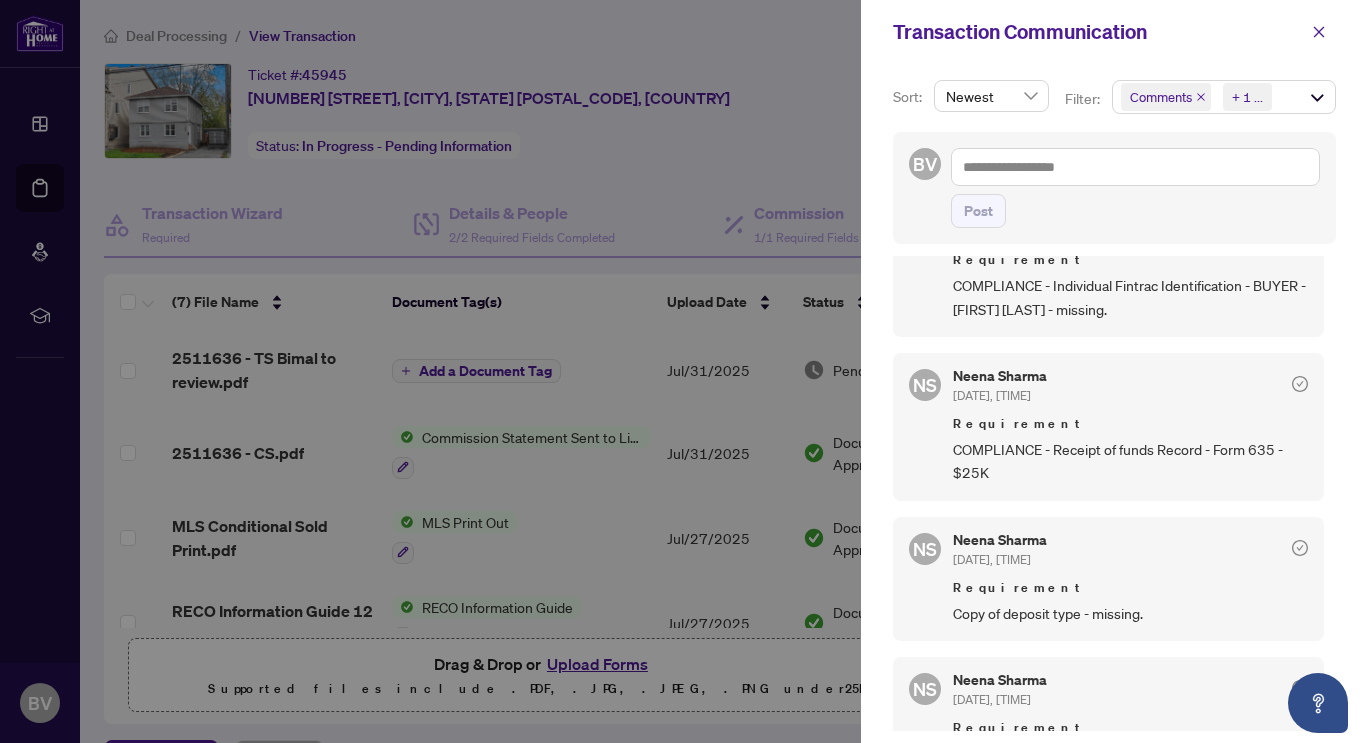 click at bounding box center [684, 371] 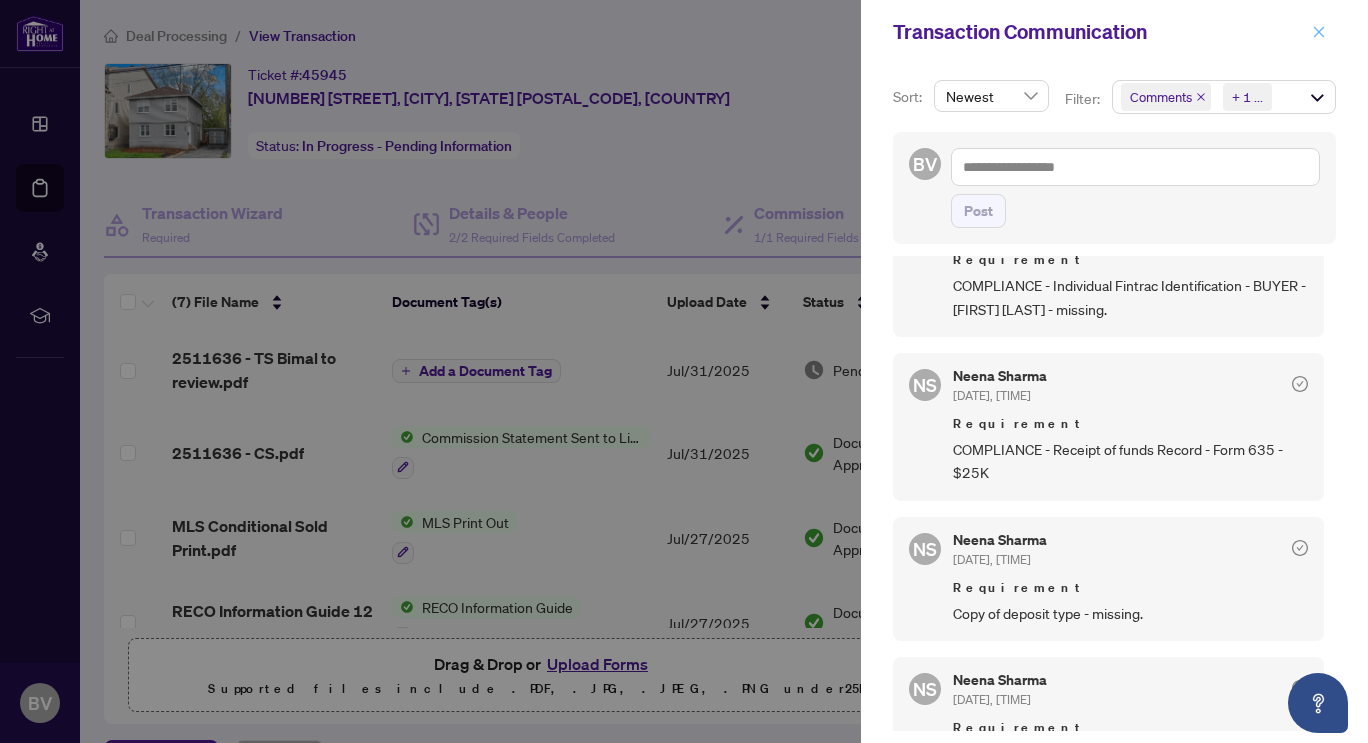 click 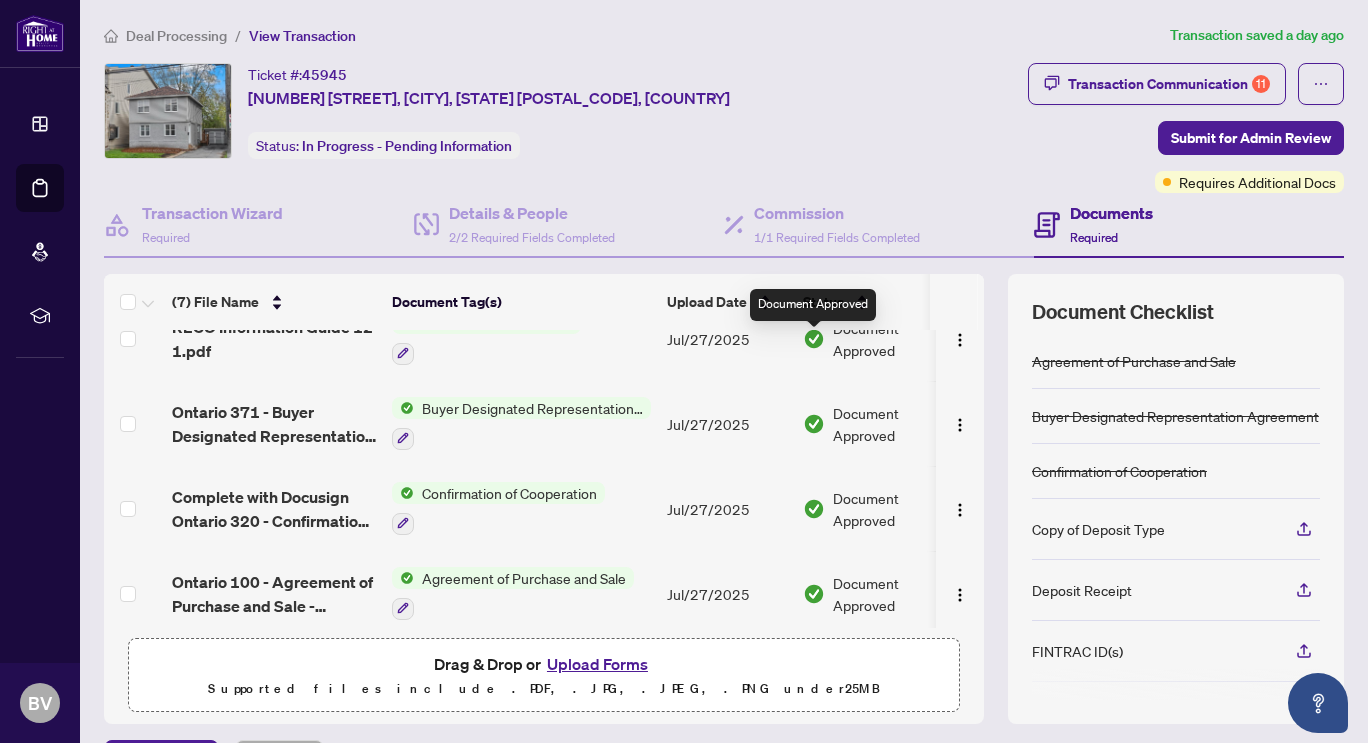 scroll, scrollTop: 293, scrollLeft: 0, axis: vertical 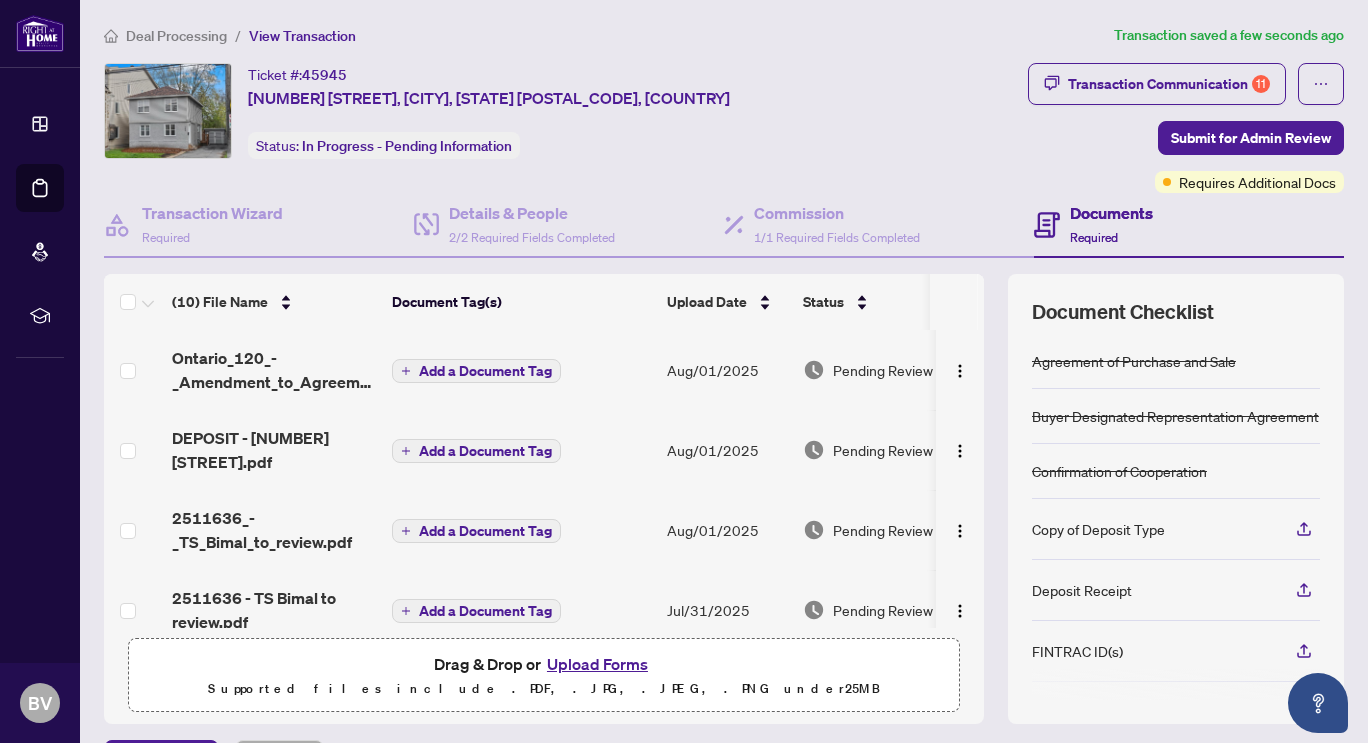 click on "Add a Document Tag" at bounding box center [485, 371] 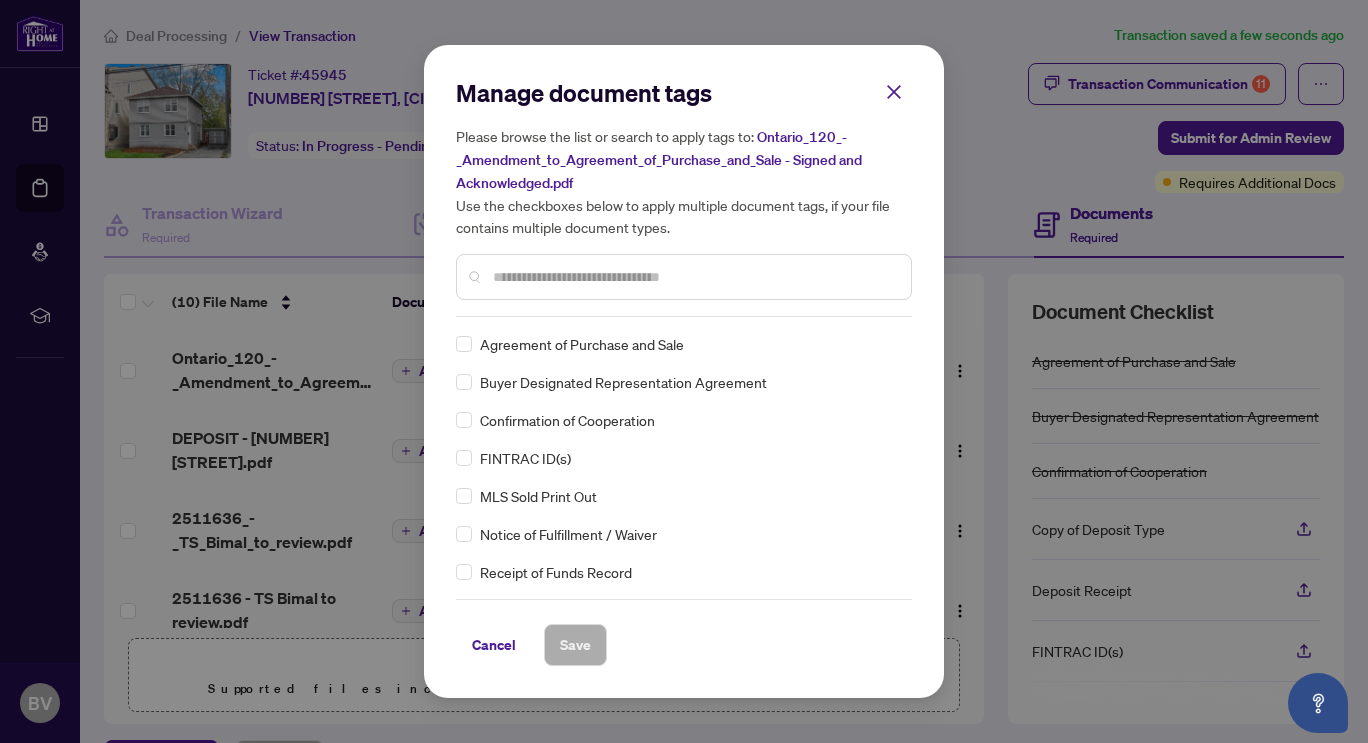 click at bounding box center [694, 277] 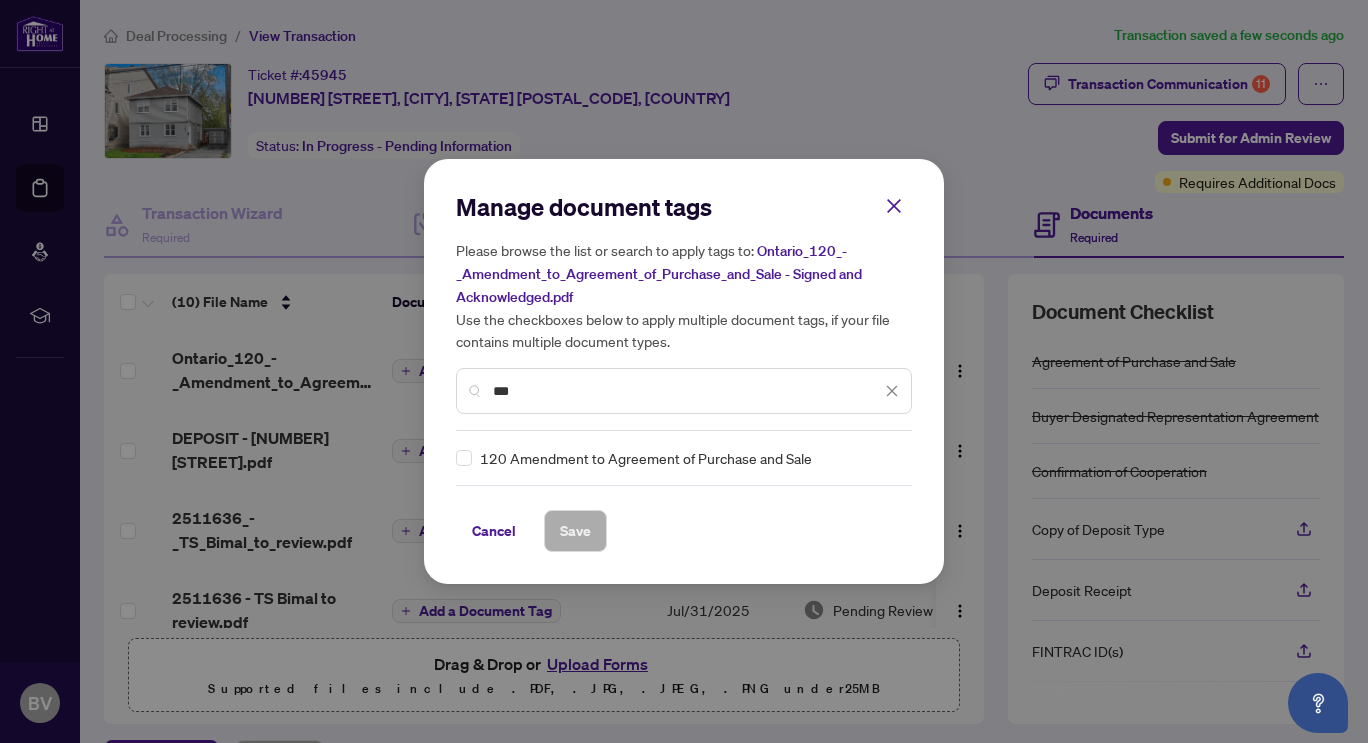 type on "***" 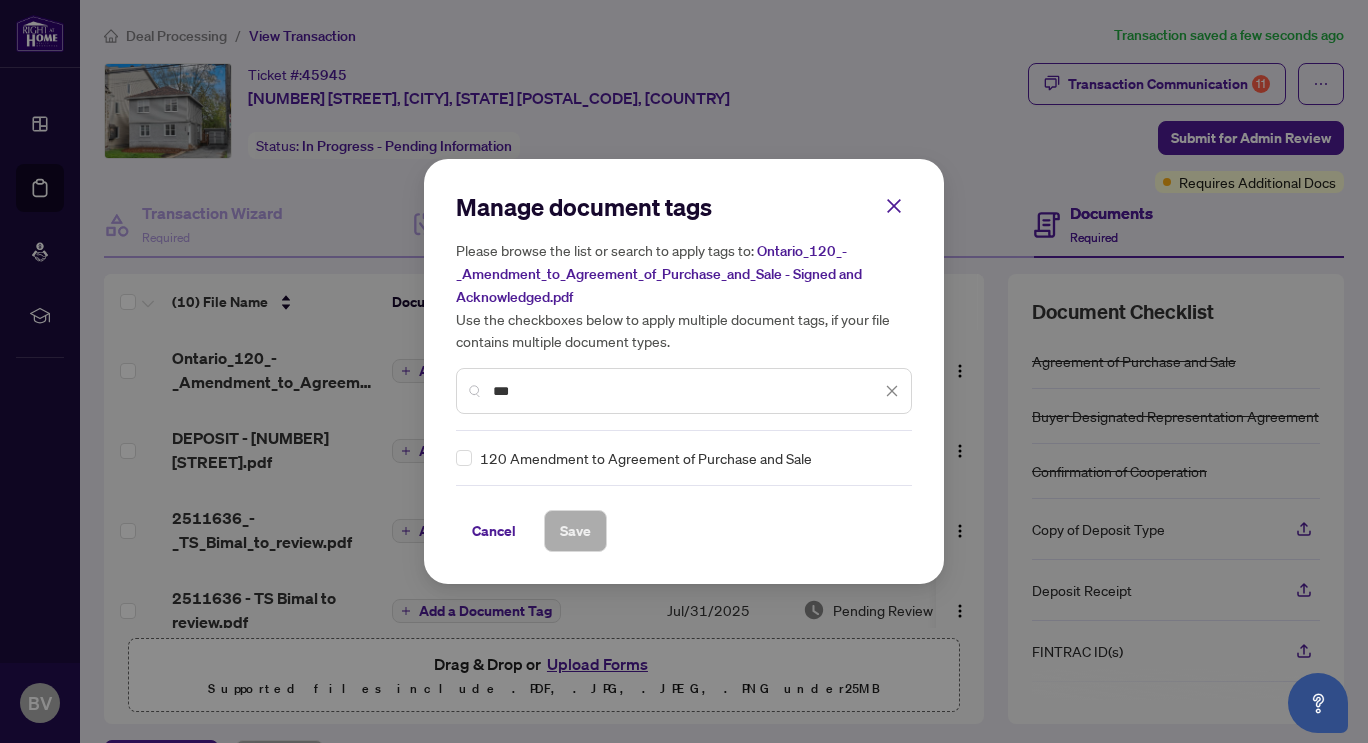 click on "120 Amendment to Agreement of Purchase and Sale" at bounding box center (646, 458) 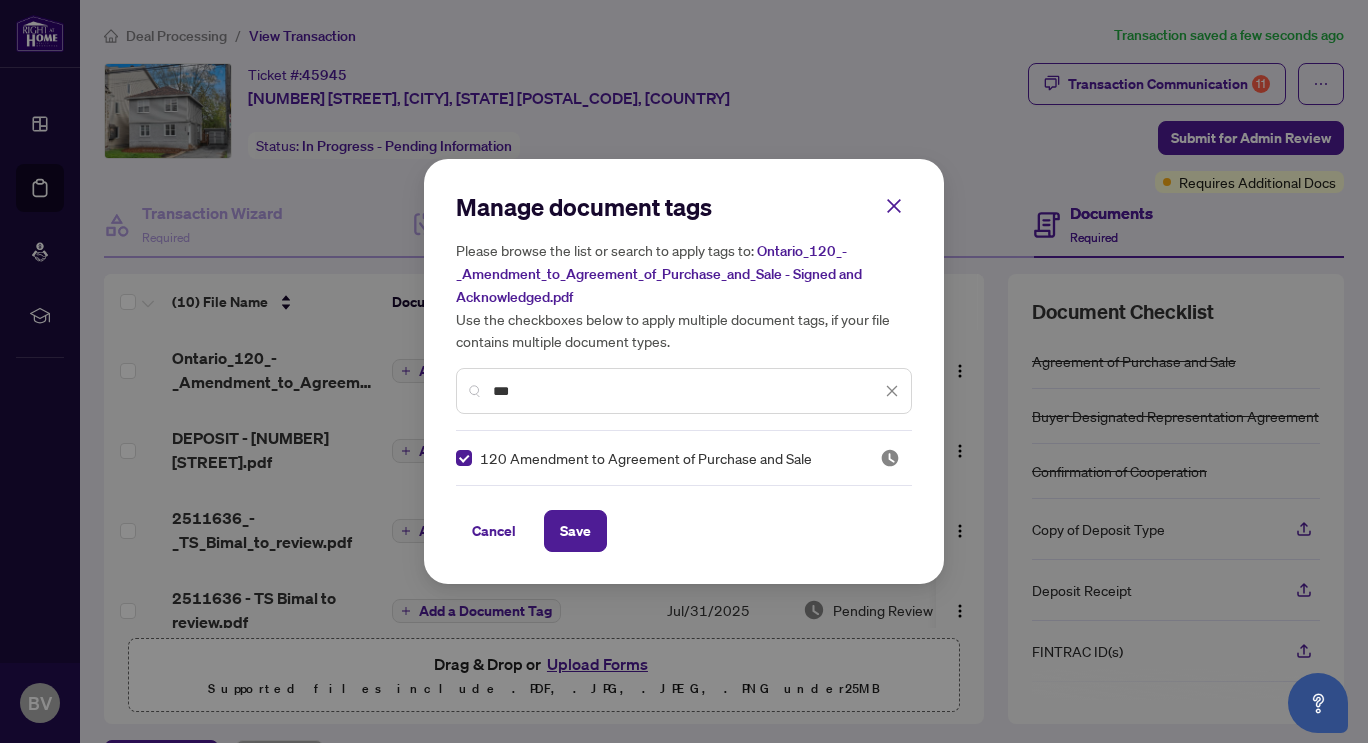 click on "Cancel" at bounding box center (494, 531) 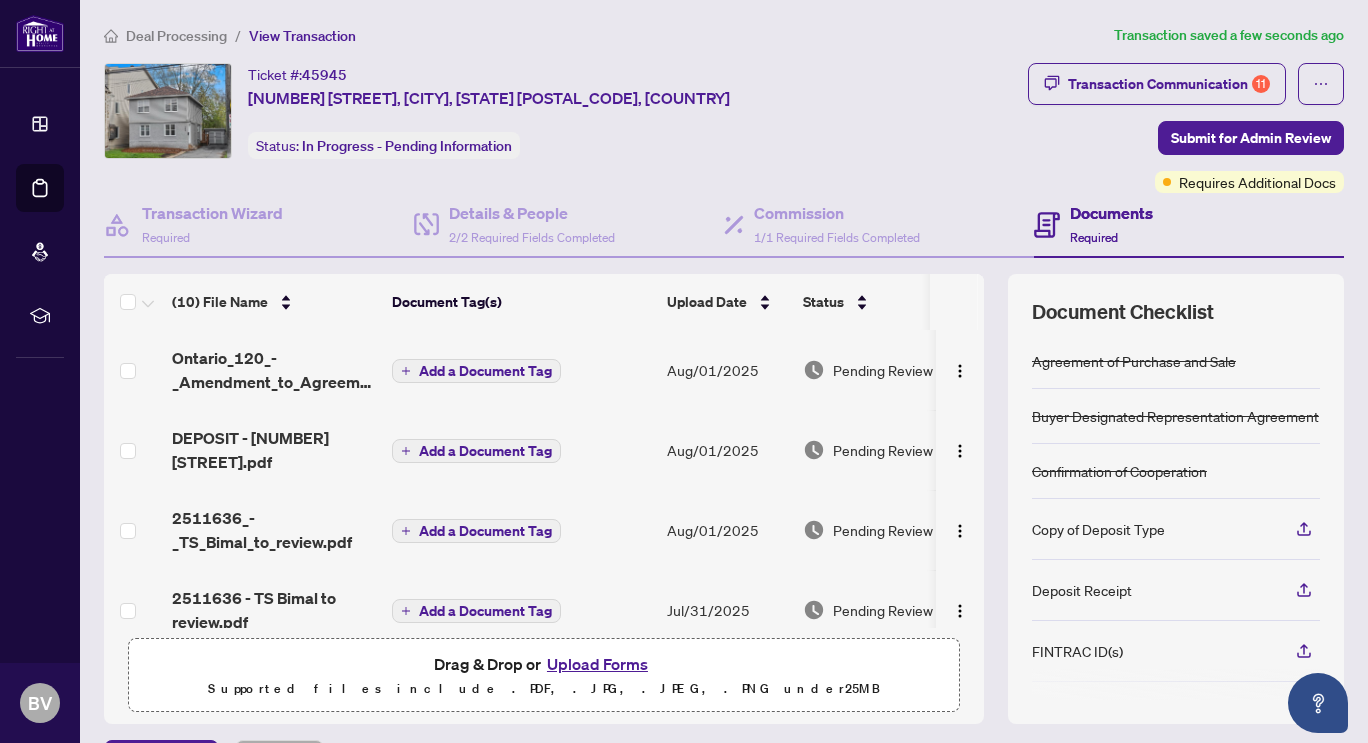 click on "Add a Document Tag" at bounding box center [485, 531] 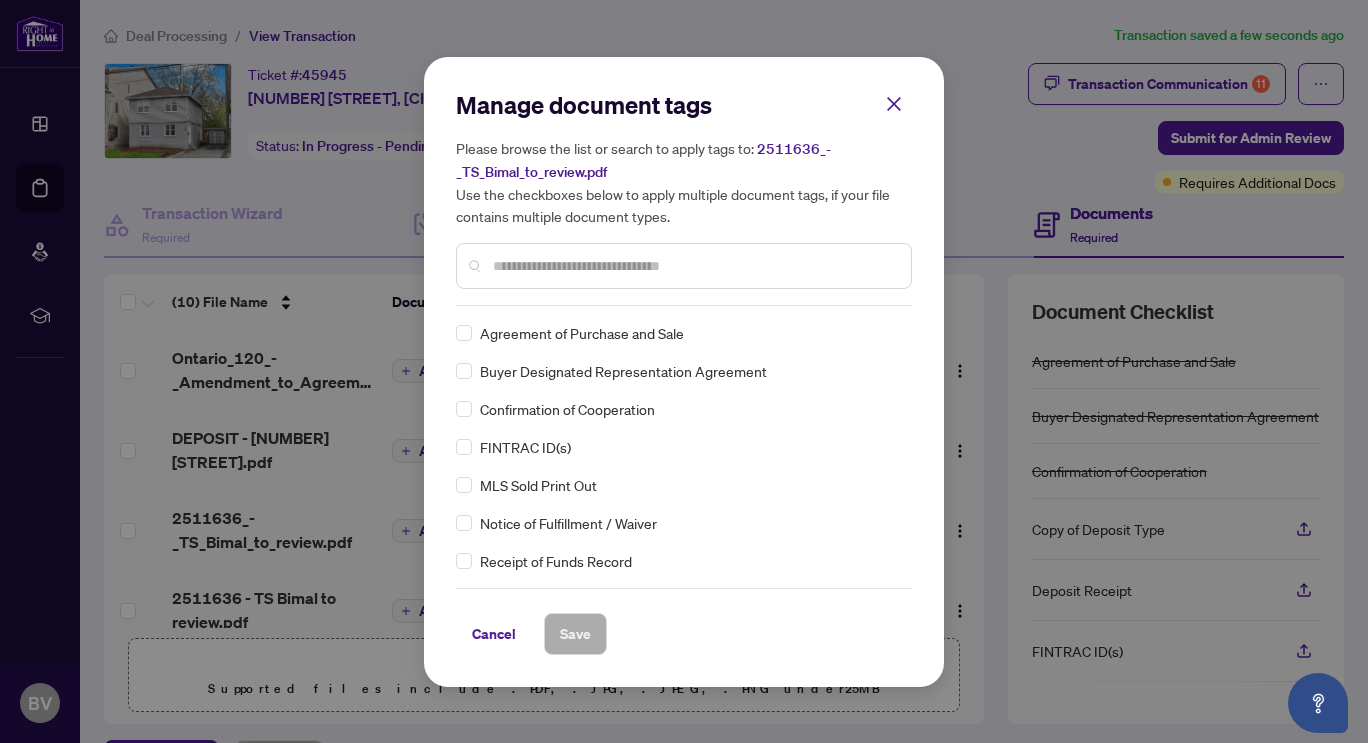 click on "Please browse the list or search to apply tags to:   2511636_-_TS_Bimal_to_review.pdf   Use the checkboxes below to apply multiple document tags, if your file contains multiple document types." at bounding box center [684, 182] 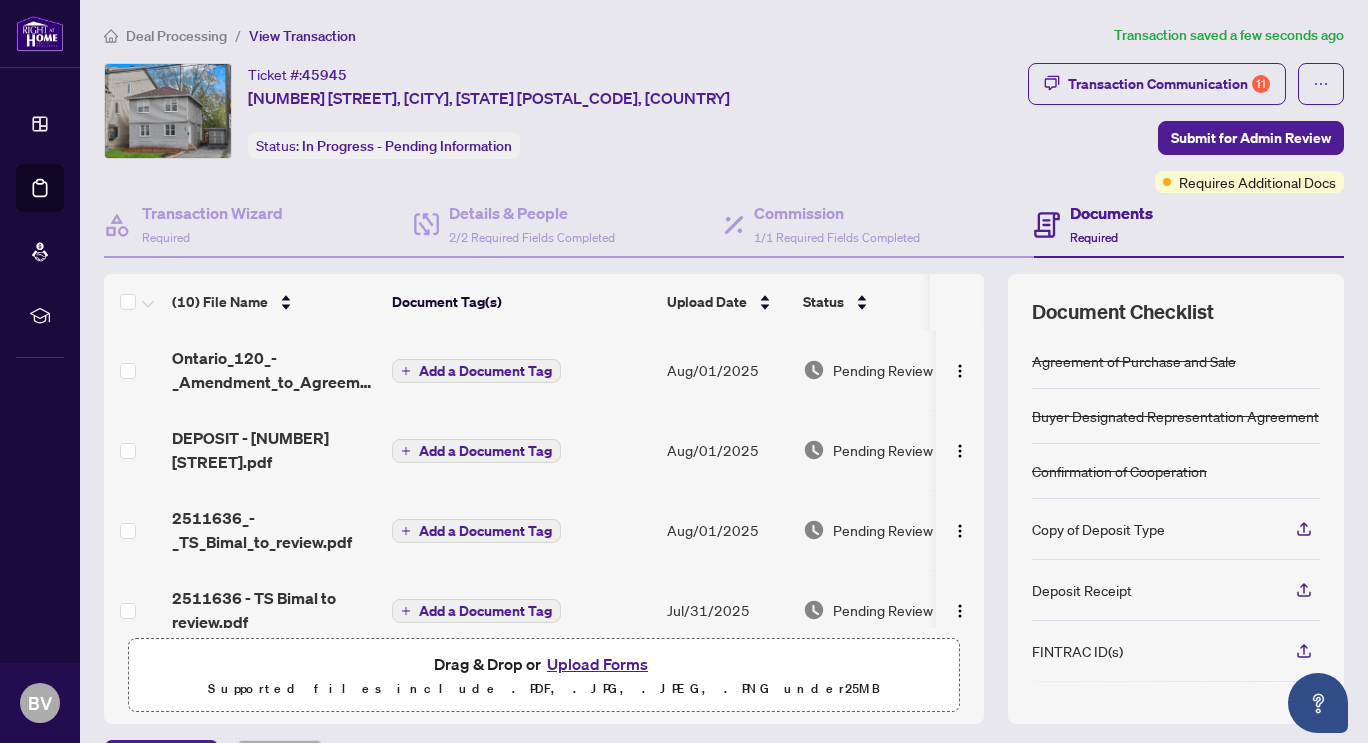 click on "Add a Document Tag" at bounding box center [485, 371] 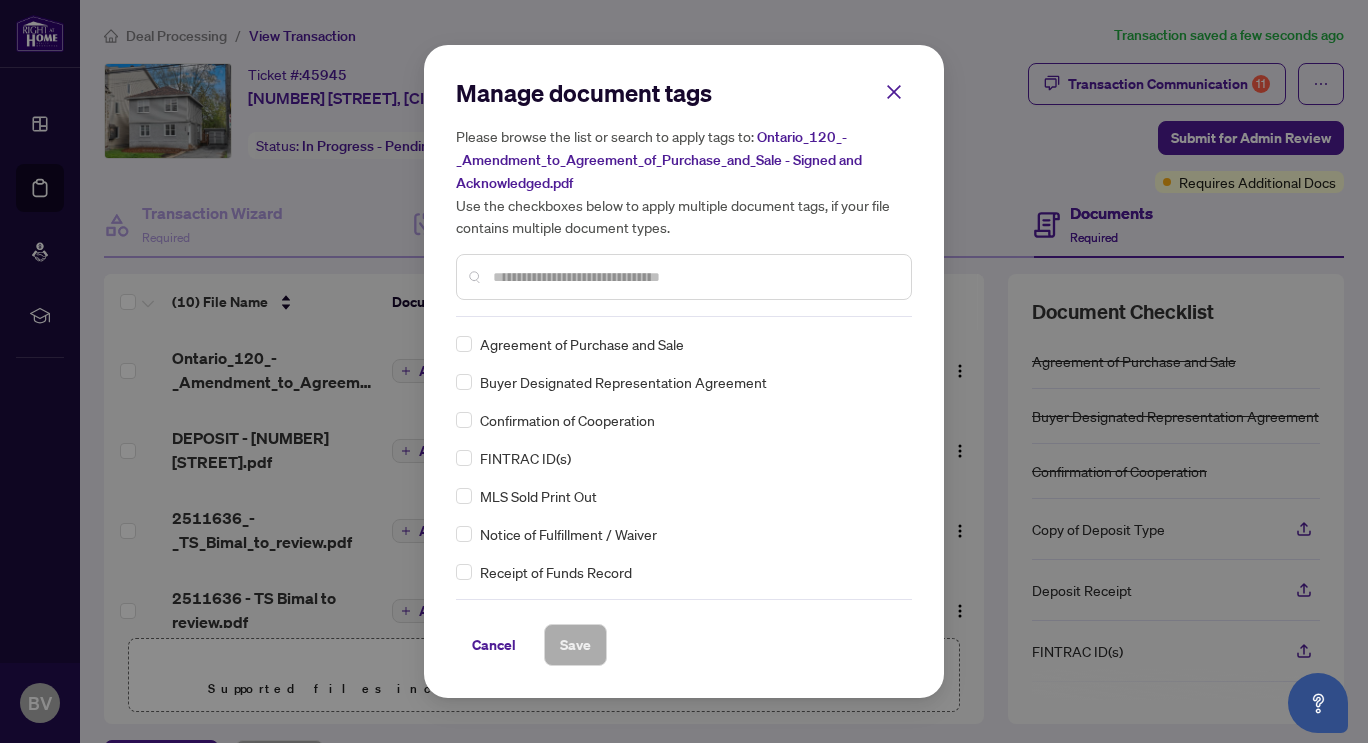 click at bounding box center [694, 277] 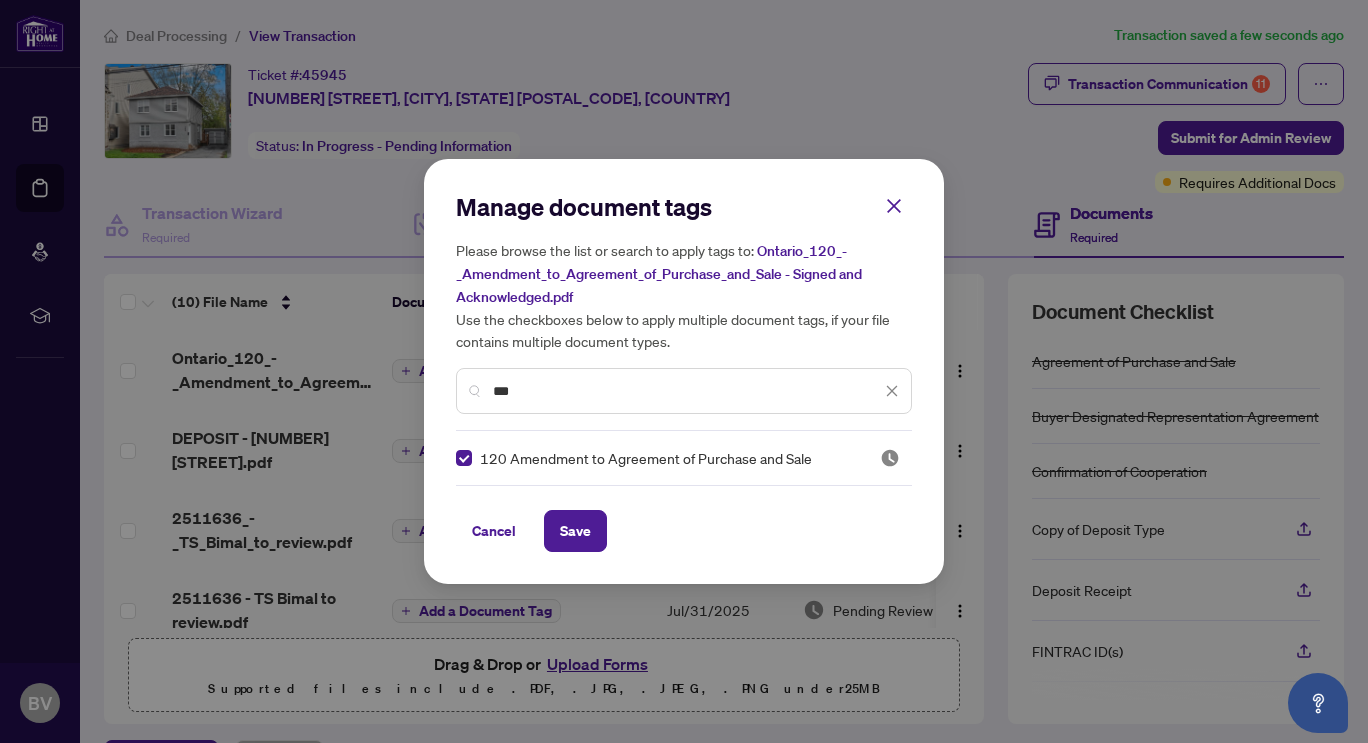 drag, startPoint x: 552, startPoint y: 389, endPoint x: 454, endPoint y: 402, distance: 98.85848 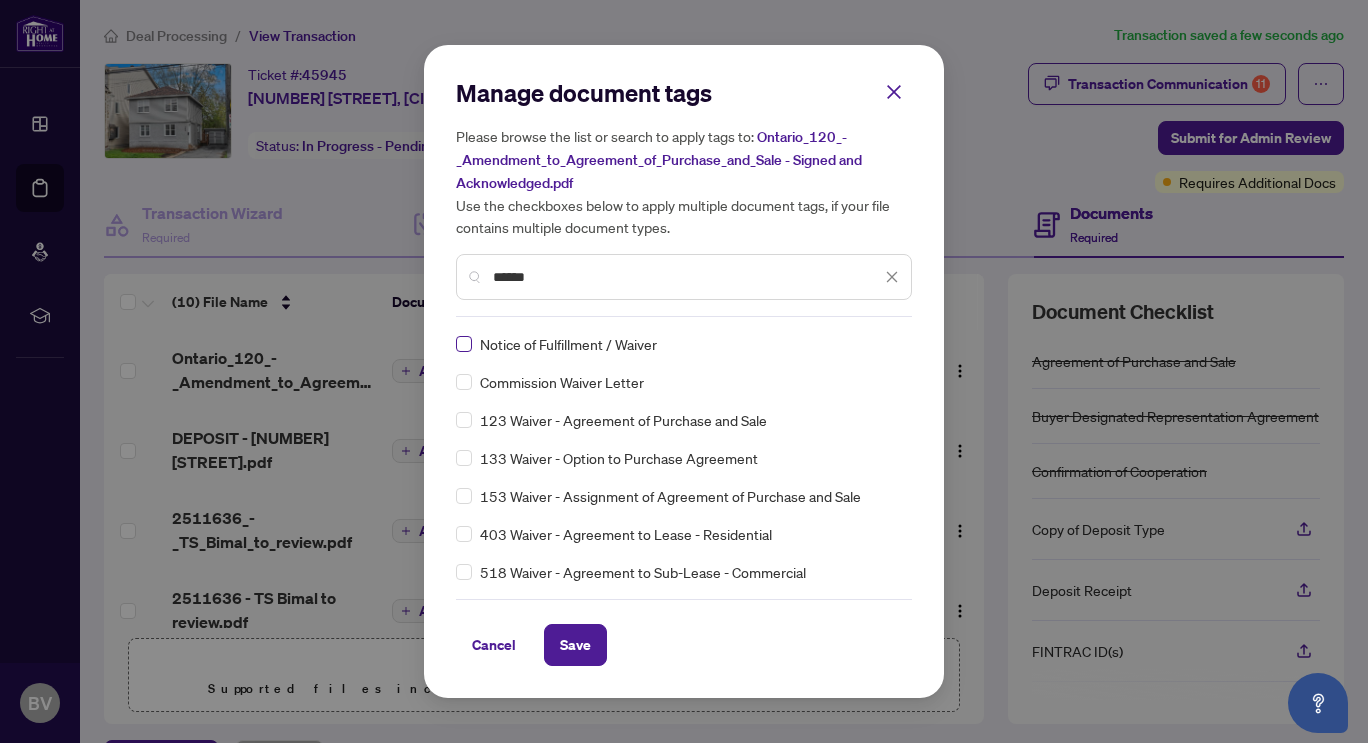 type on "******" 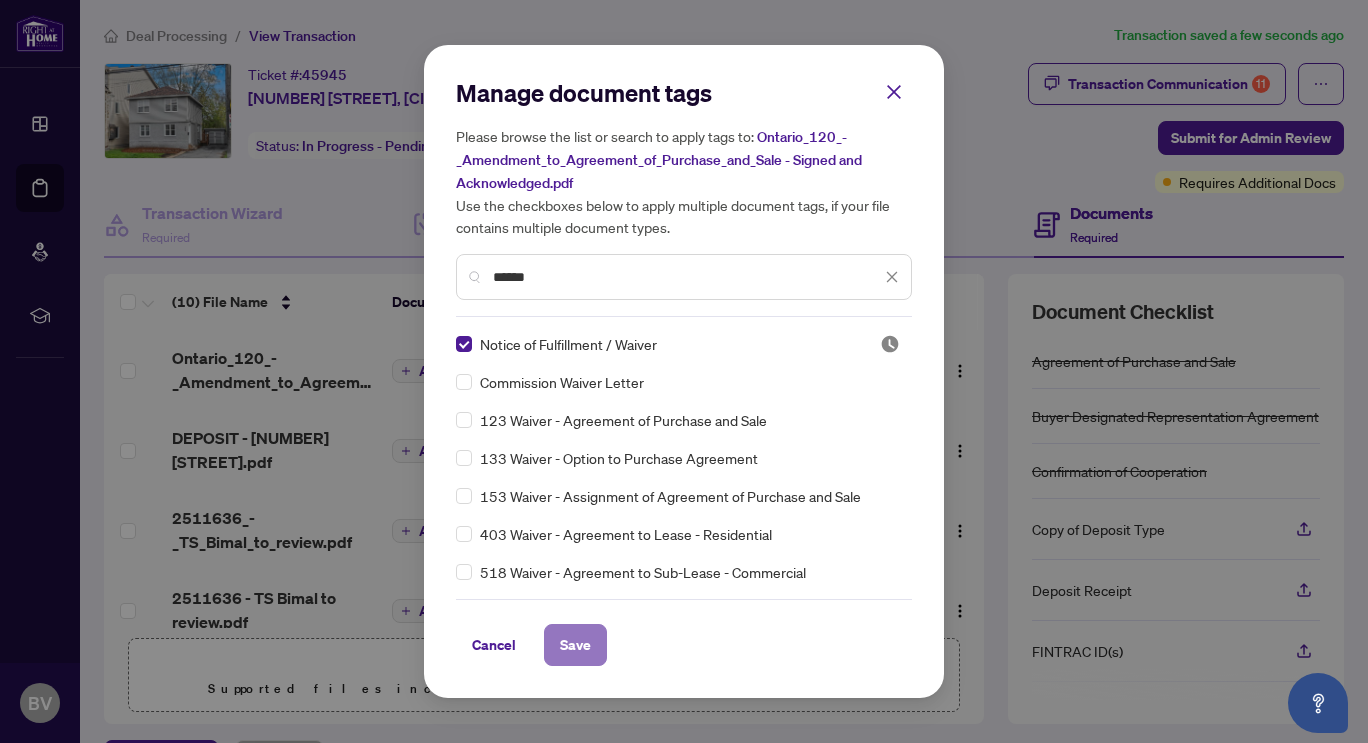 click on "Save" at bounding box center (575, 645) 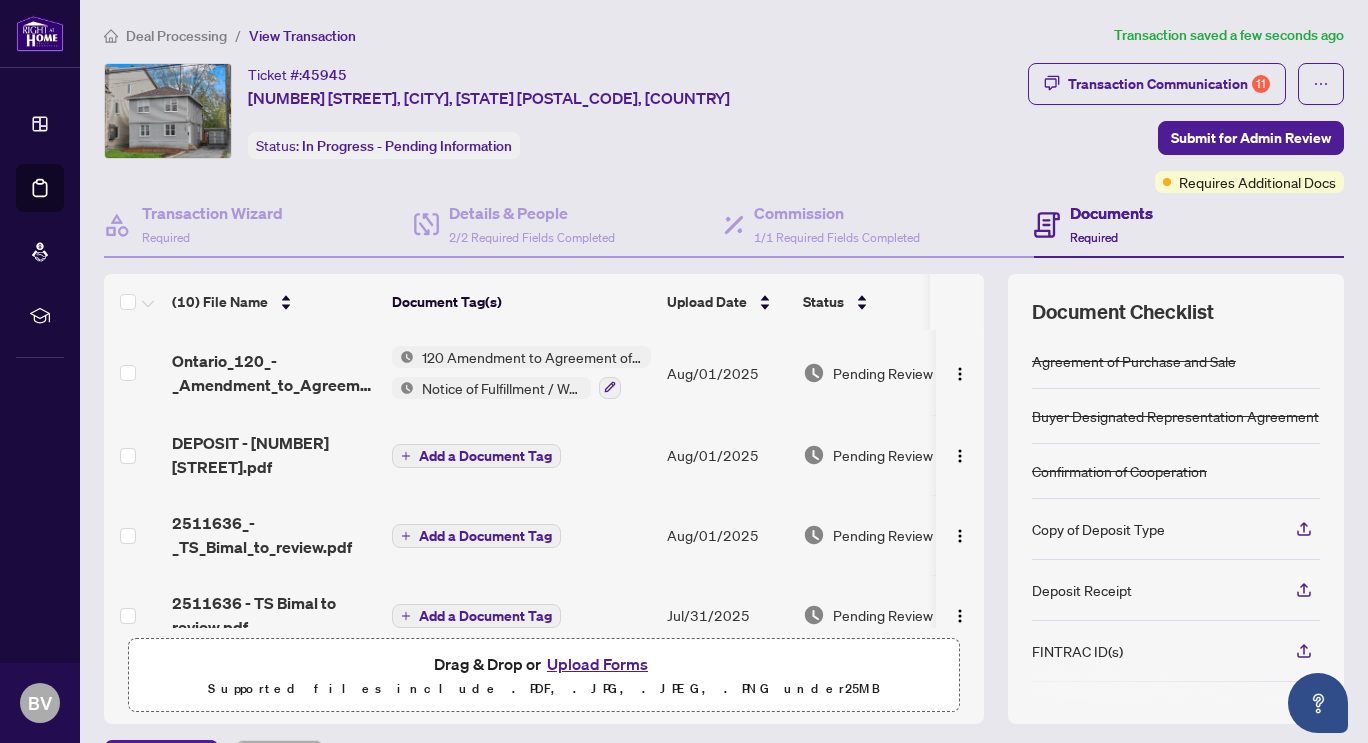 click on "Add a Document Tag" at bounding box center (485, 456) 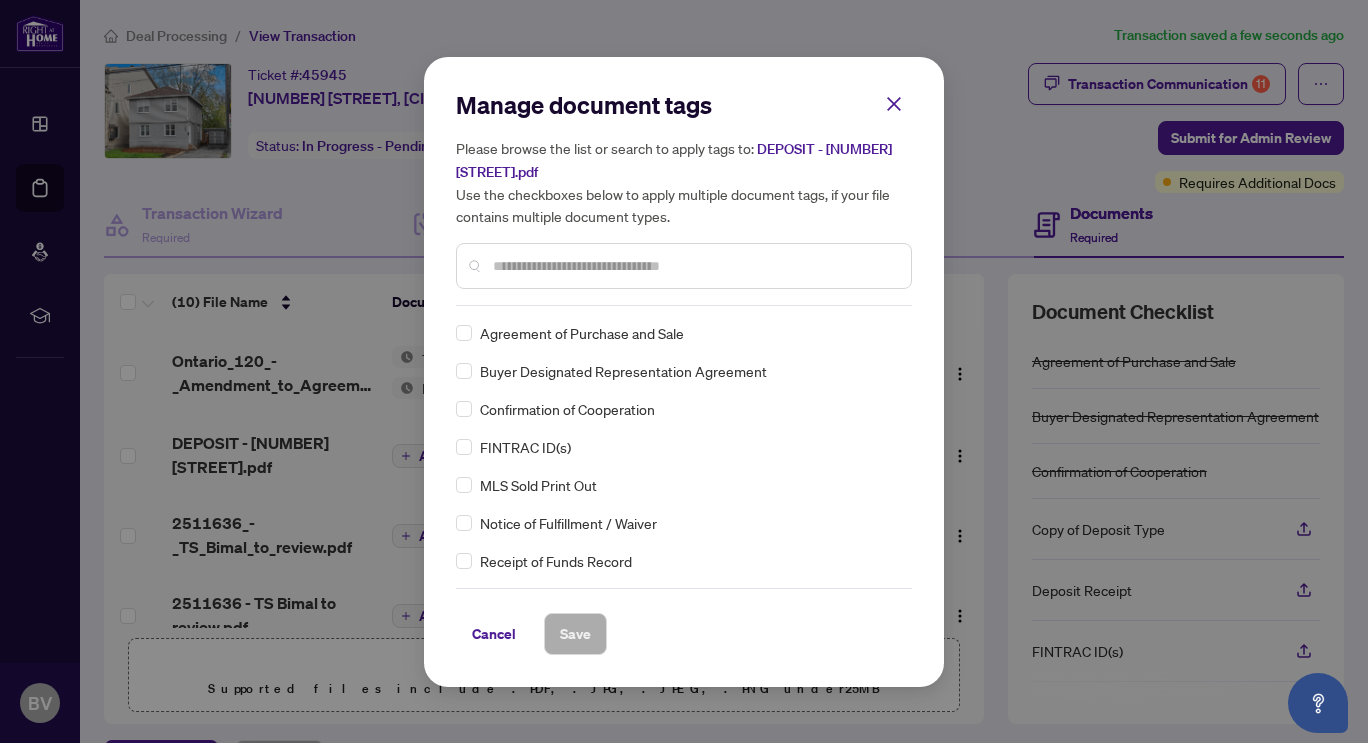 click on "Manage document tags Please browse the list or search to apply tags to:   DEPOSIT - [NUMBER] [STREET].pdf   Use the checkboxes below to apply multiple document tags, if your file contains multiple document types." at bounding box center [684, 197] 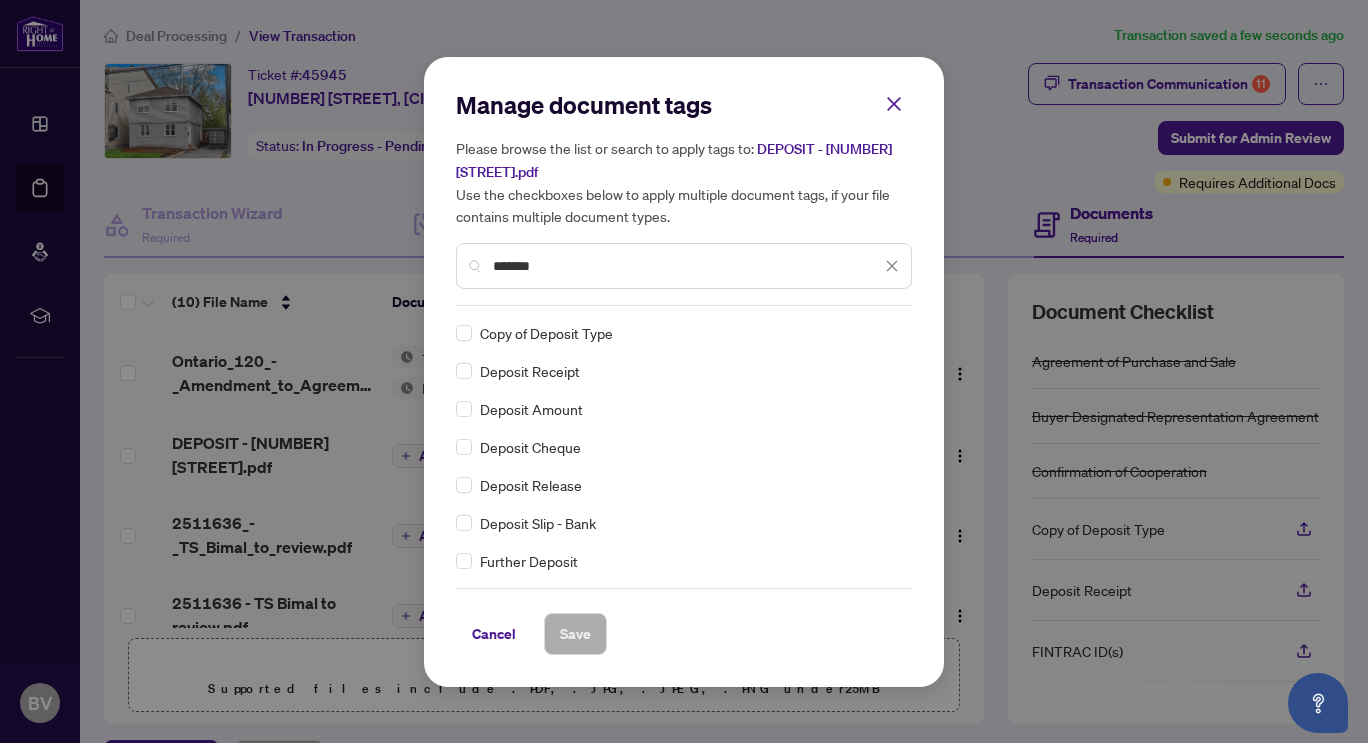 type on "*******" 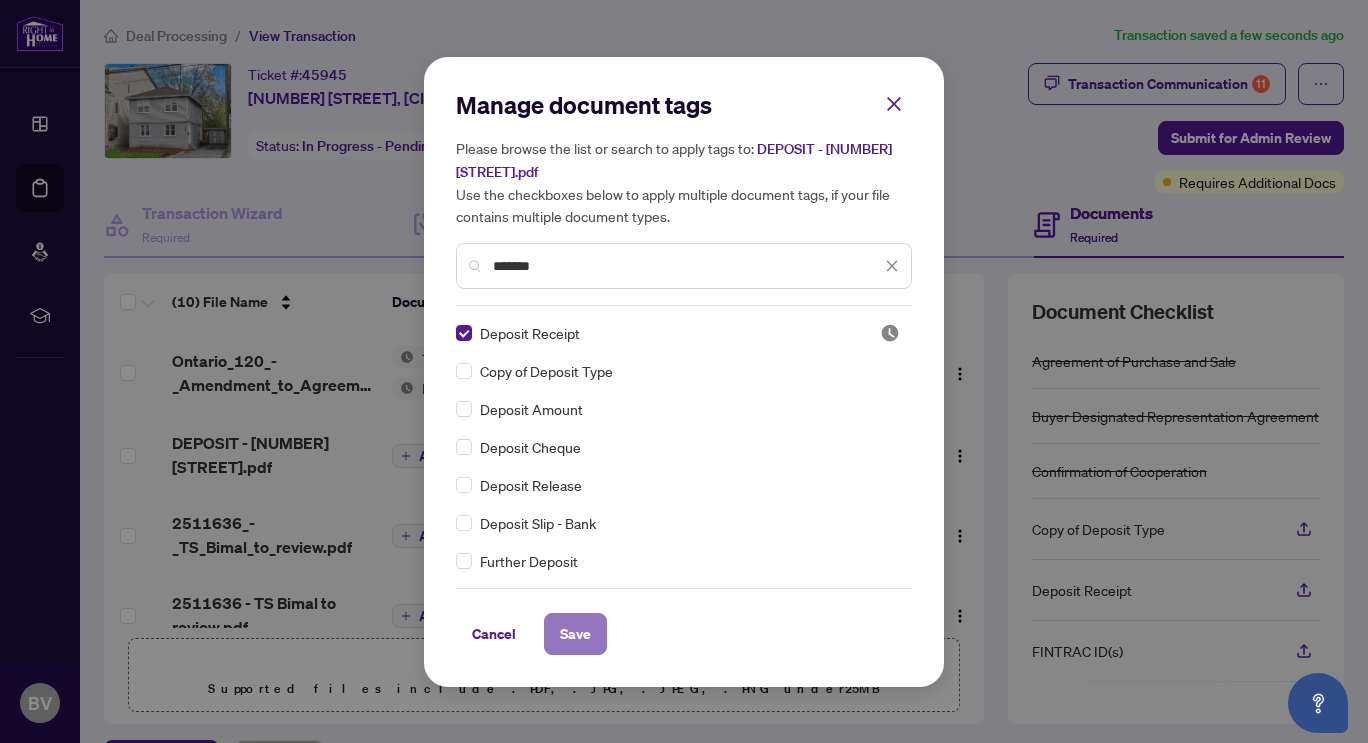 click on "Save" at bounding box center (575, 634) 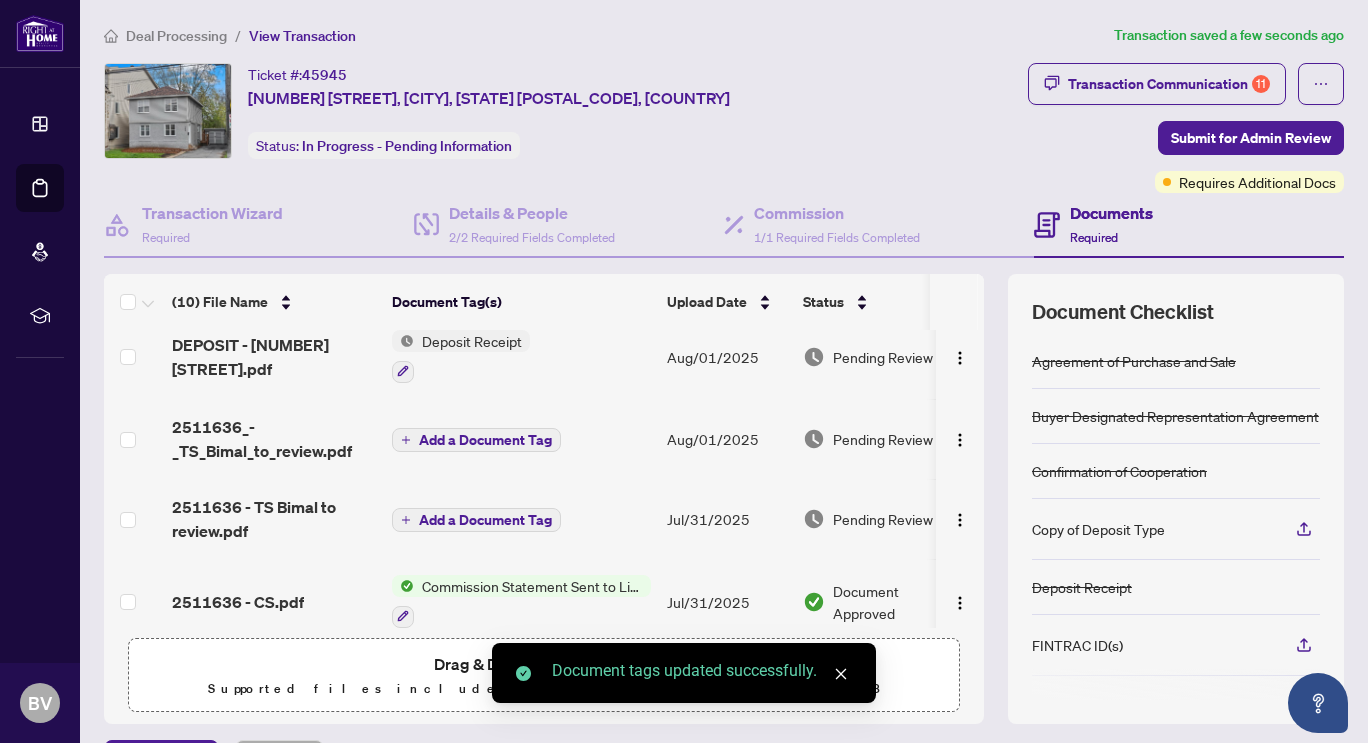 scroll, scrollTop: 200, scrollLeft: 0, axis: vertical 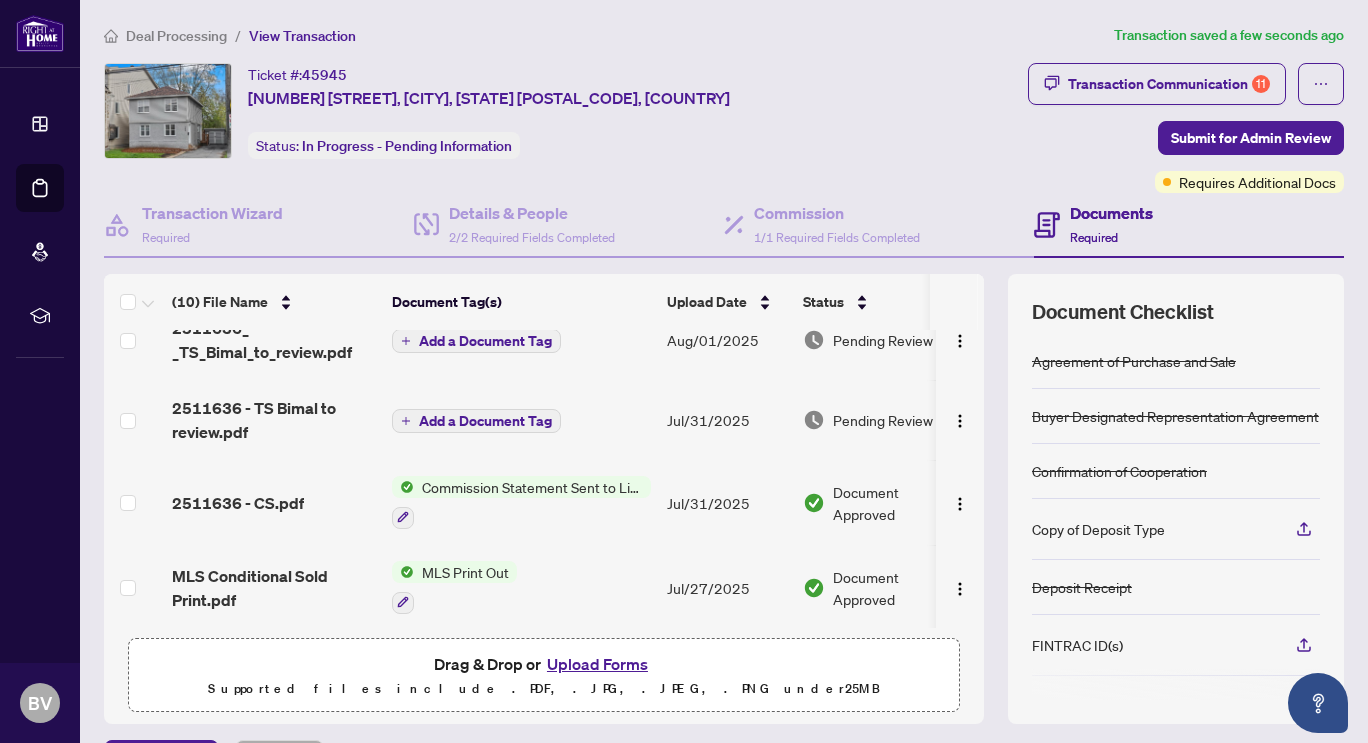 click on "Add a Document Tag" at bounding box center [485, 341] 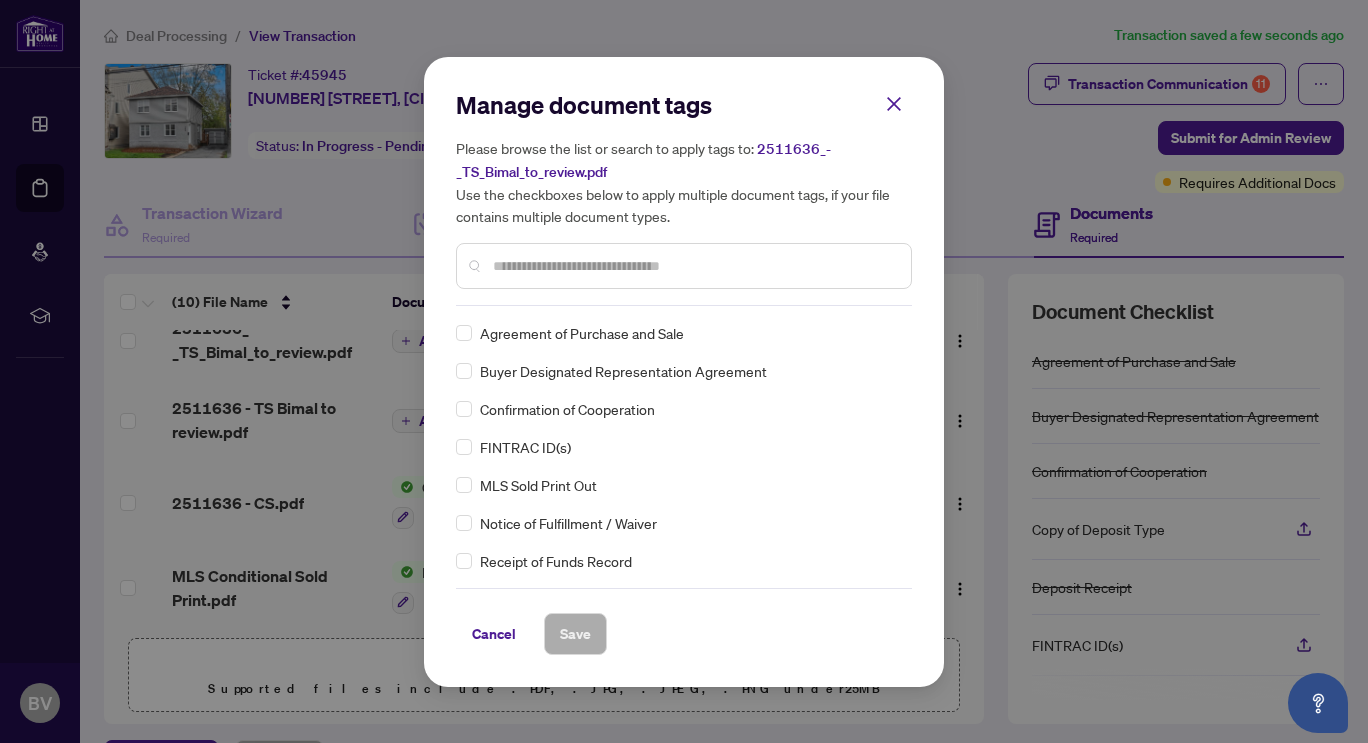 click at bounding box center [694, 266] 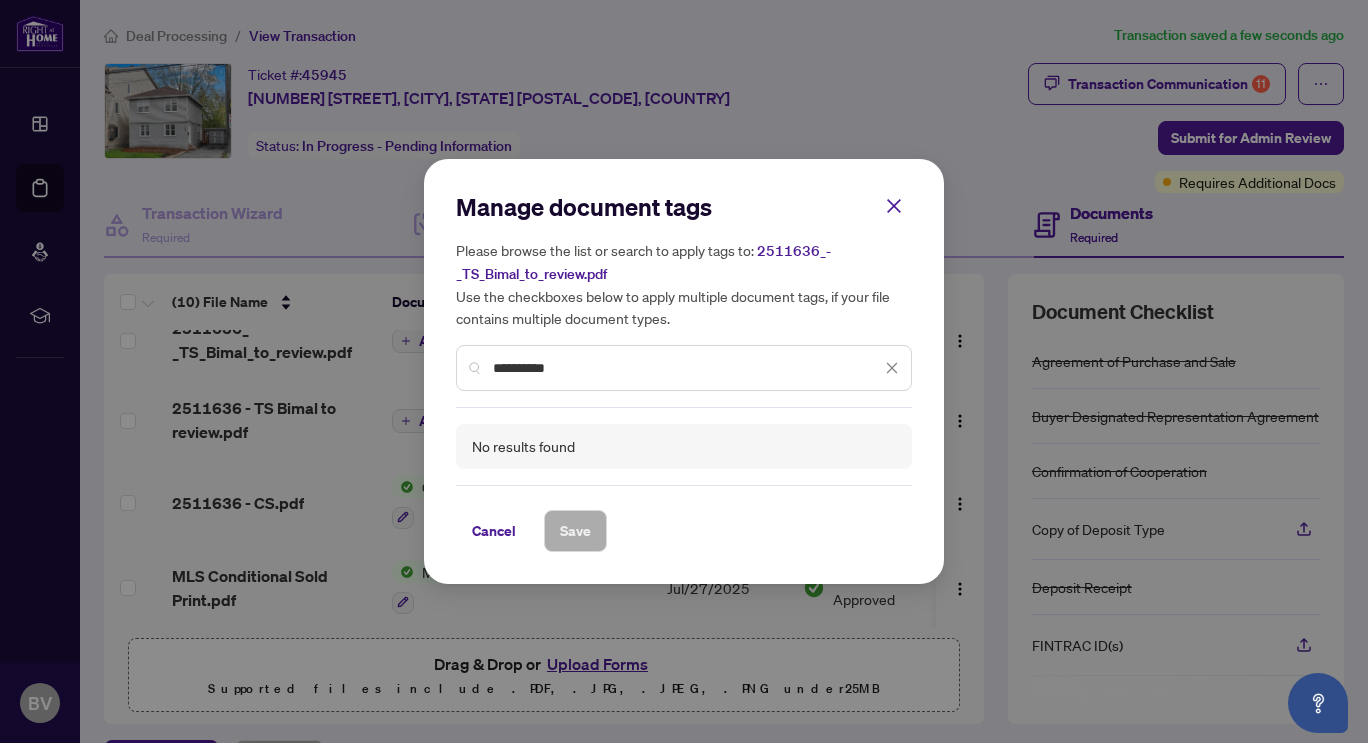 click on "**********" at bounding box center (687, 368) 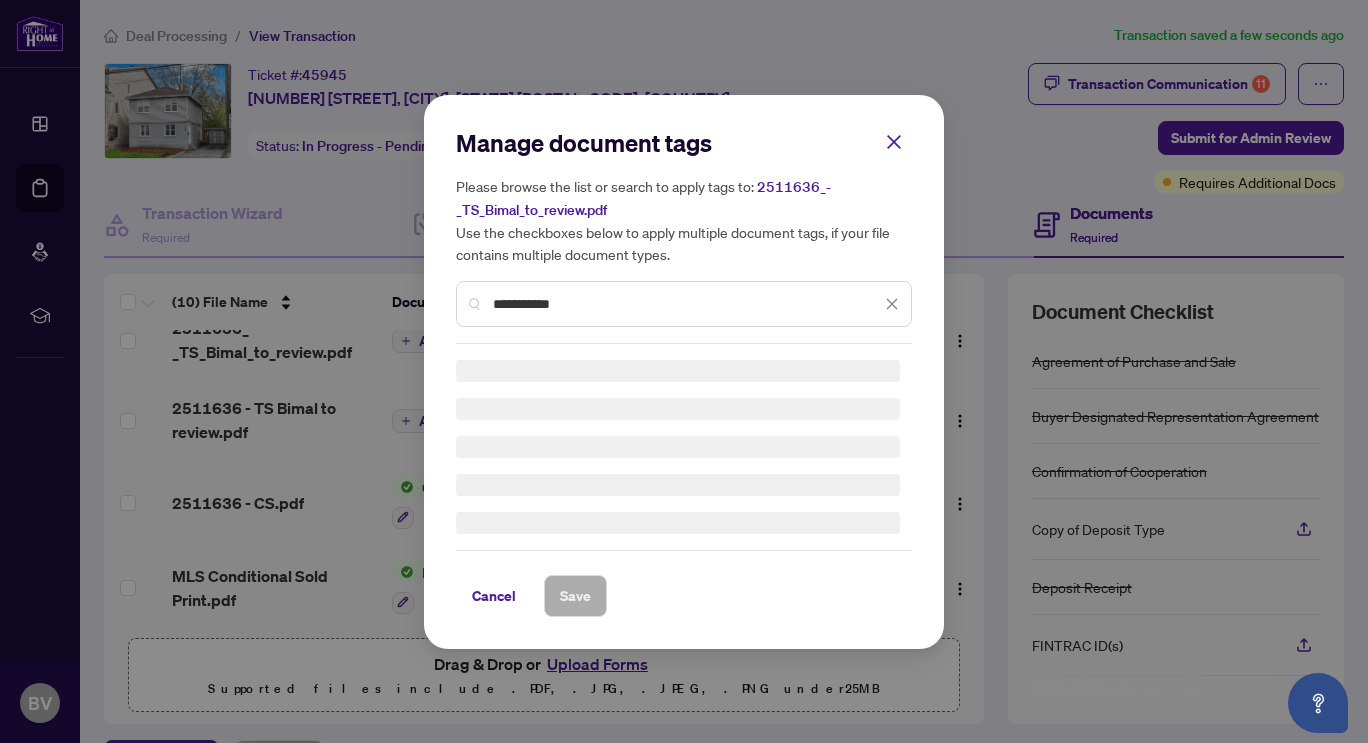 type on "**********" 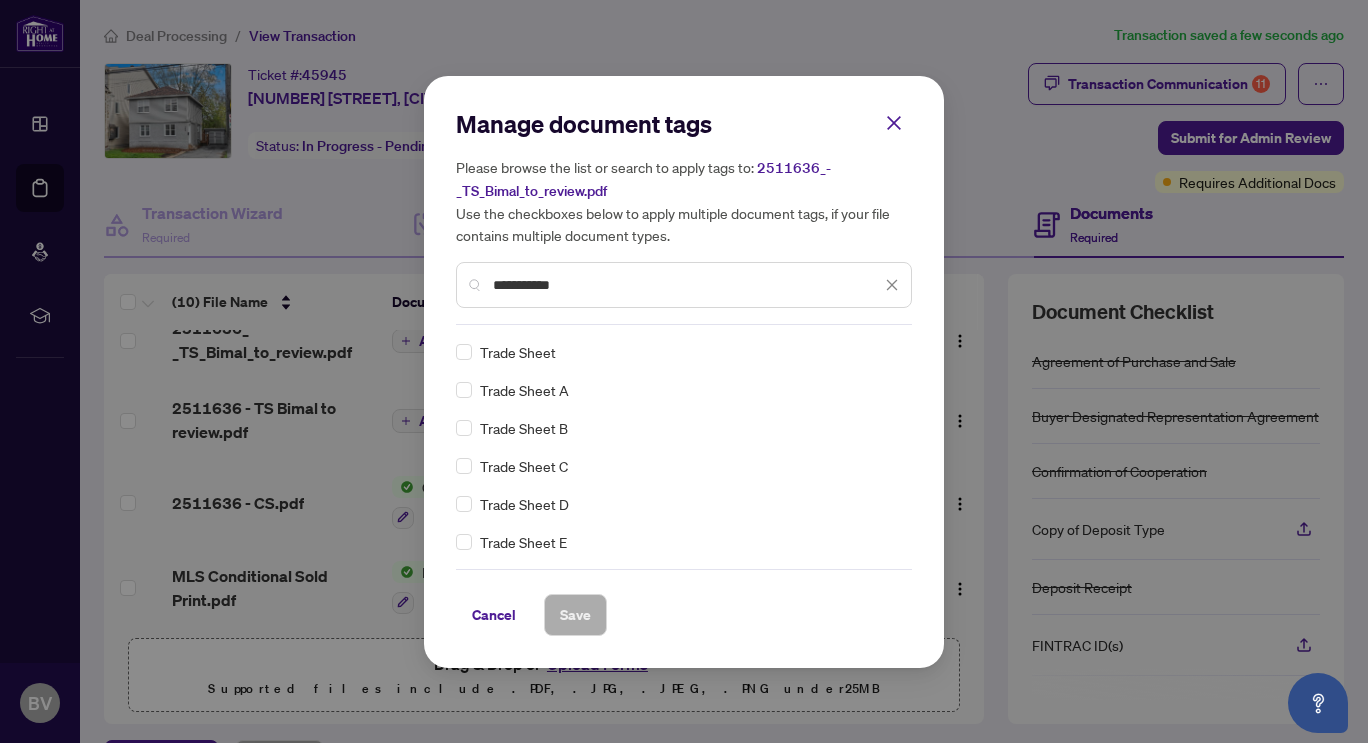 click on "Trade Sheet" at bounding box center (518, 352) 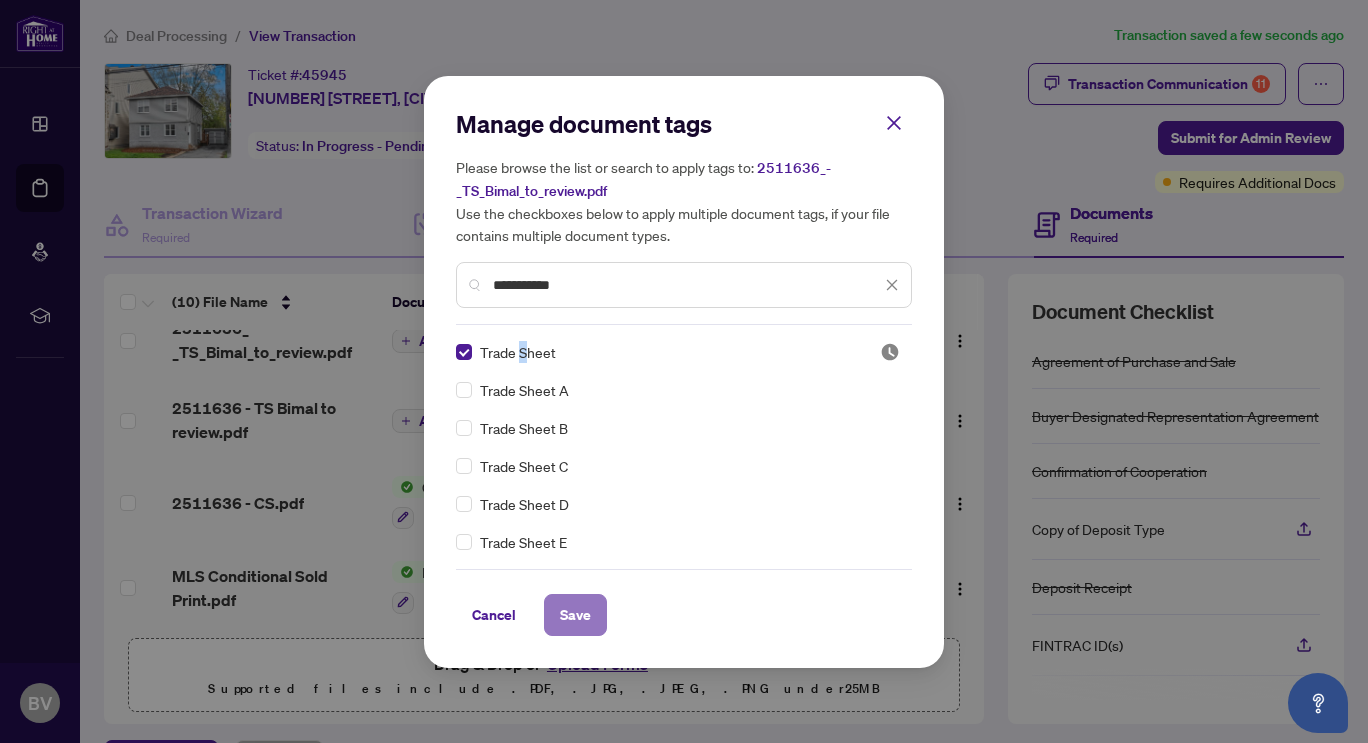 click on "Save" at bounding box center [575, 615] 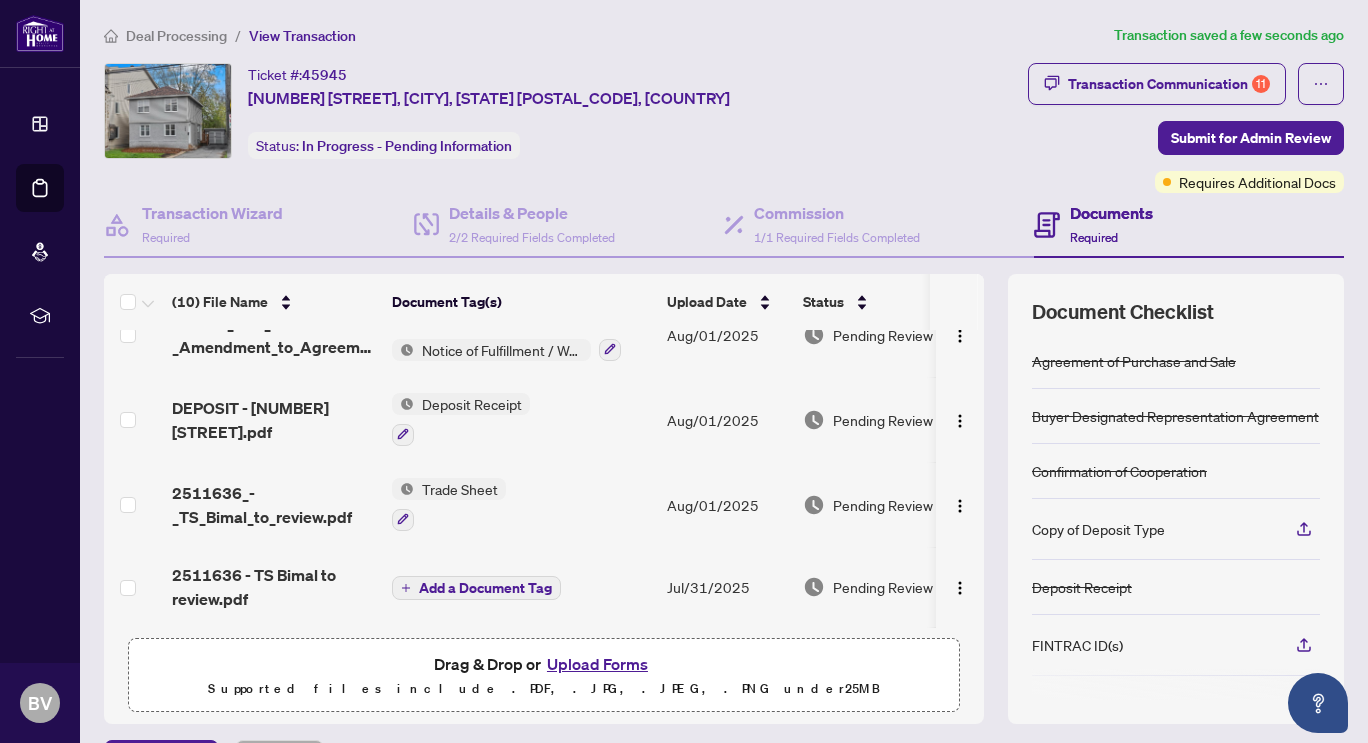 scroll, scrollTop: 0, scrollLeft: 0, axis: both 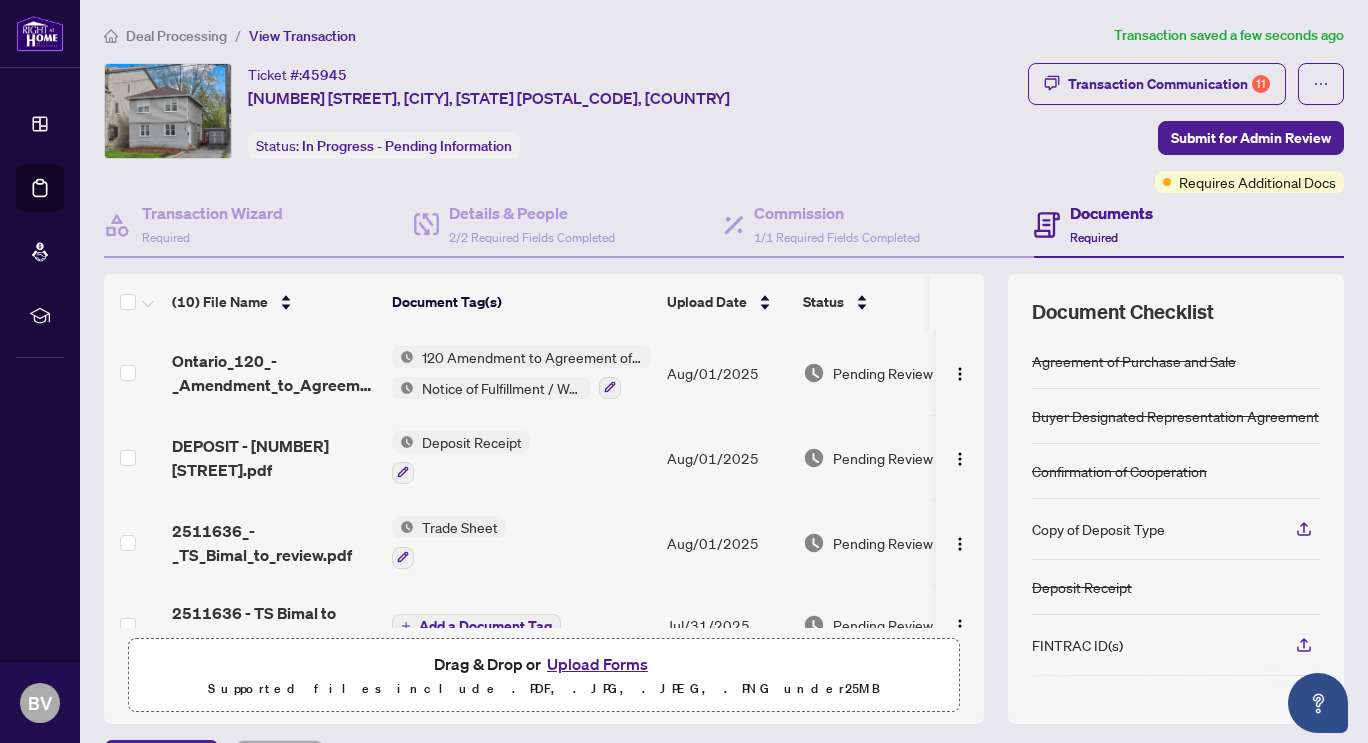 click on "Transaction Communication 11 Submit for Admin Review Requires Additional Docs" at bounding box center [1186, 128] 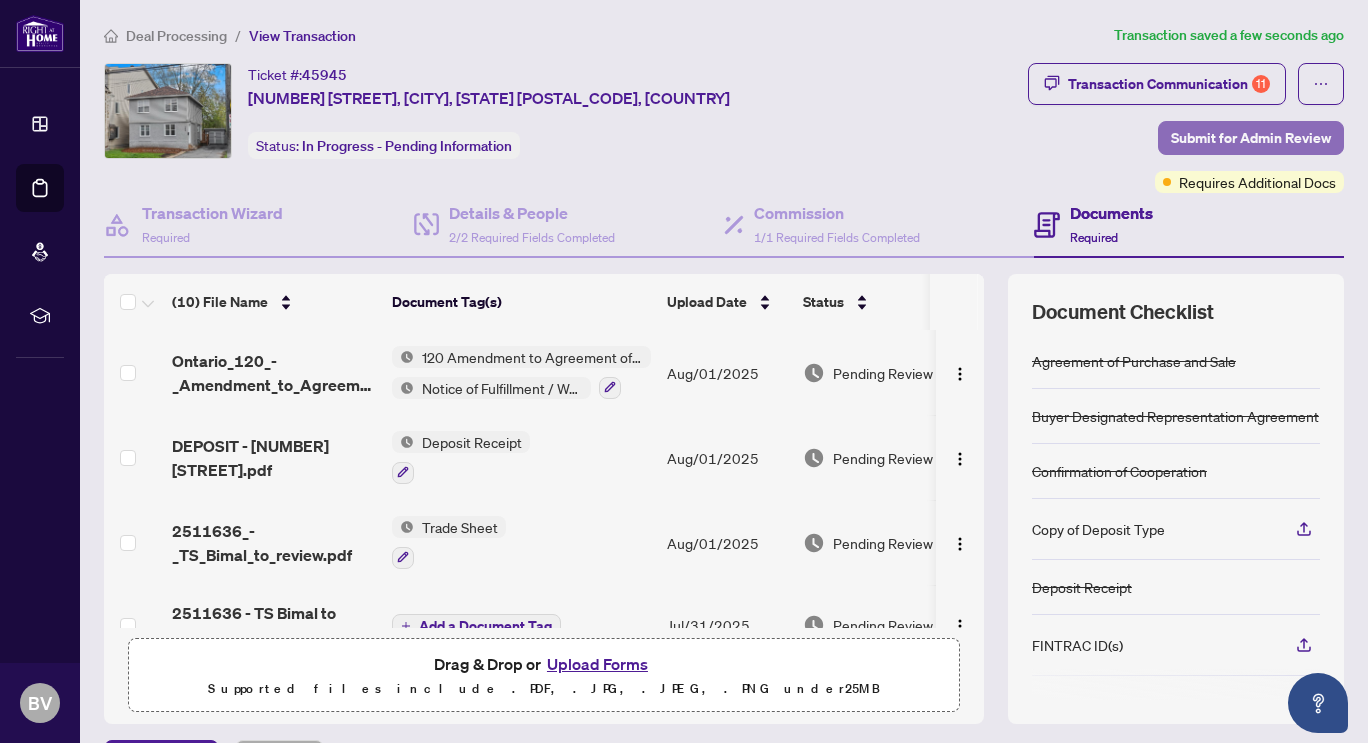 click on "Submit for Admin Review" at bounding box center [1251, 138] 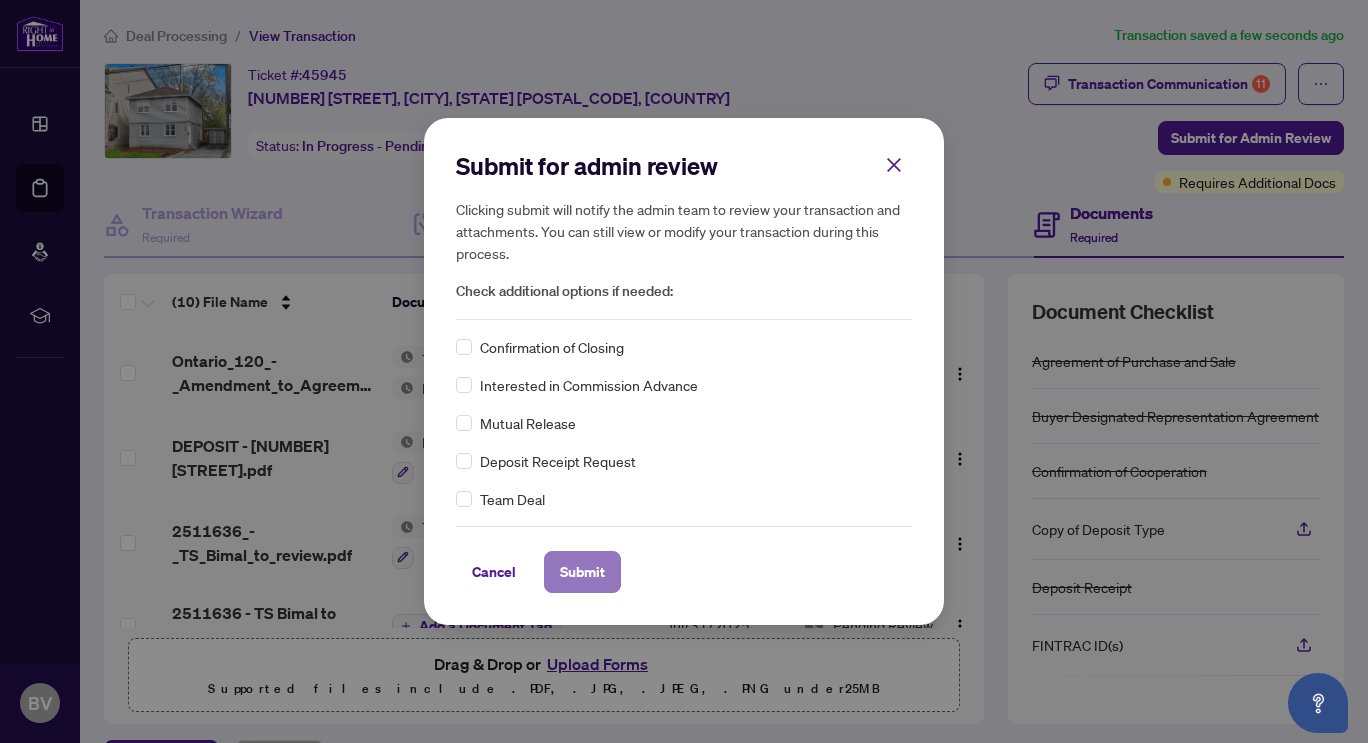 click on "Submit" at bounding box center [582, 572] 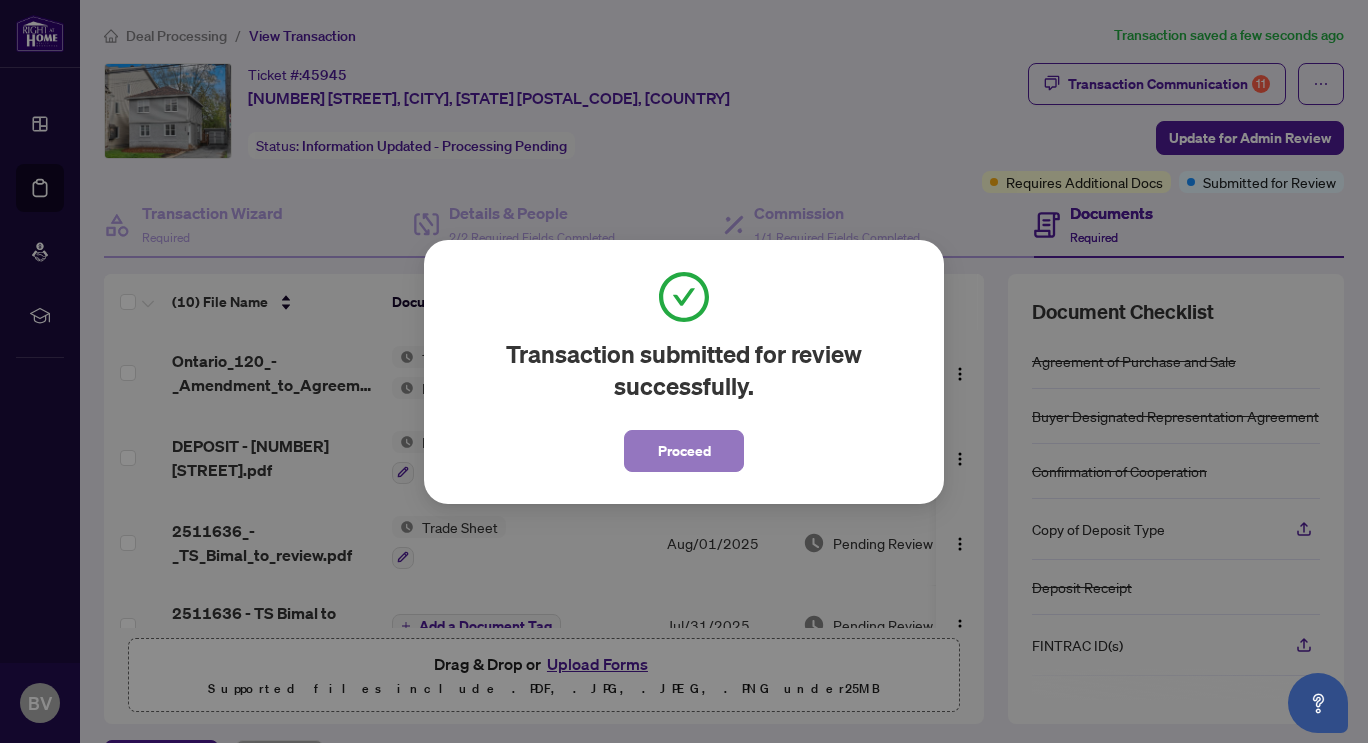 click on "Proceed" at bounding box center (684, 451) 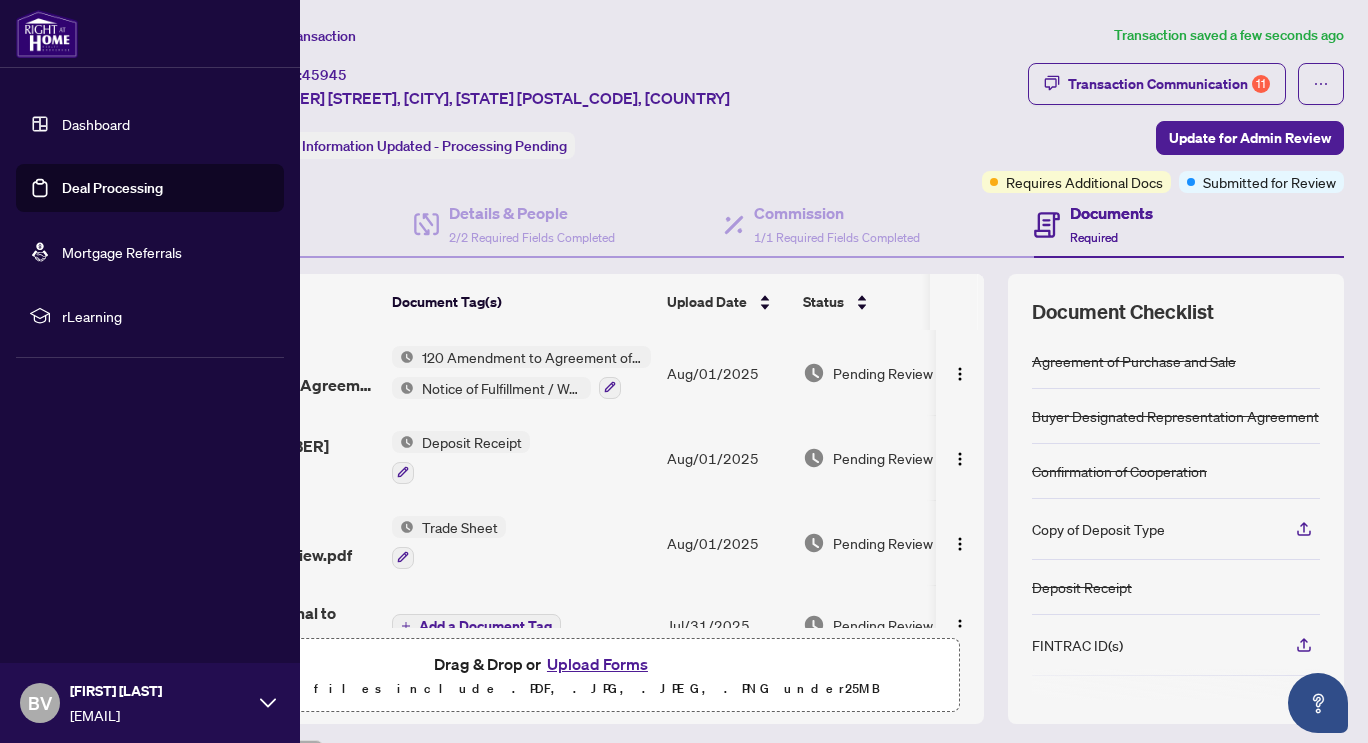 click on "Deal Processing" at bounding box center [112, 188] 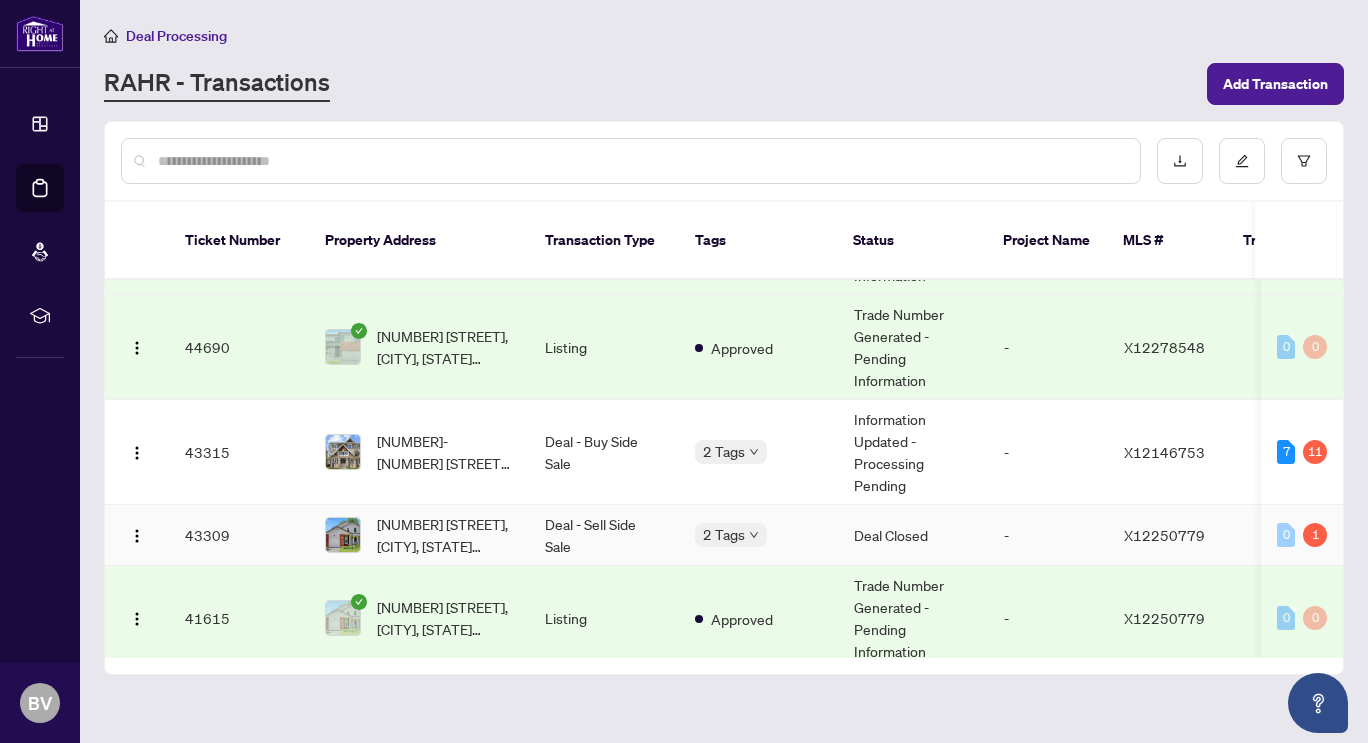scroll, scrollTop: 400, scrollLeft: 0, axis: vertical 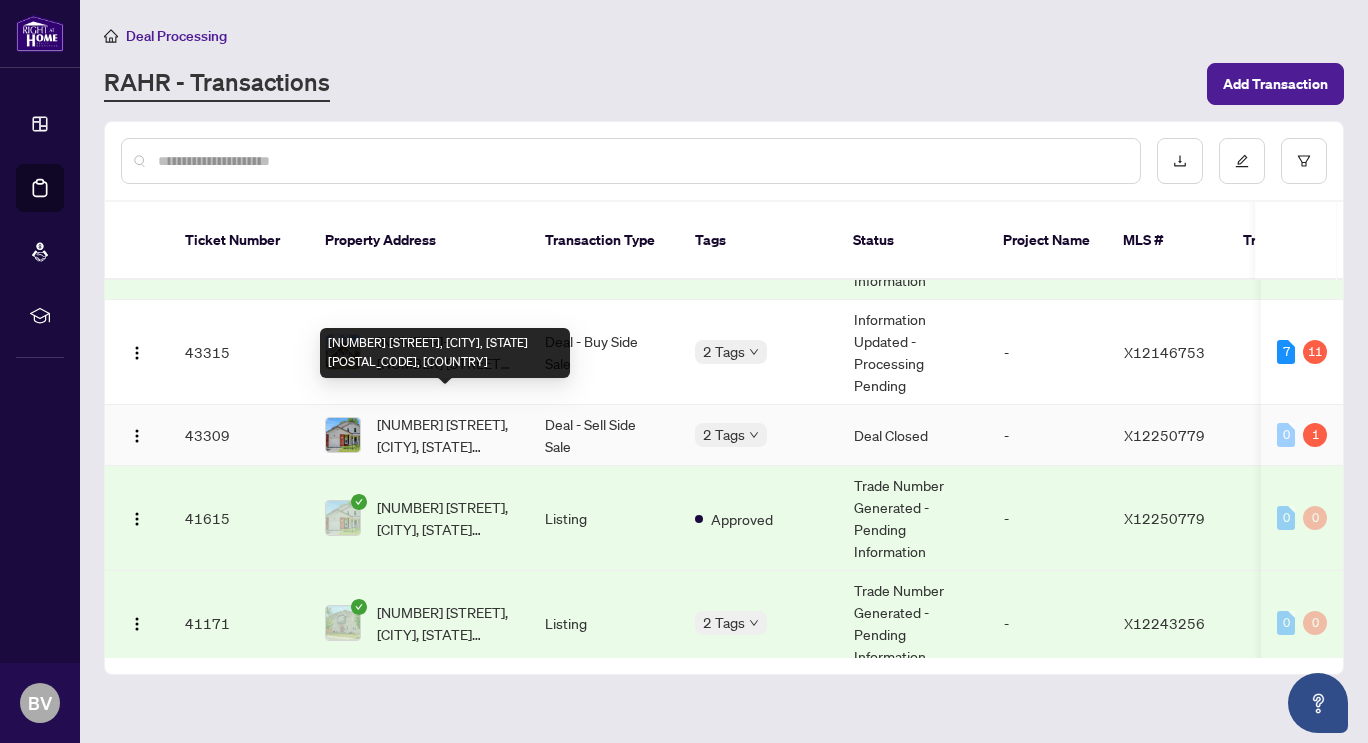 click on "[NUMBER] [STREET], [CITY], [STATE] [POSTAL_CODE], [COUNTRY]" at bounding box center (445, 435) 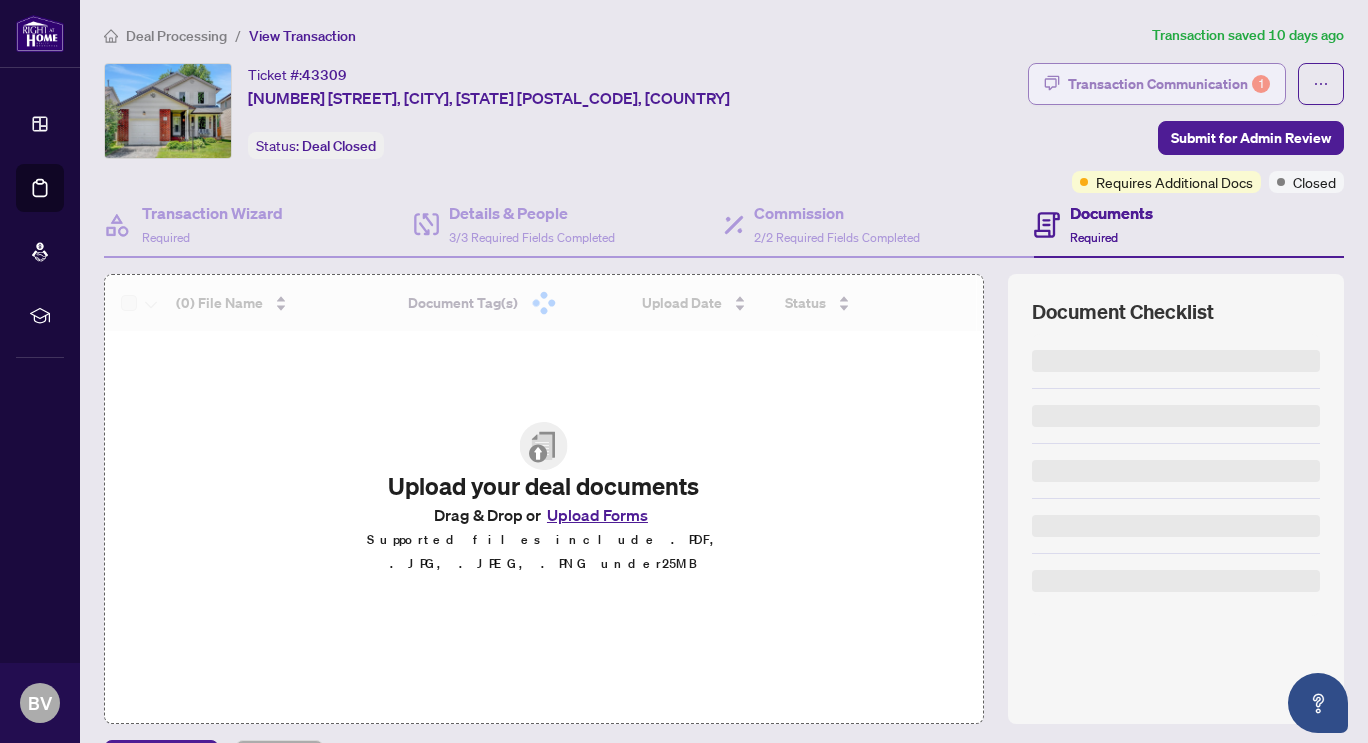 click on "1" at bounding box center (1261, 84) 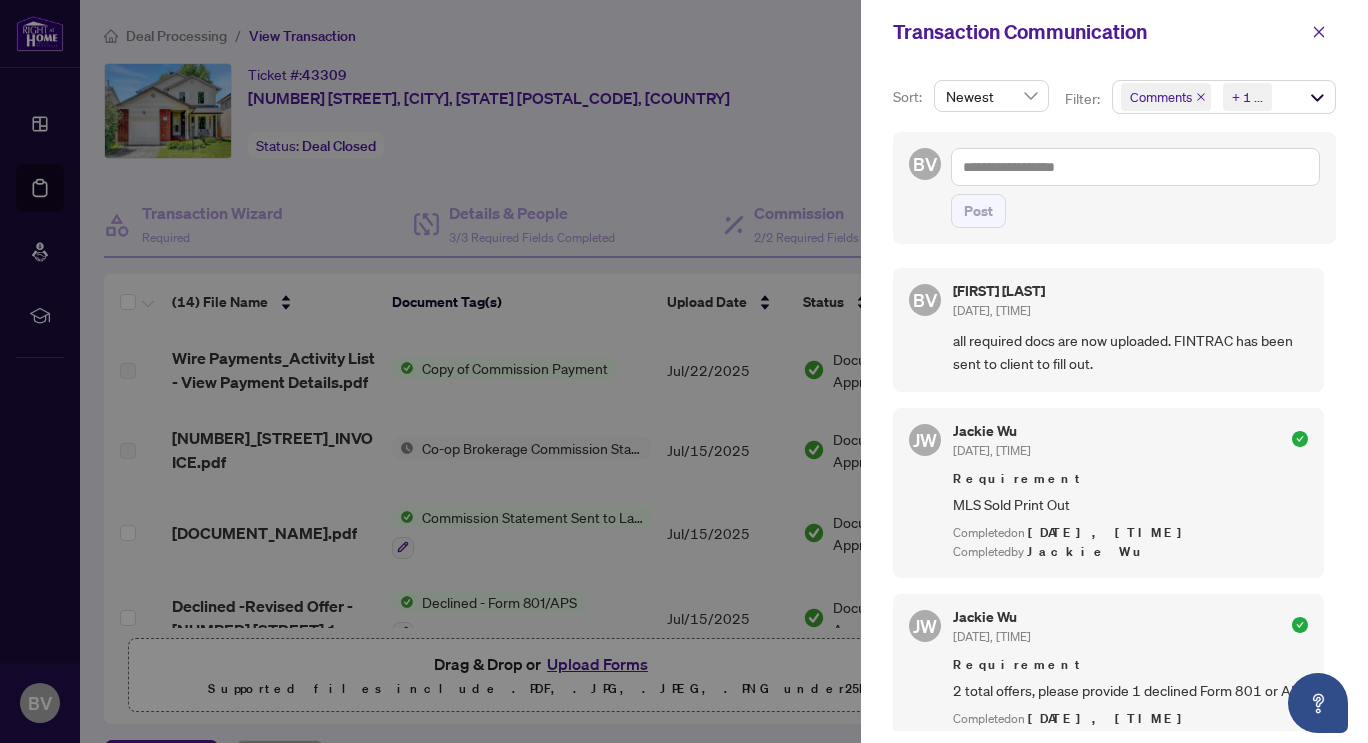 click at bounding box center [684, 371] 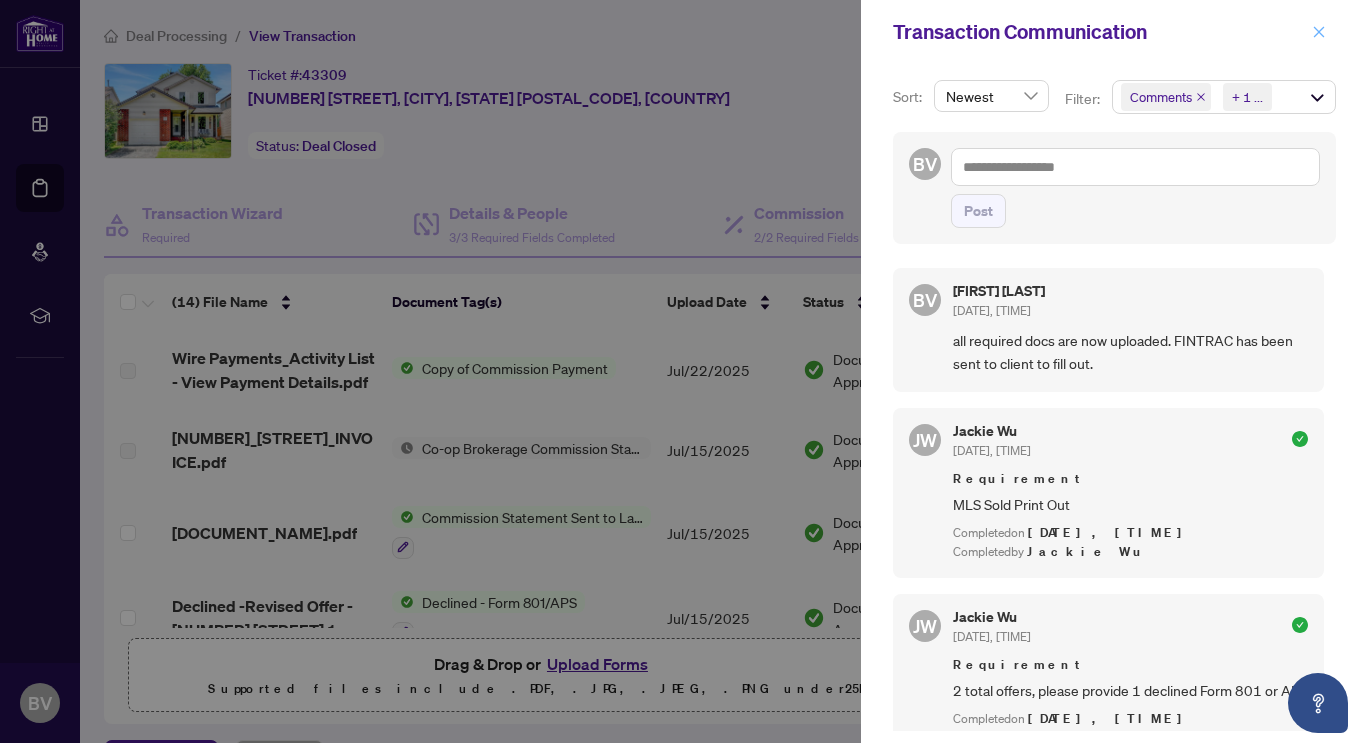 click 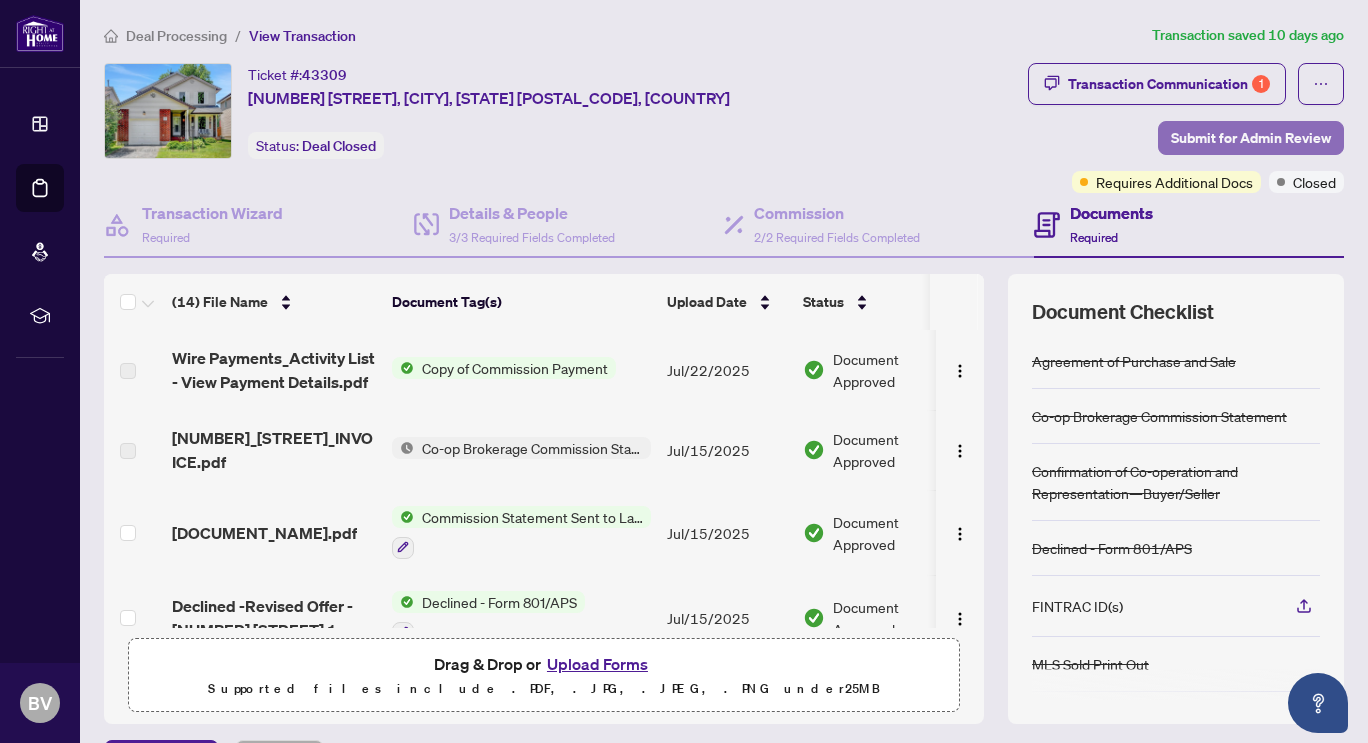click on "Submit for Admin Review" at bounding box center [1251, 138] 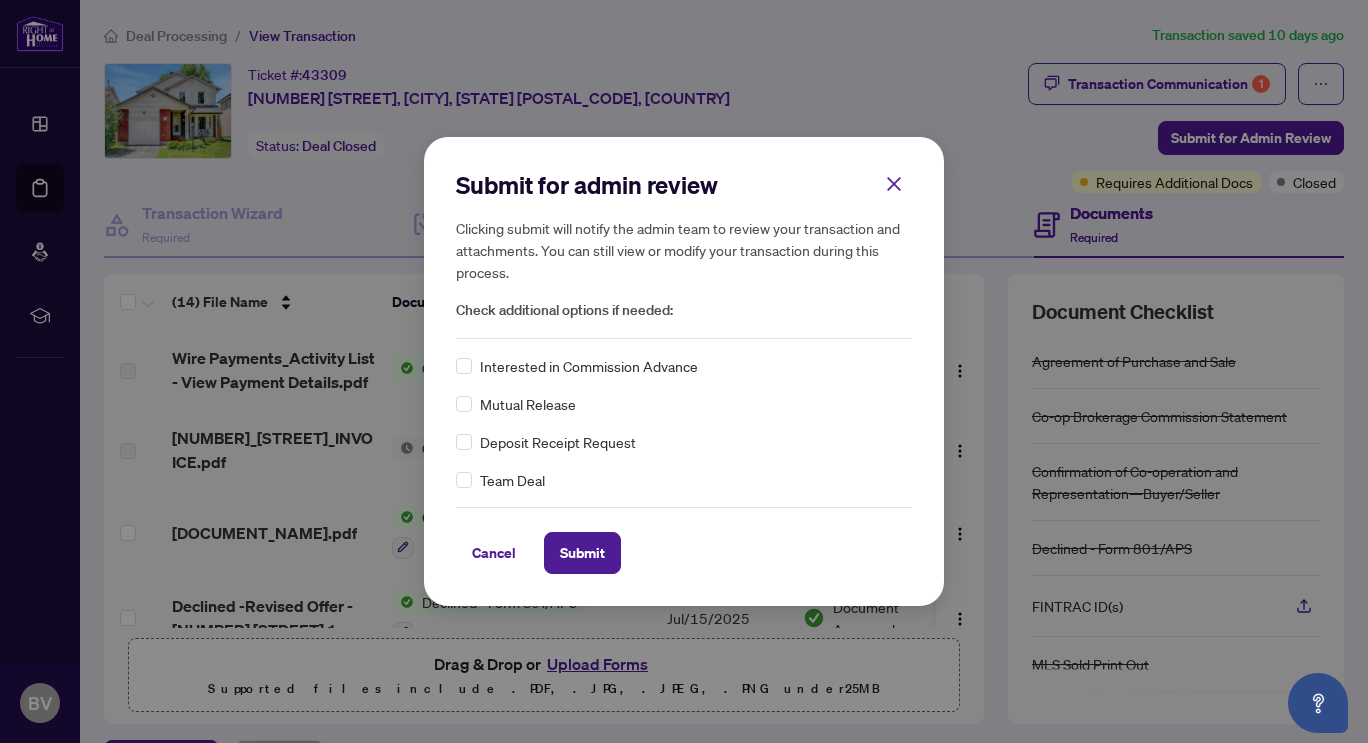 click on "Submit for admin review Clicking submit will notify the admin team to review your transaction and attachments. You can still view or modify your transaction during this process.   Check additional options if needed: Interested in Commission Advance Mutual Release Deposit Receipt Request Team Deal Cancel Submit Cancel OK" at bounding box center [684, 371] 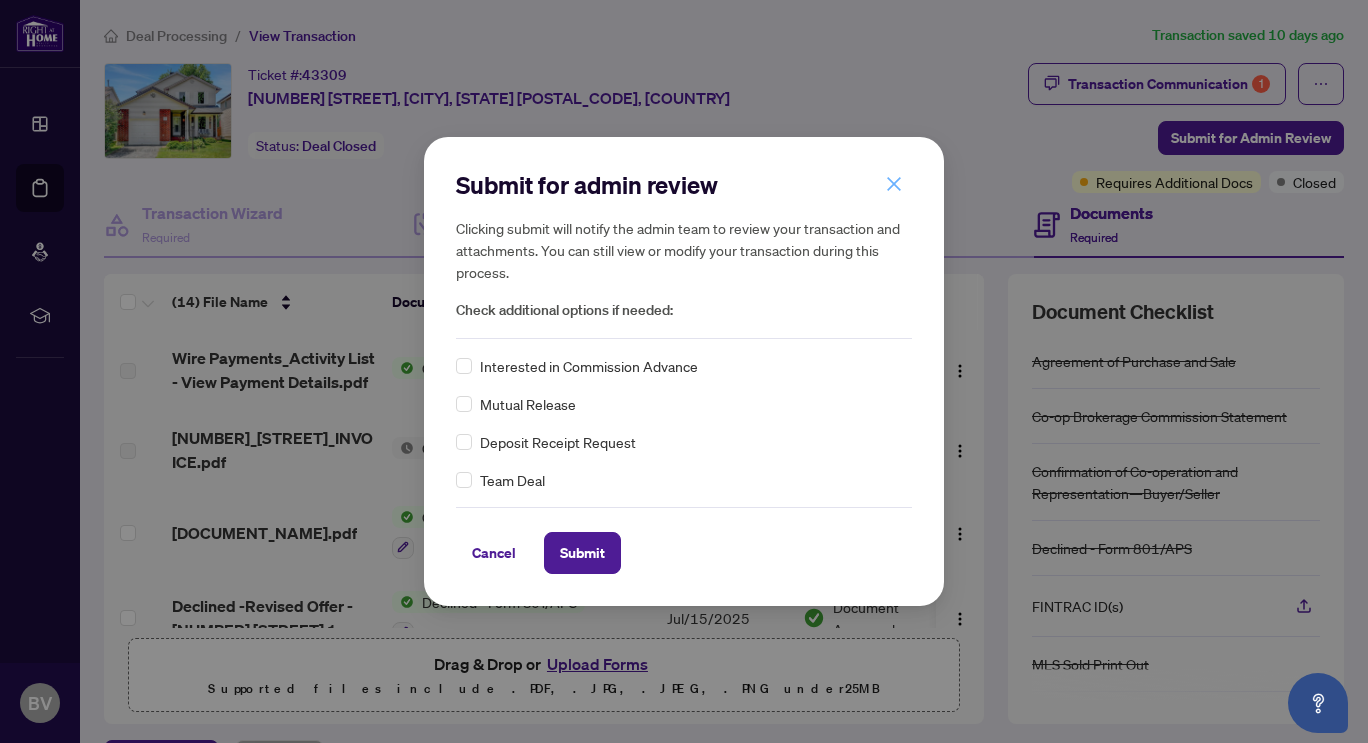 click at bounding box center (894, 184) 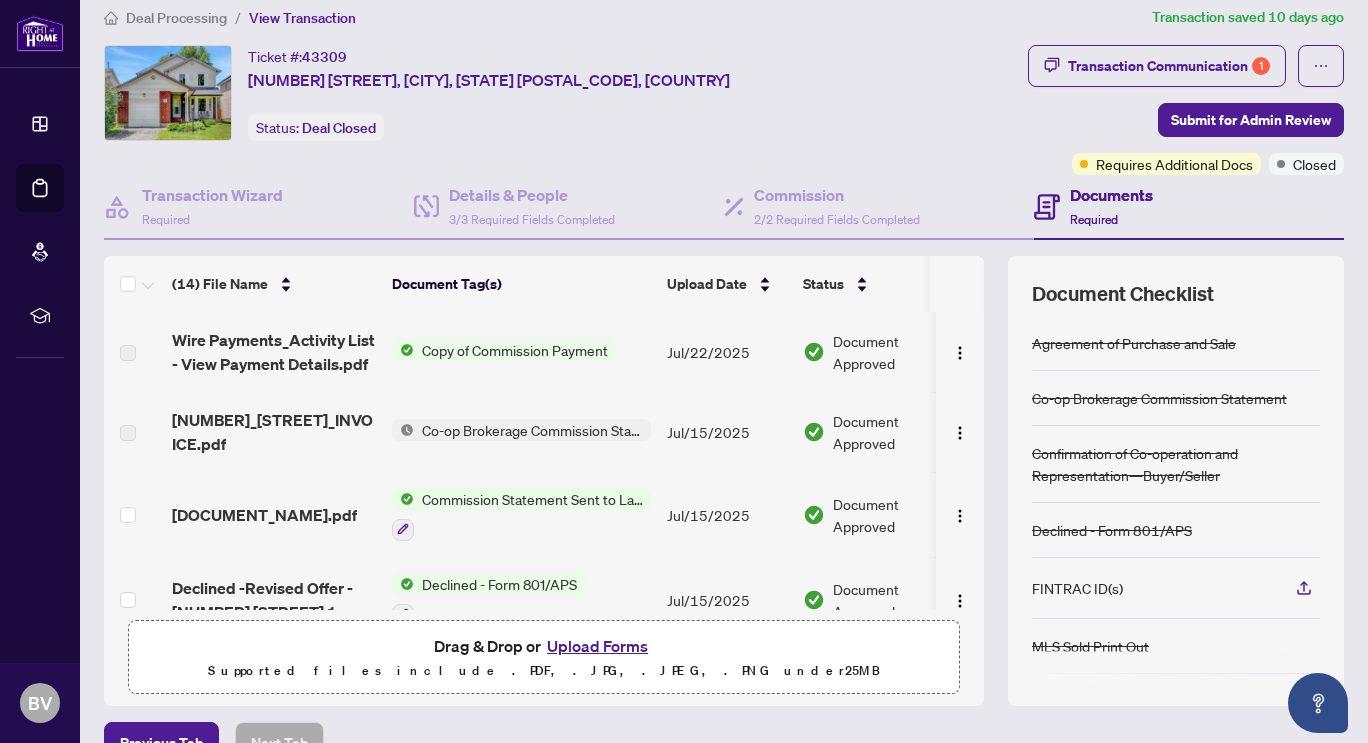 scroll, scrollTop: 0, scrollLeft: 0, axis: both 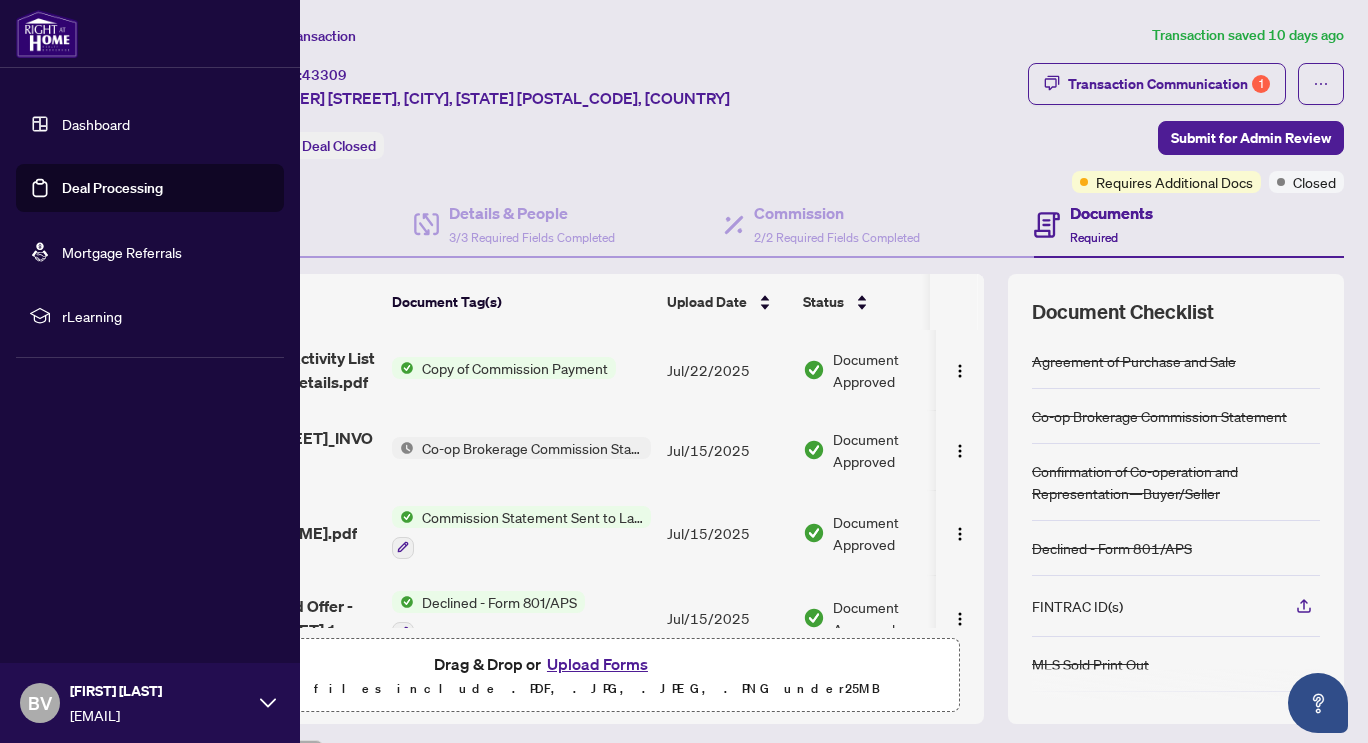 click on "Deal Processing" at bounding box center (112, 188) 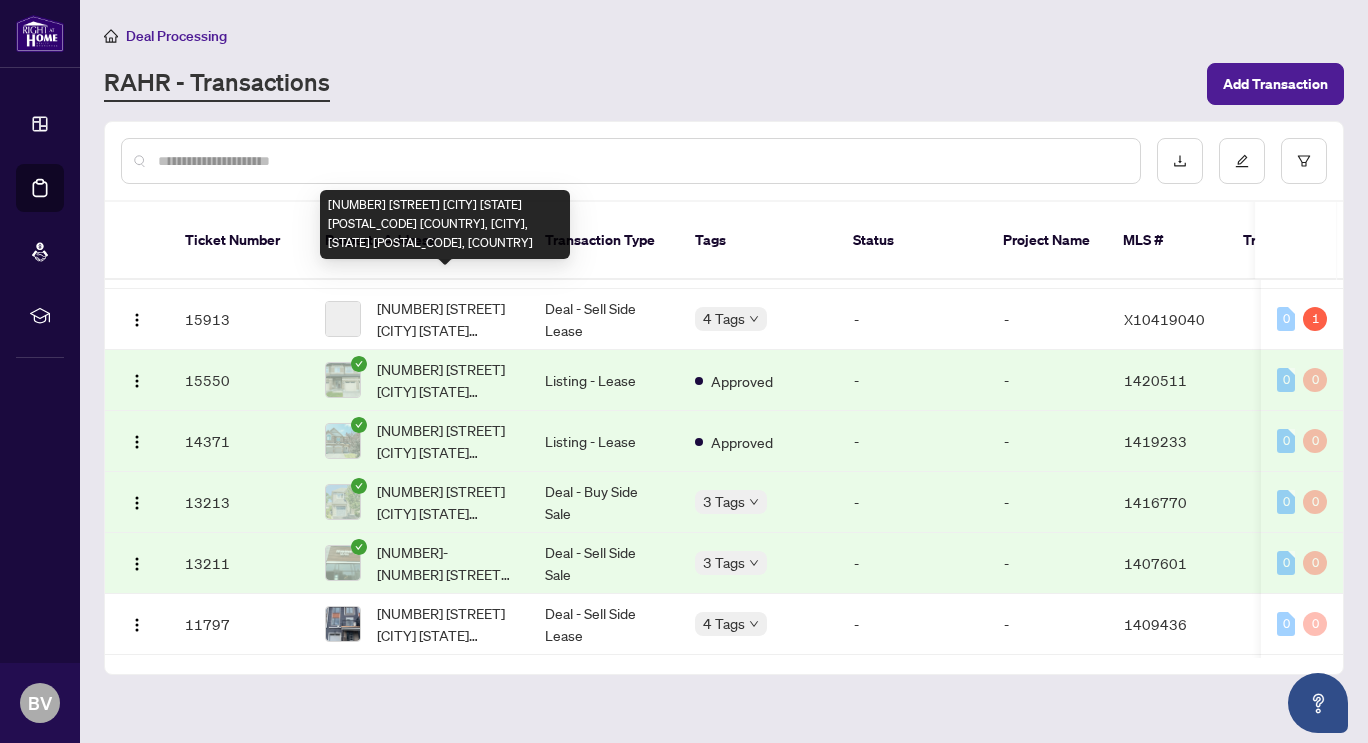 scroll, scrollTop: 2125, scrollLeft: 0, axis: vertical 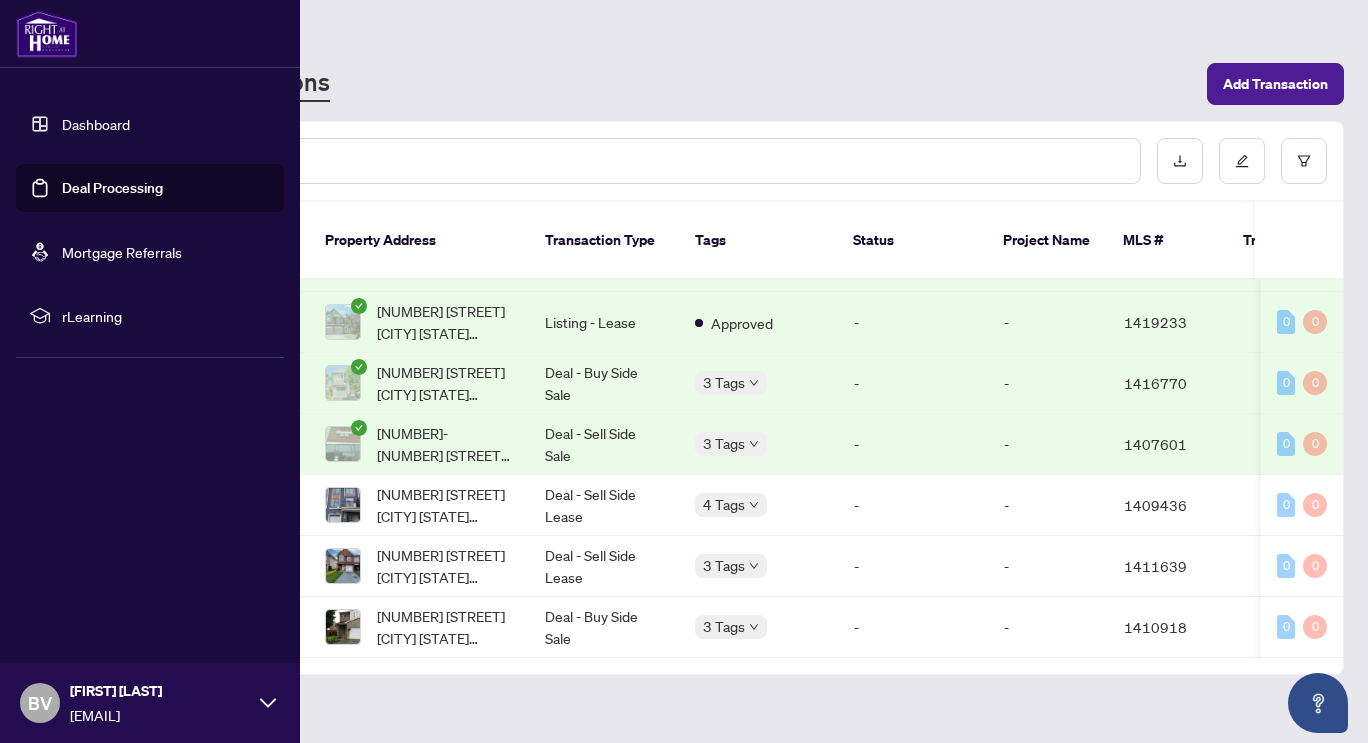 click on "Dashboard" at bounding box center [96, 124] 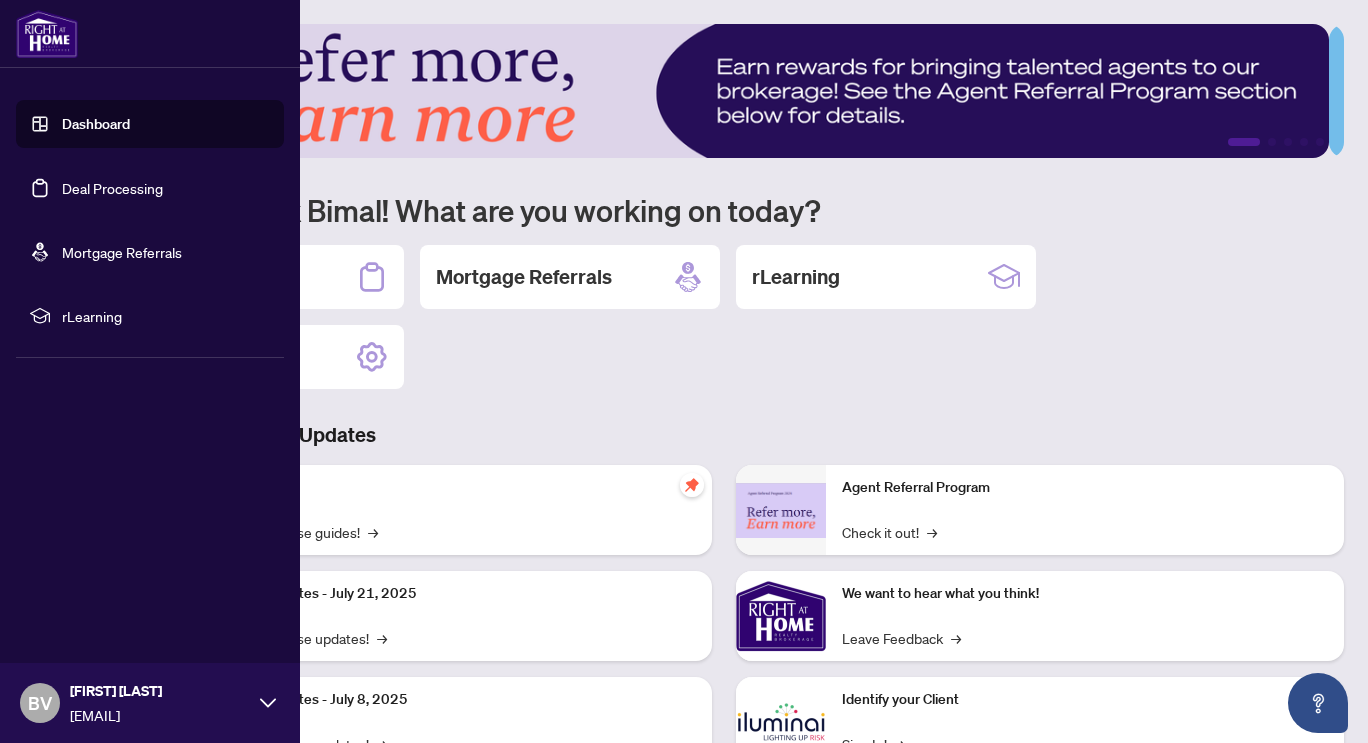 click on "Deal Processing" at bounding box center [112, 188] 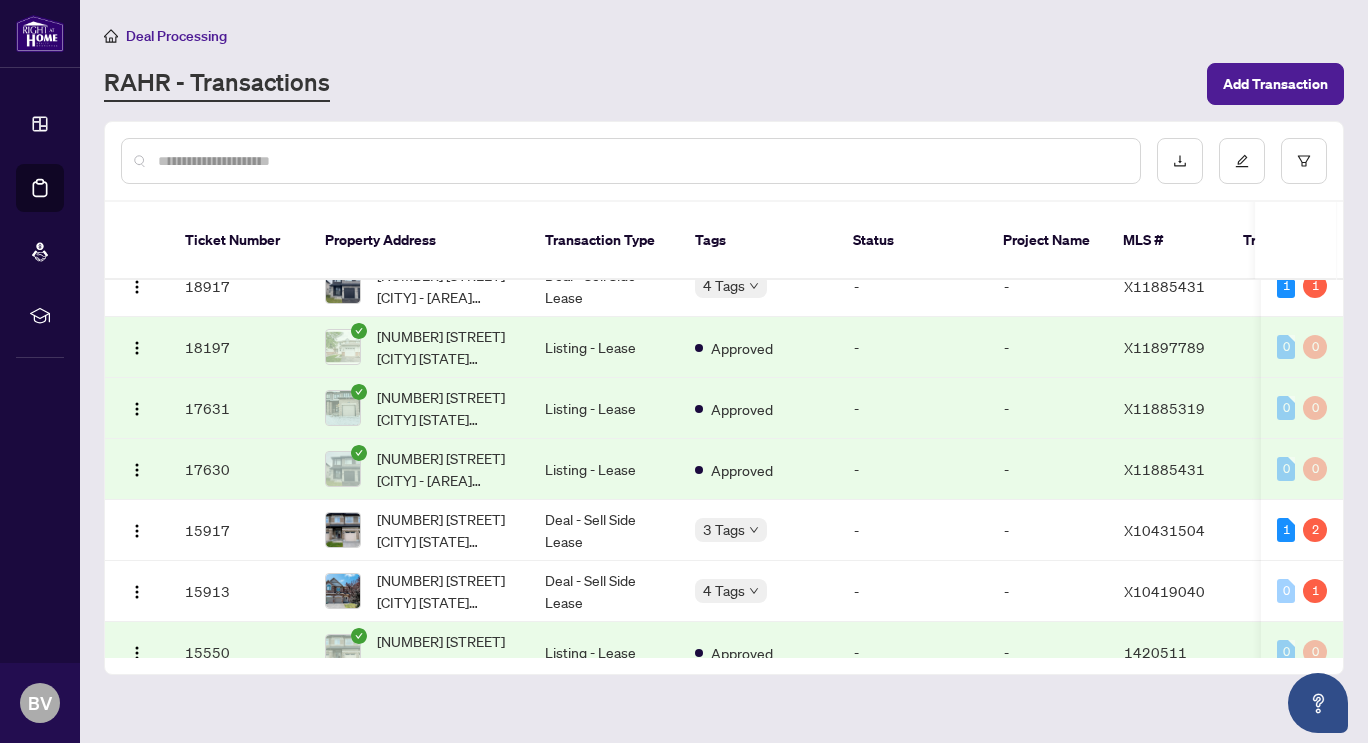 scroll, scrollTop: 2125, scrollLeft: 0, axis: vertical 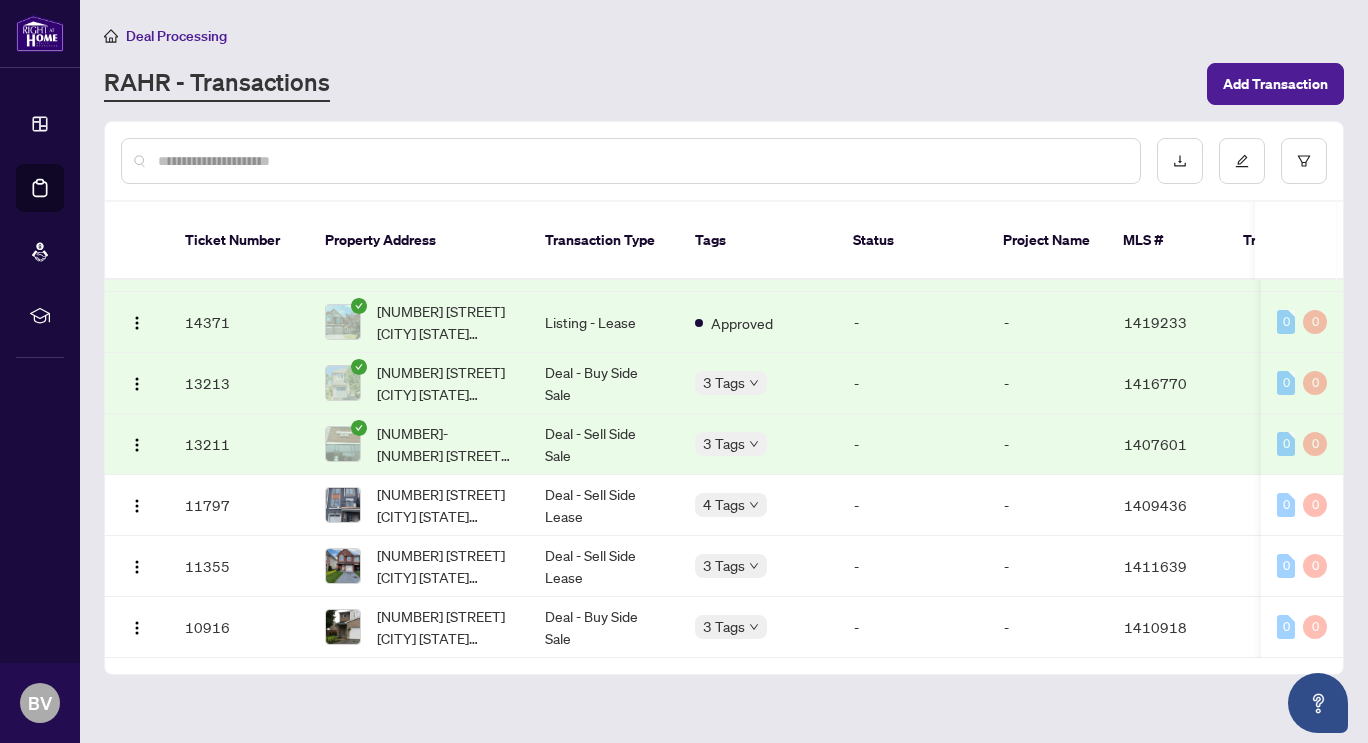 click at bounding box center [631, 161] 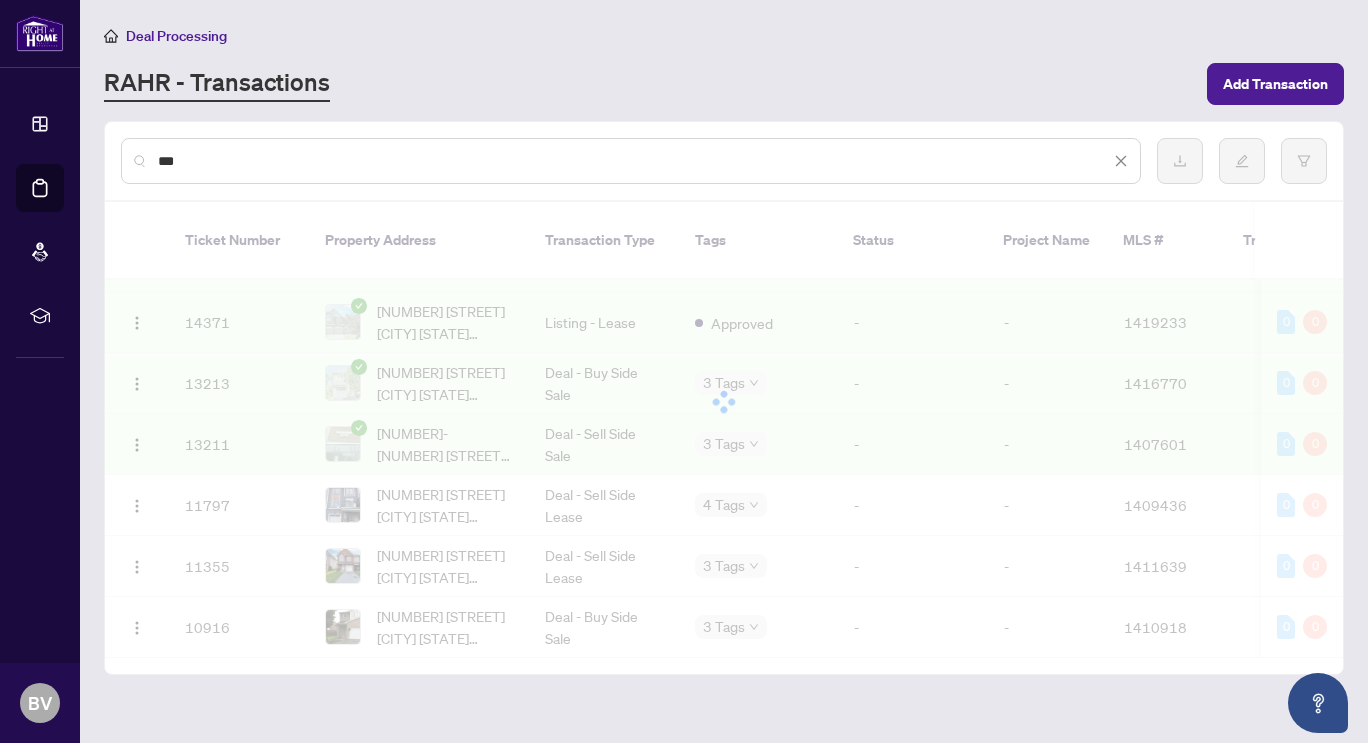 scroll, scrollTop: 0, scrollLeft: 0, axis: both 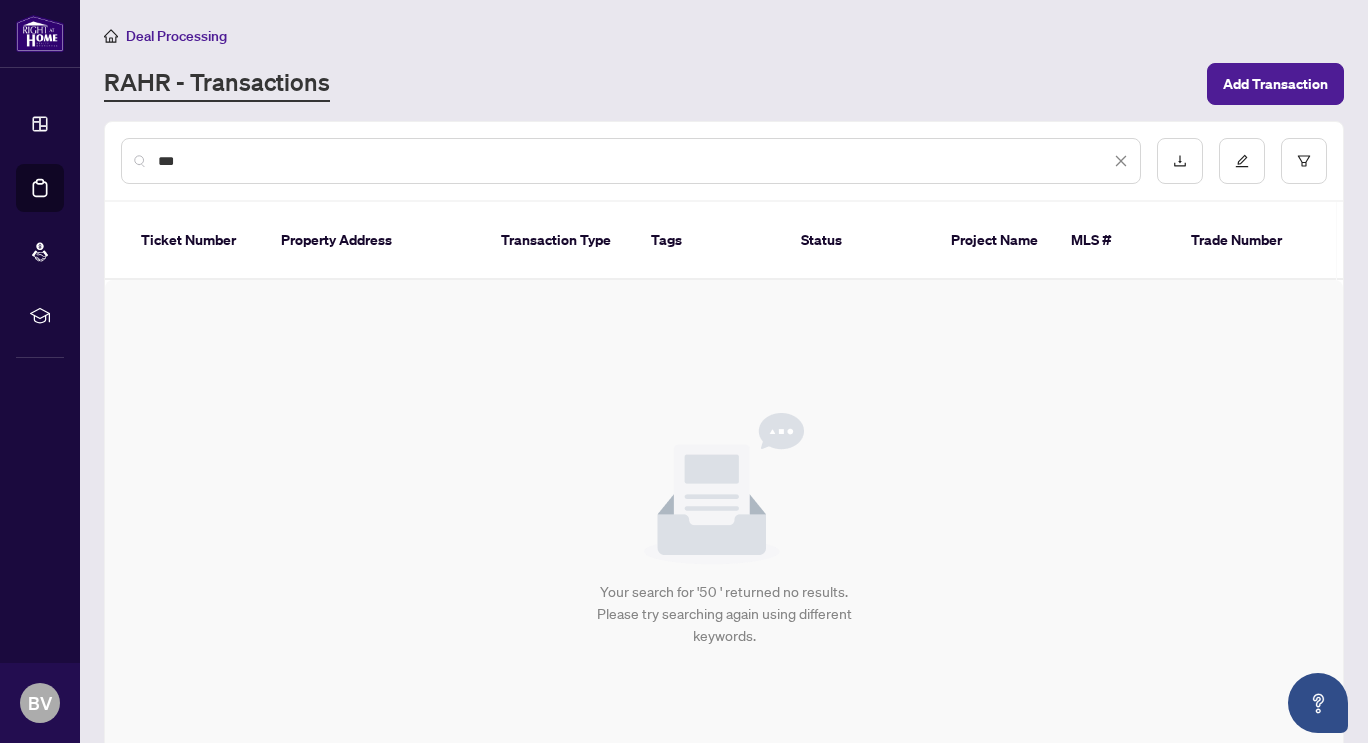 type on "**" 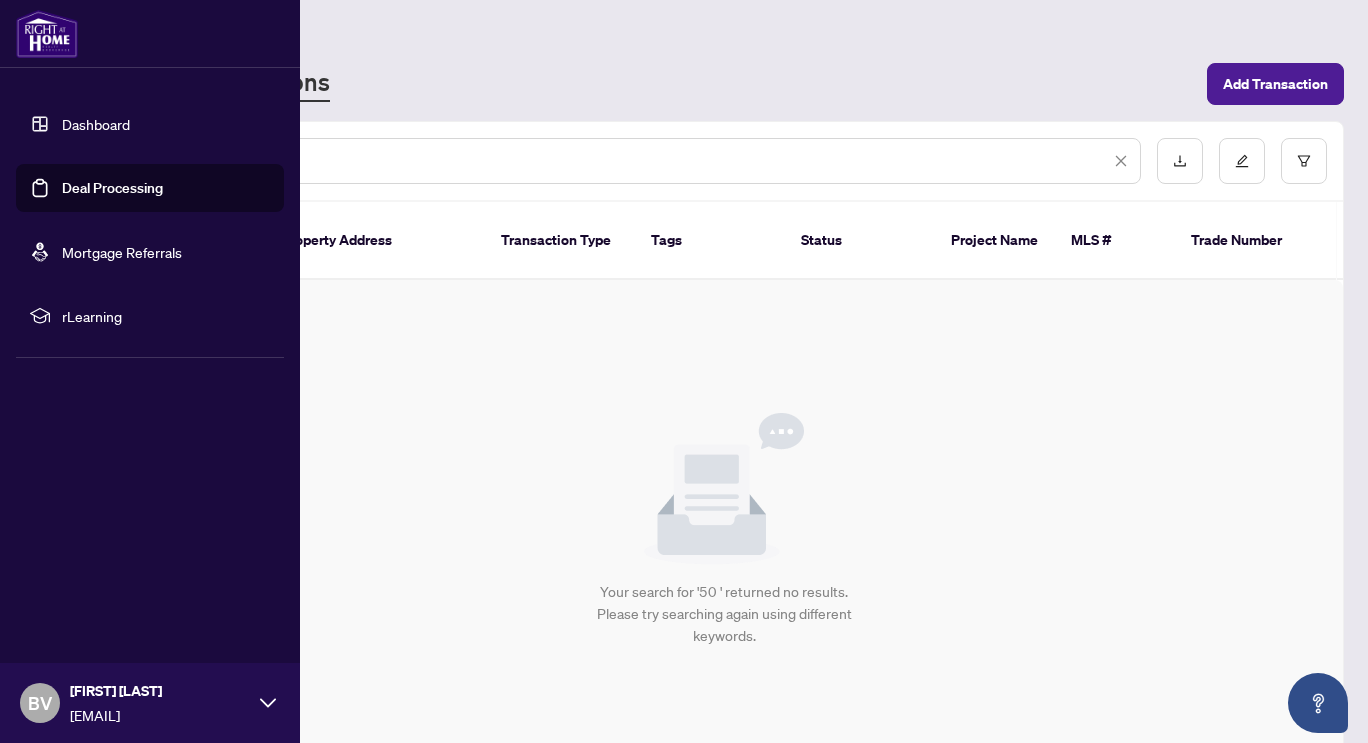 click on "Deal Processing" at bounding box center [112, 188] 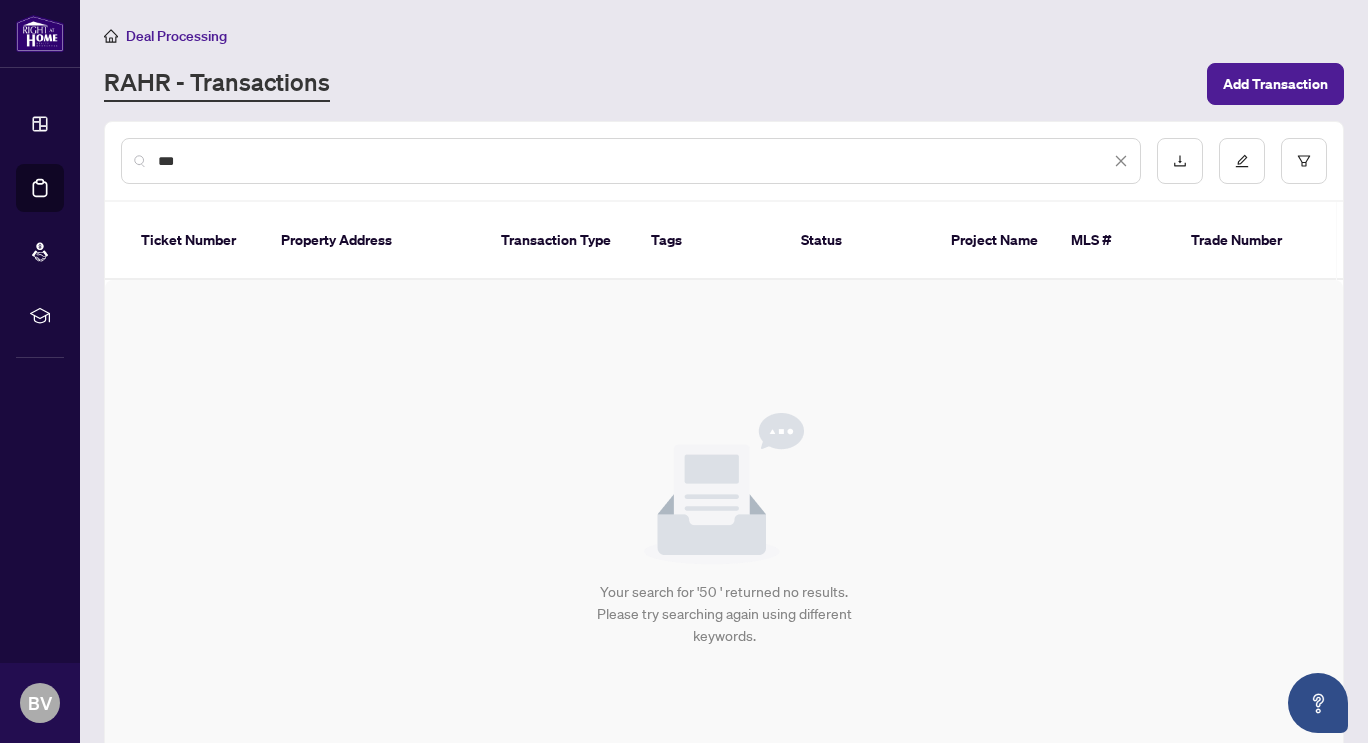 drag, startPoint x: 220, startPoint y: 163, endPoint x: 0, endPoint y: 170, distance: 220.11133 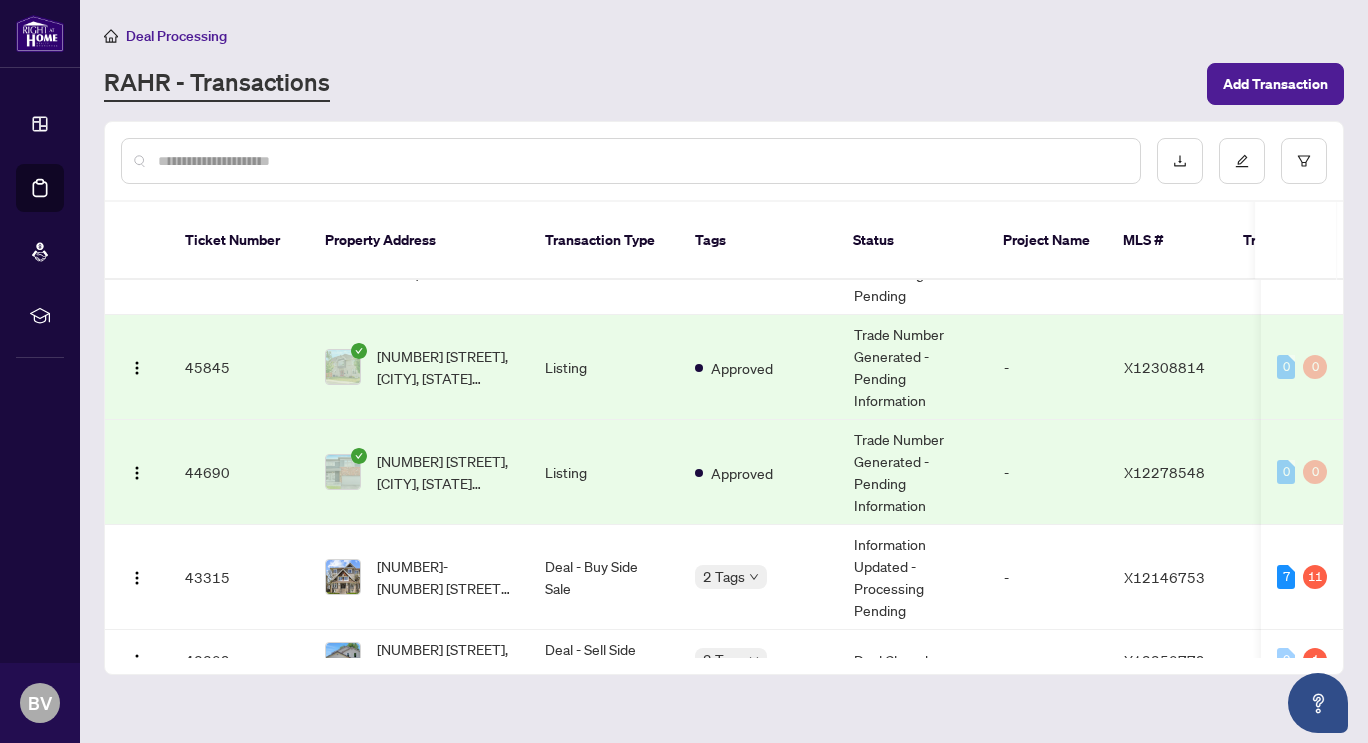 scroll, scrollTop: 200, scrollLeft: 0, axis: vertical 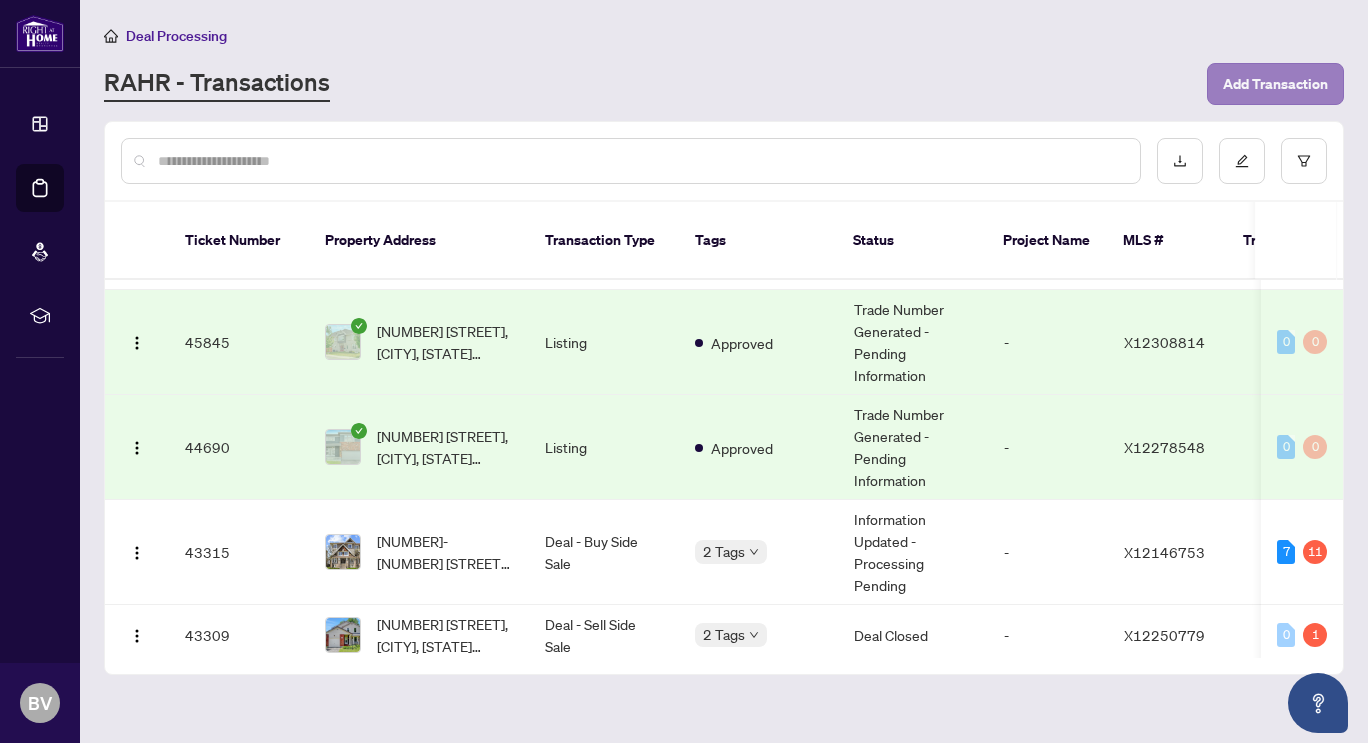 type 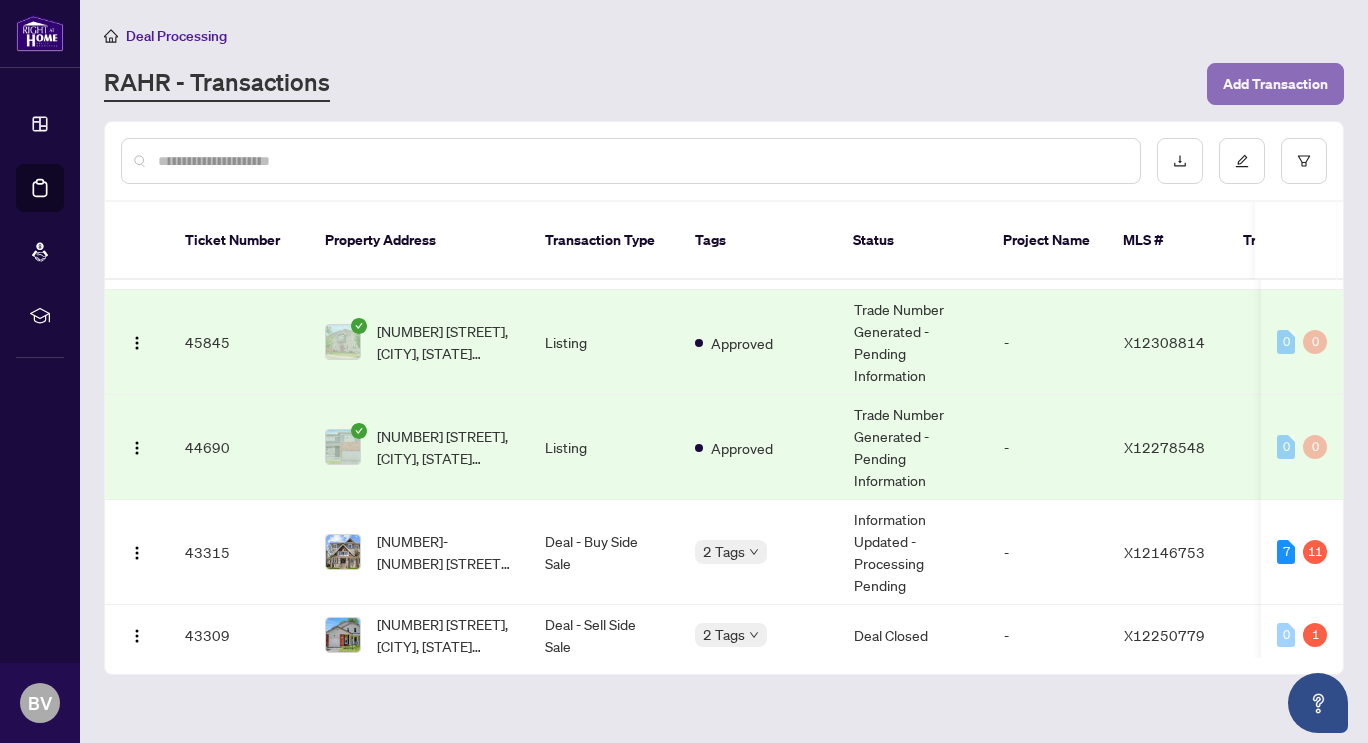 click on "Add Transaction" at bounding box center [1275, 84] 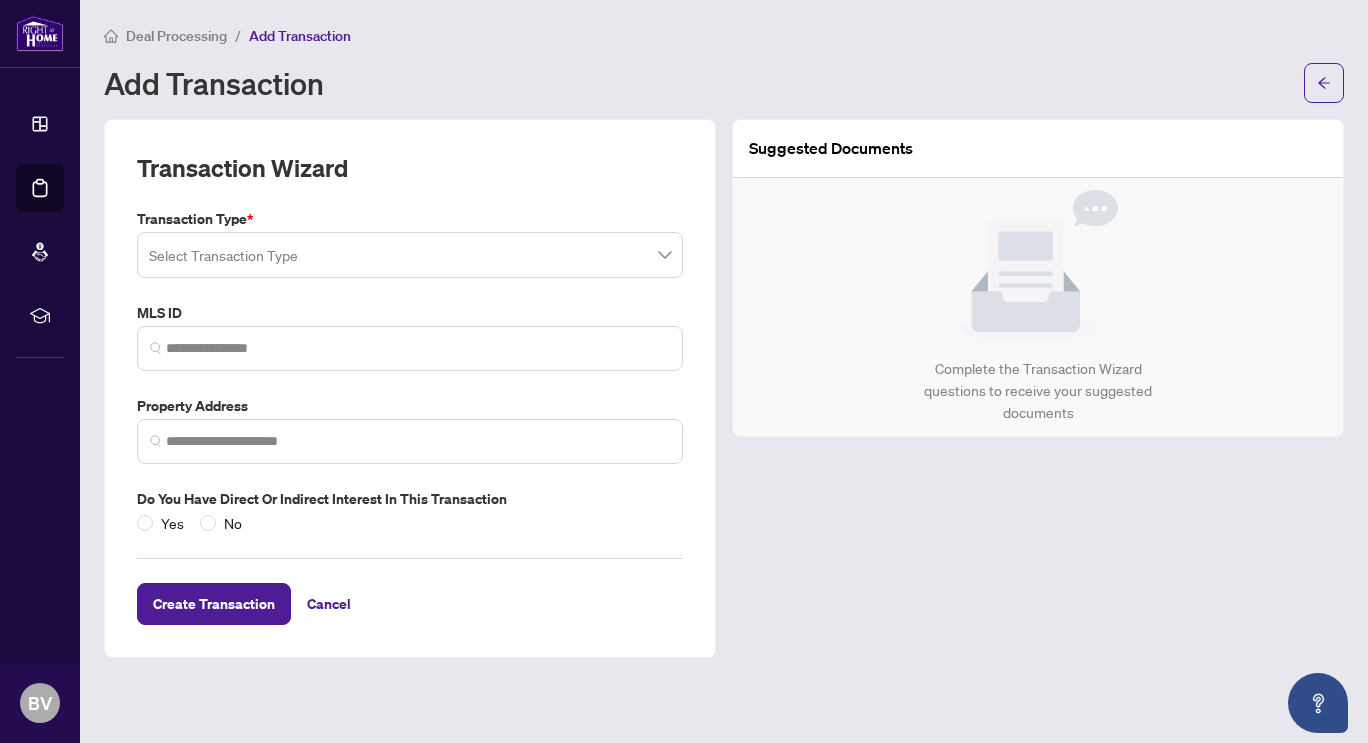 click at bounding box center [410, 255] 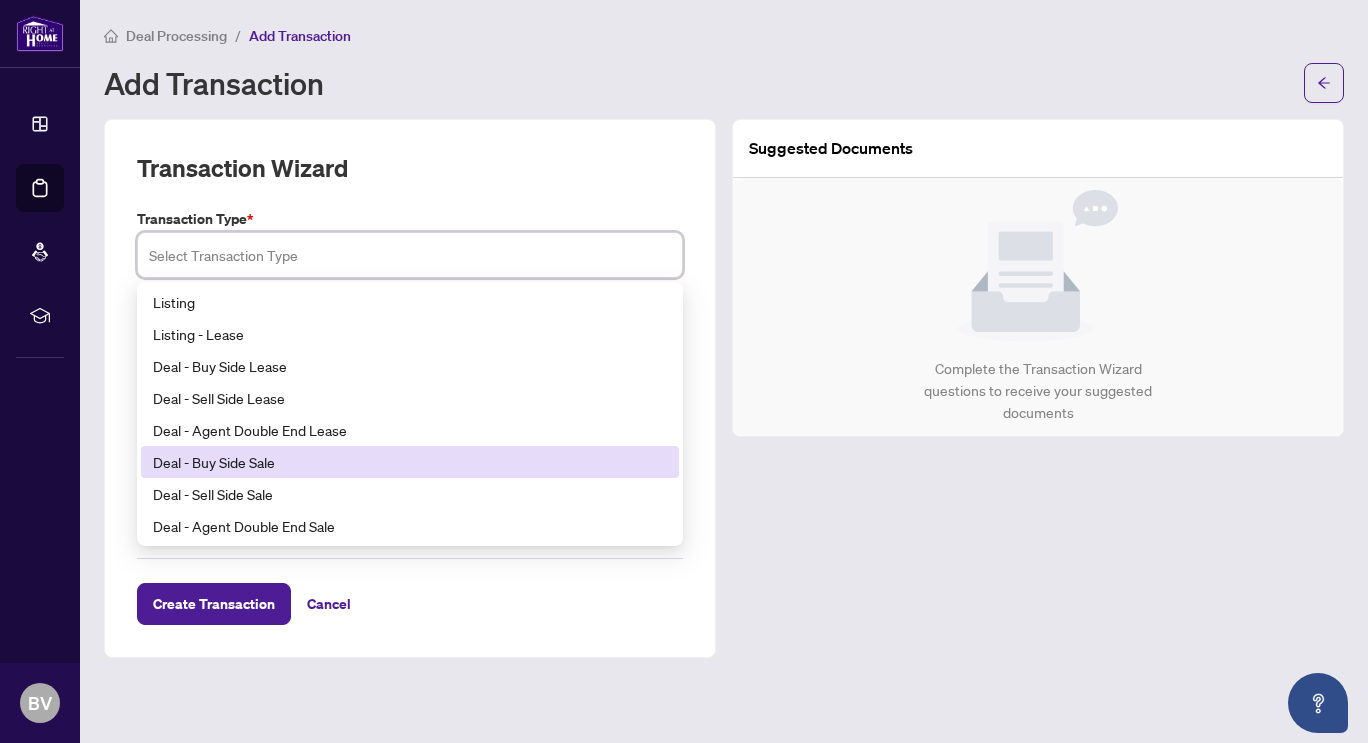click on "Deal - Buy Side Sale" at bounding box center [410, 462] 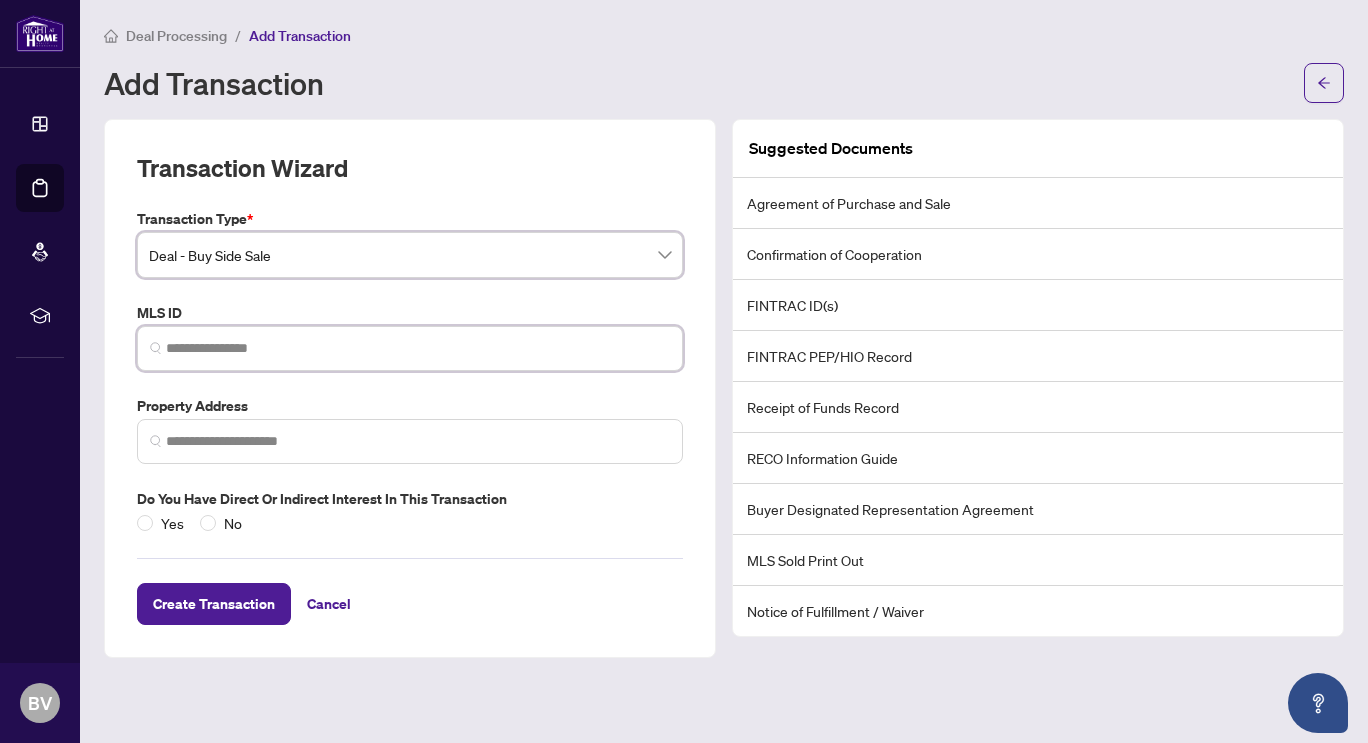 click at bounding box center [418, 348] 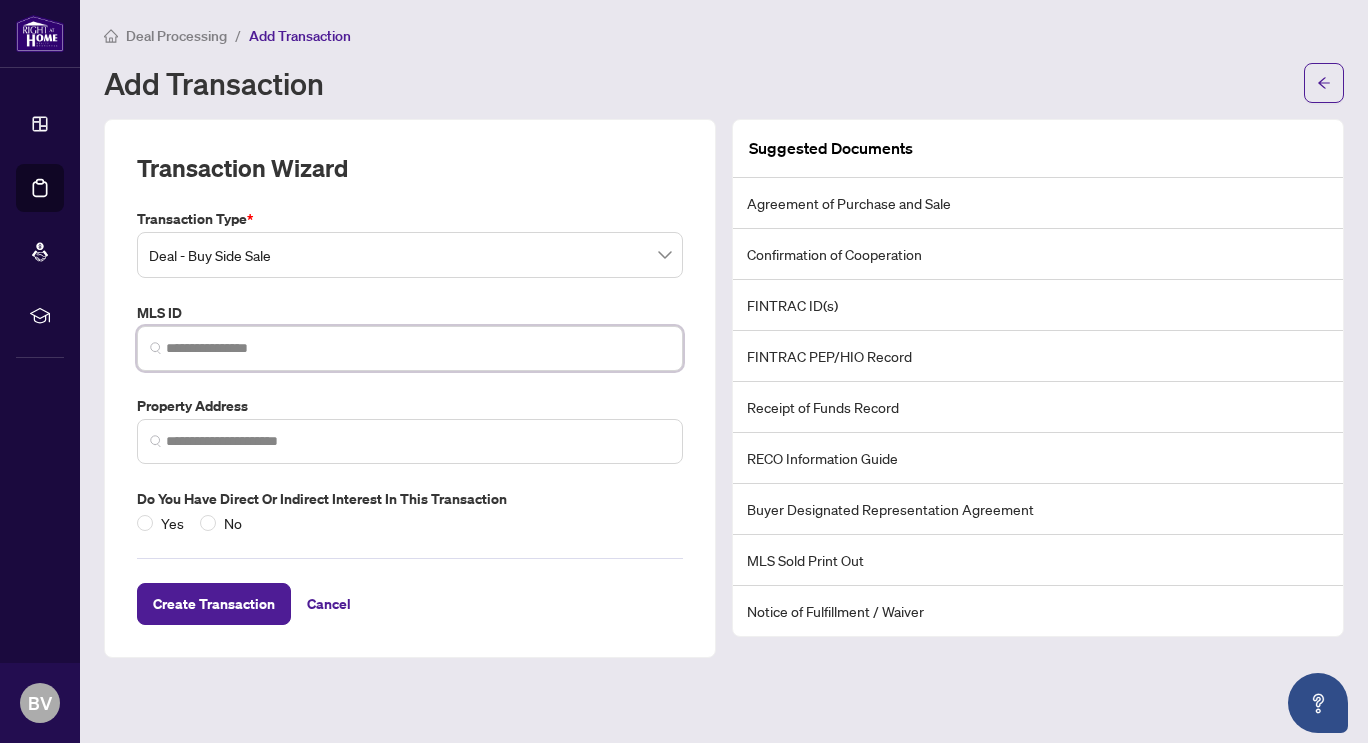 paste on "*********" 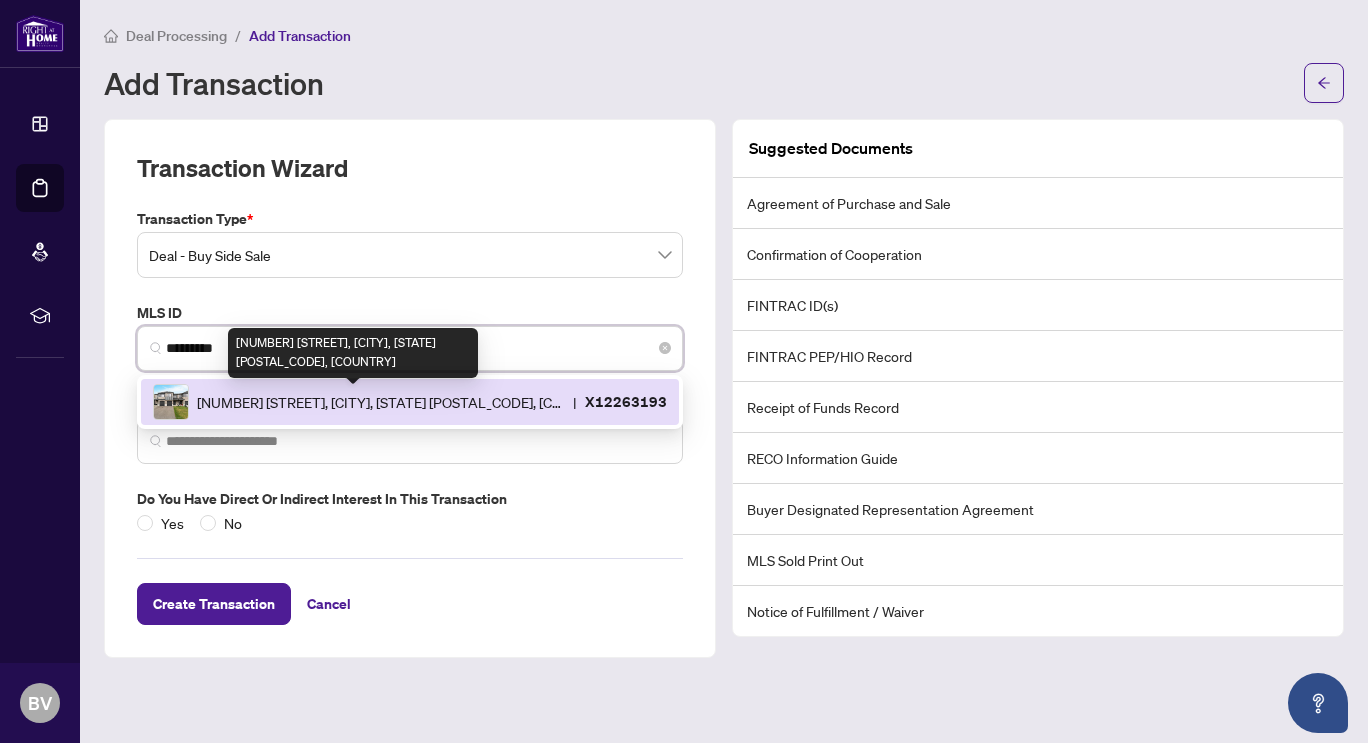 click on "[NUMBER] [STREET], [CITY], [STATE] [POSTAL_CODE], [COUNTRY]" at bounding box center [381, 402] 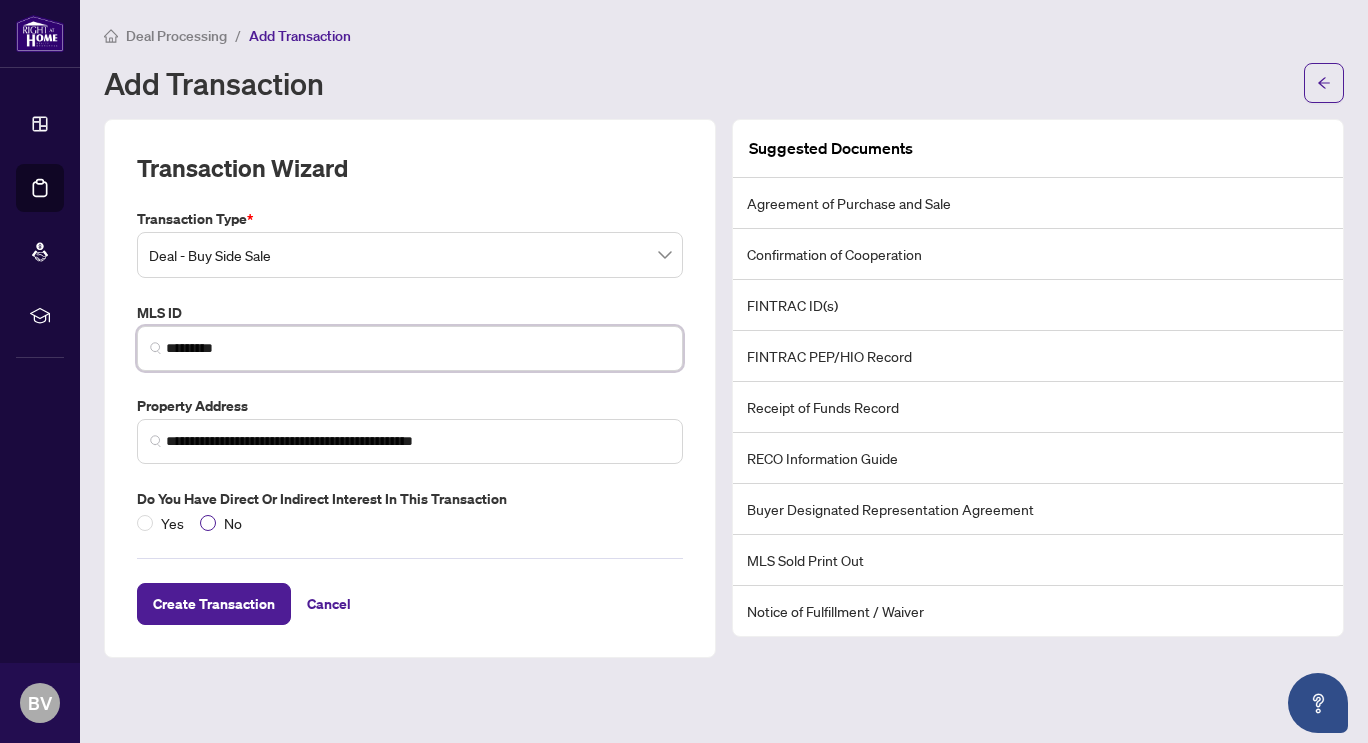 type on "*********" 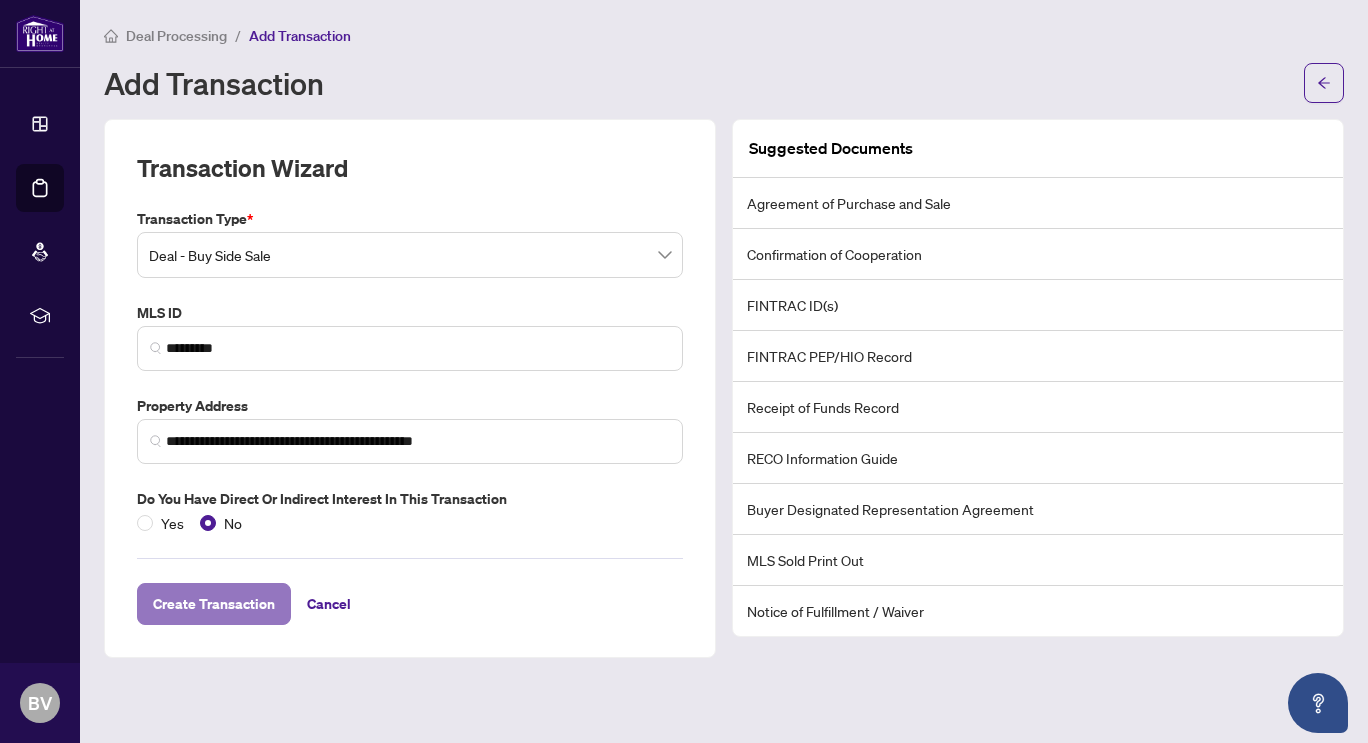click on "Create Transaction" at bounding box center (214, 604) 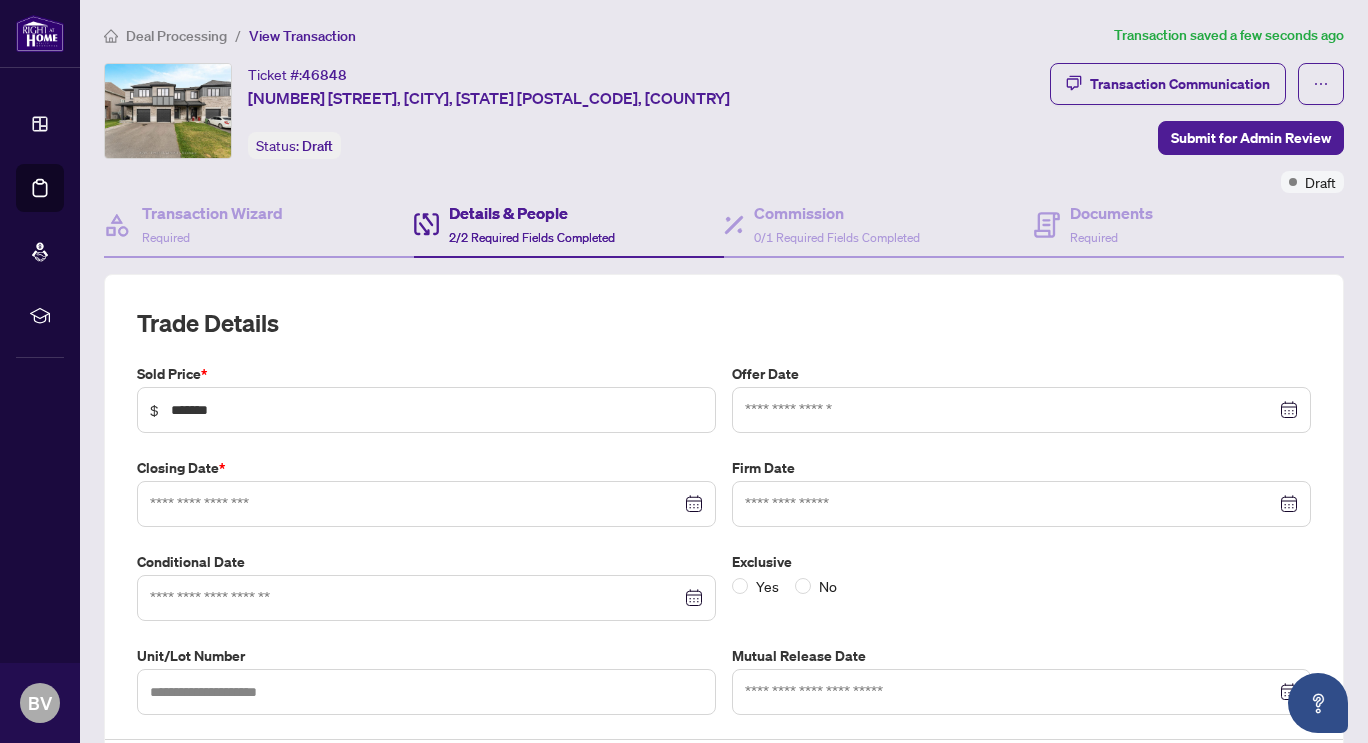 type on "**********" 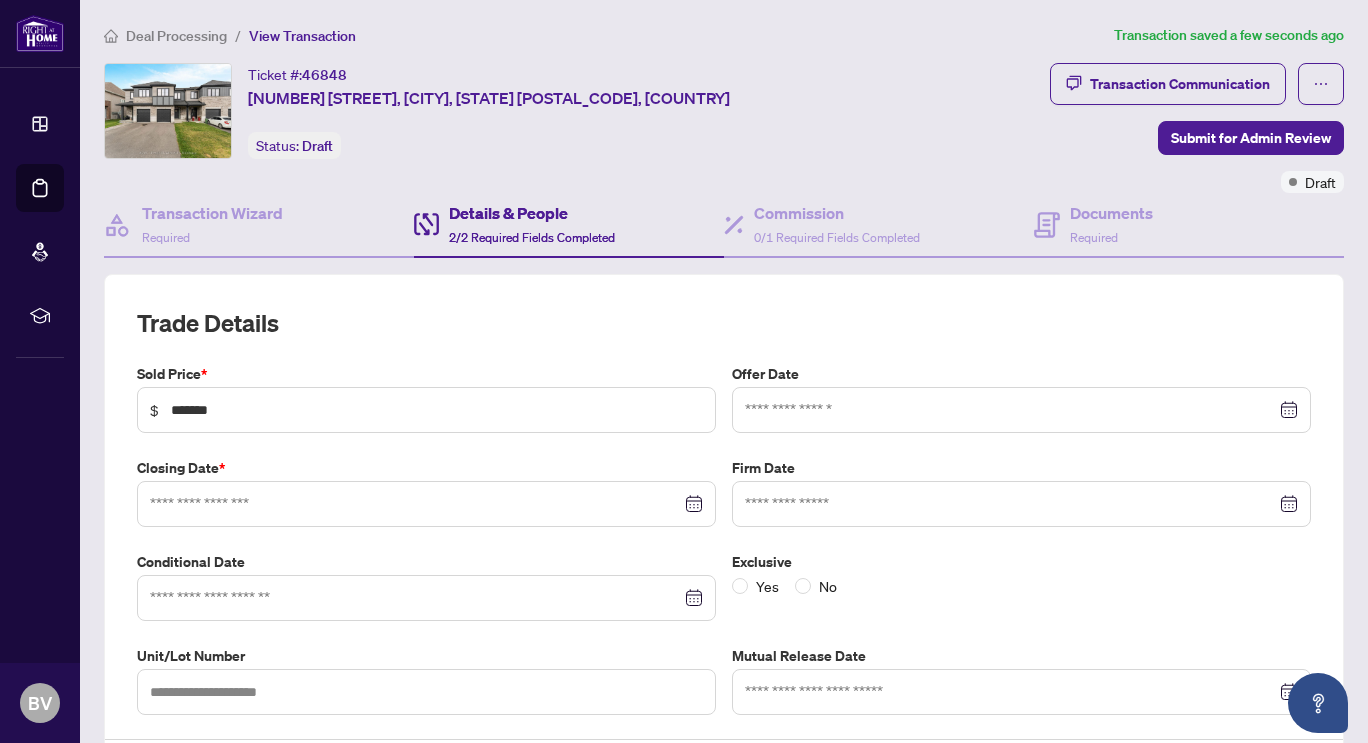 type on "**********" 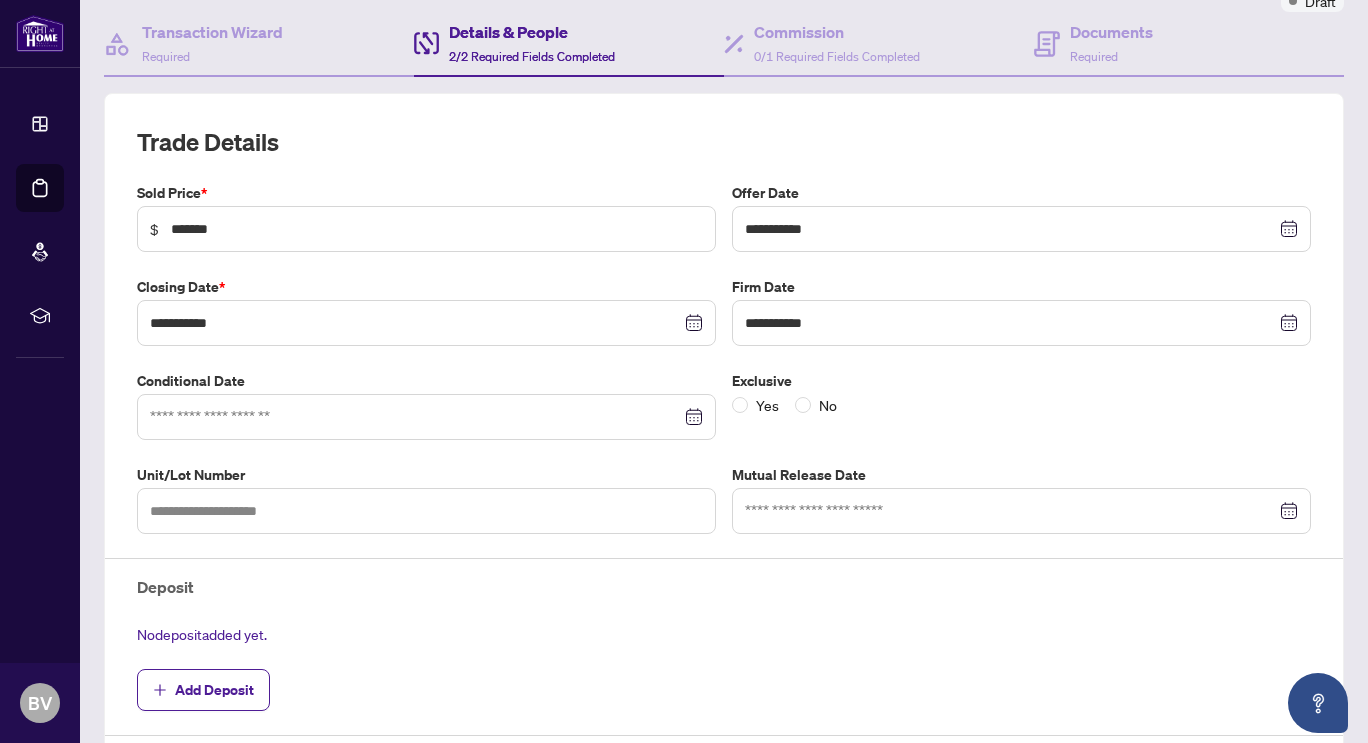 scroll, scrollTop: 200, scrollLeft: 0, axis: vertical 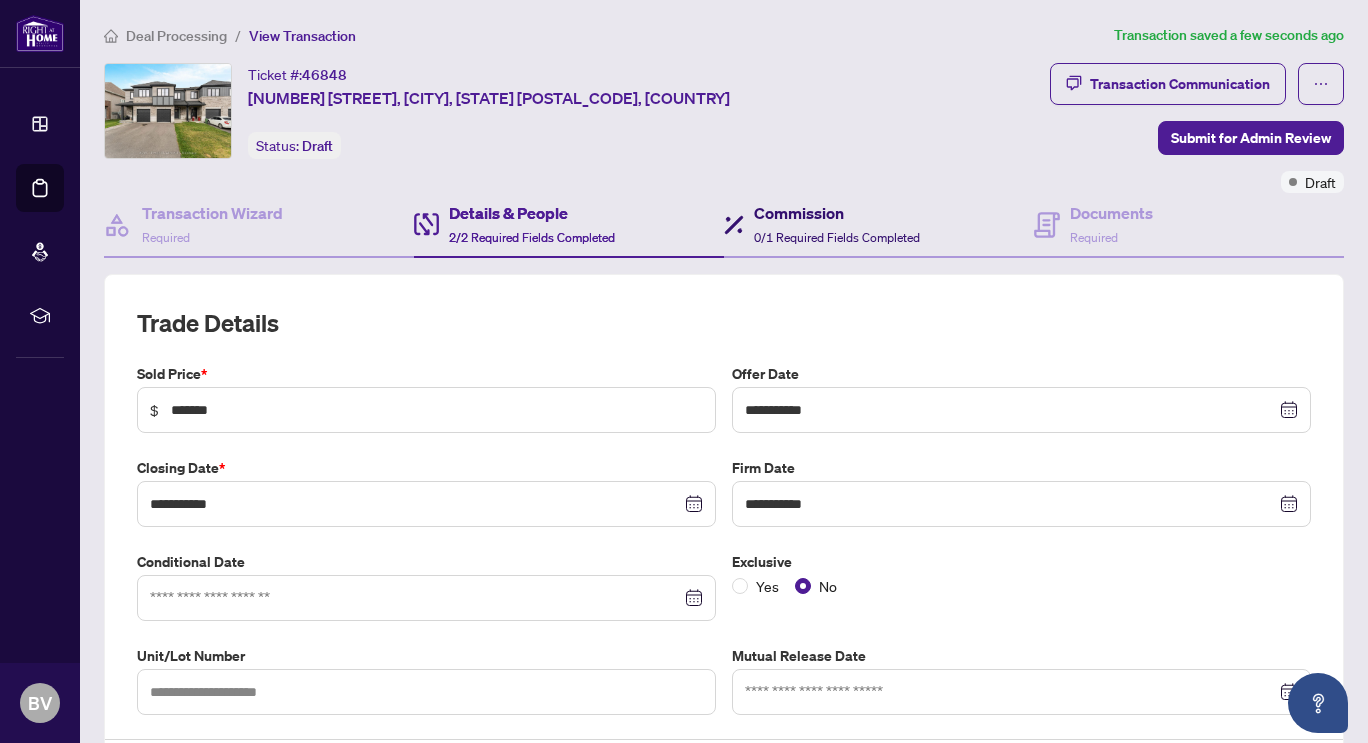 click on "Commission 0/1 Required Fields Completed" at bounding box center (837, 224) 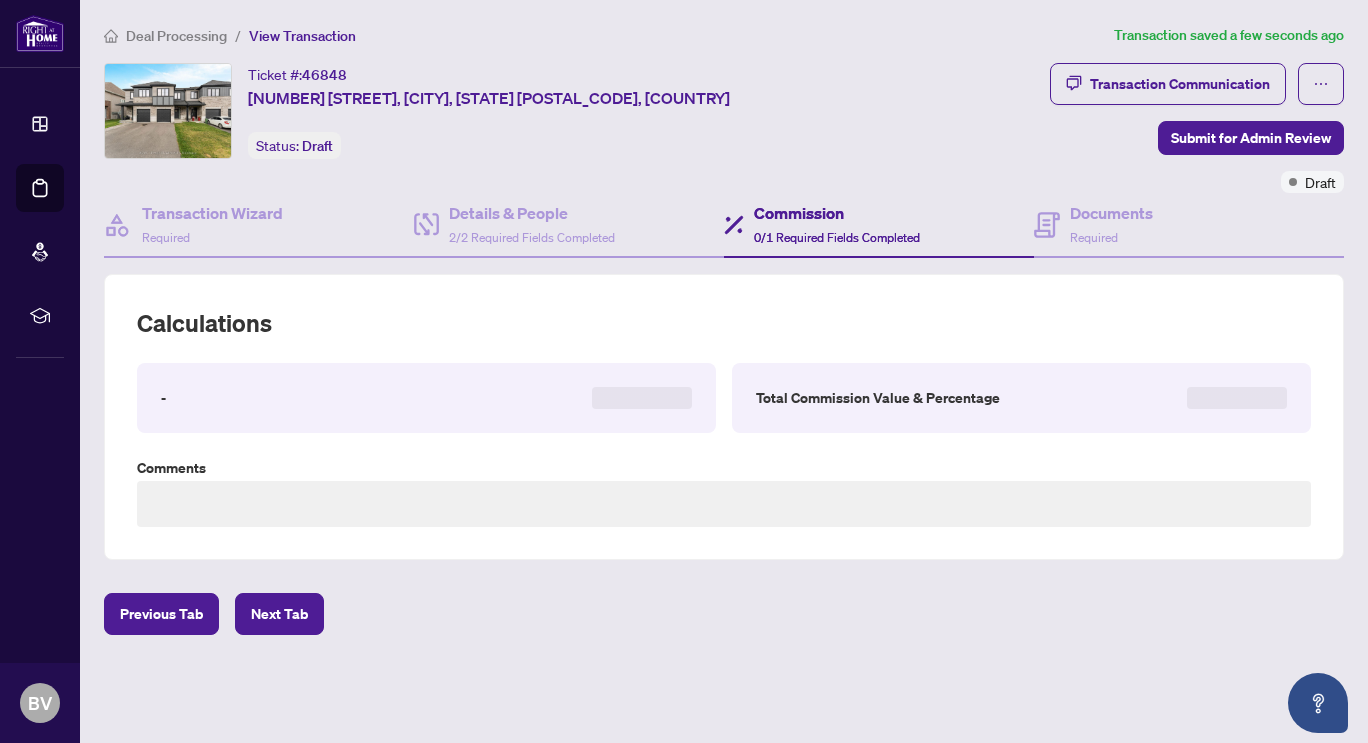 type on "**********" 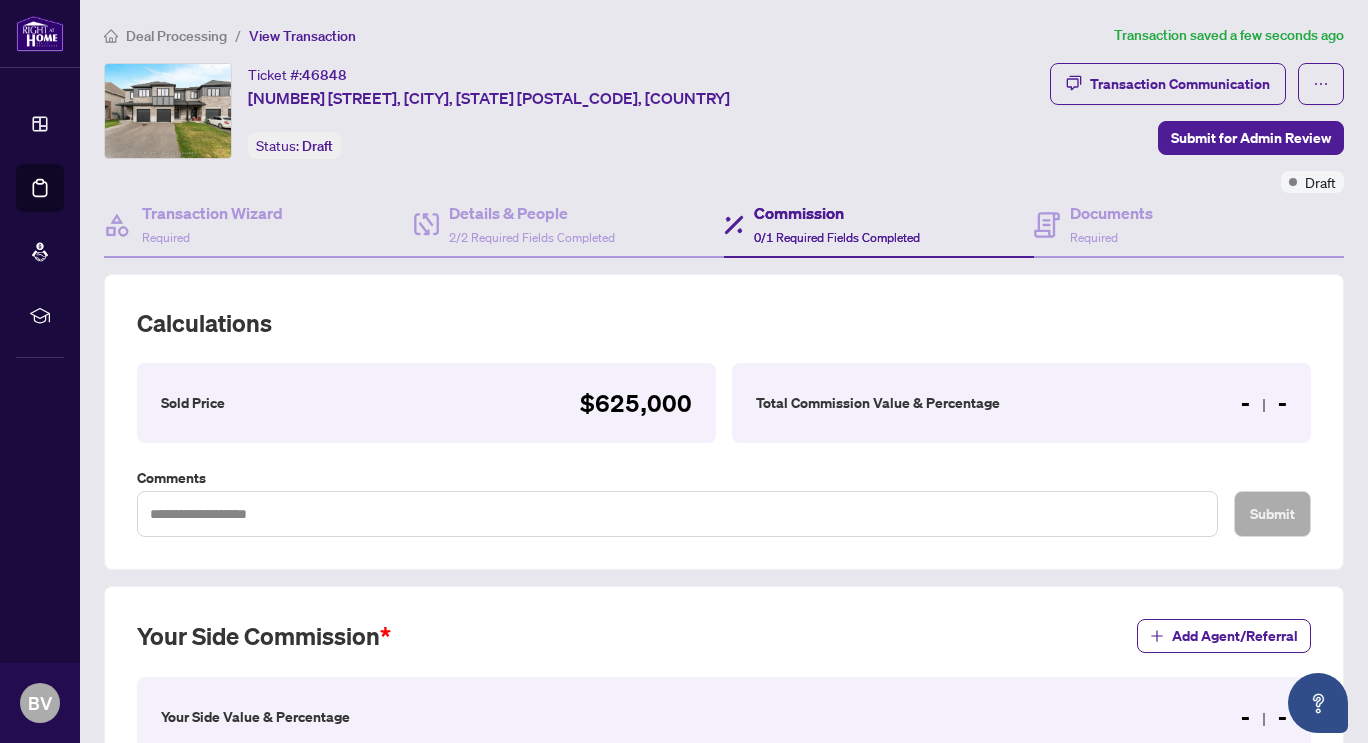 scroll, scrollTop: 446, scrollLeft: 0, axis: vertical 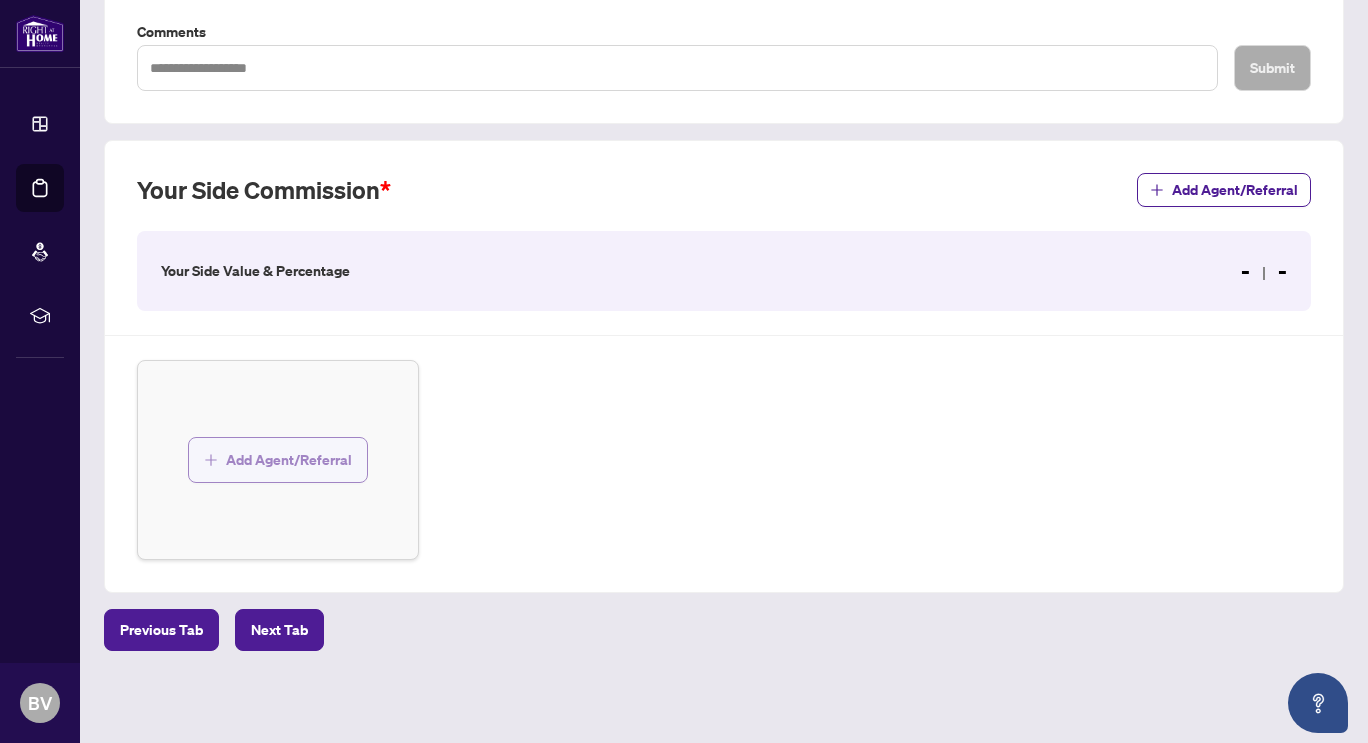 click on "Add Agent/Referral" at bounding box center [289, 460] 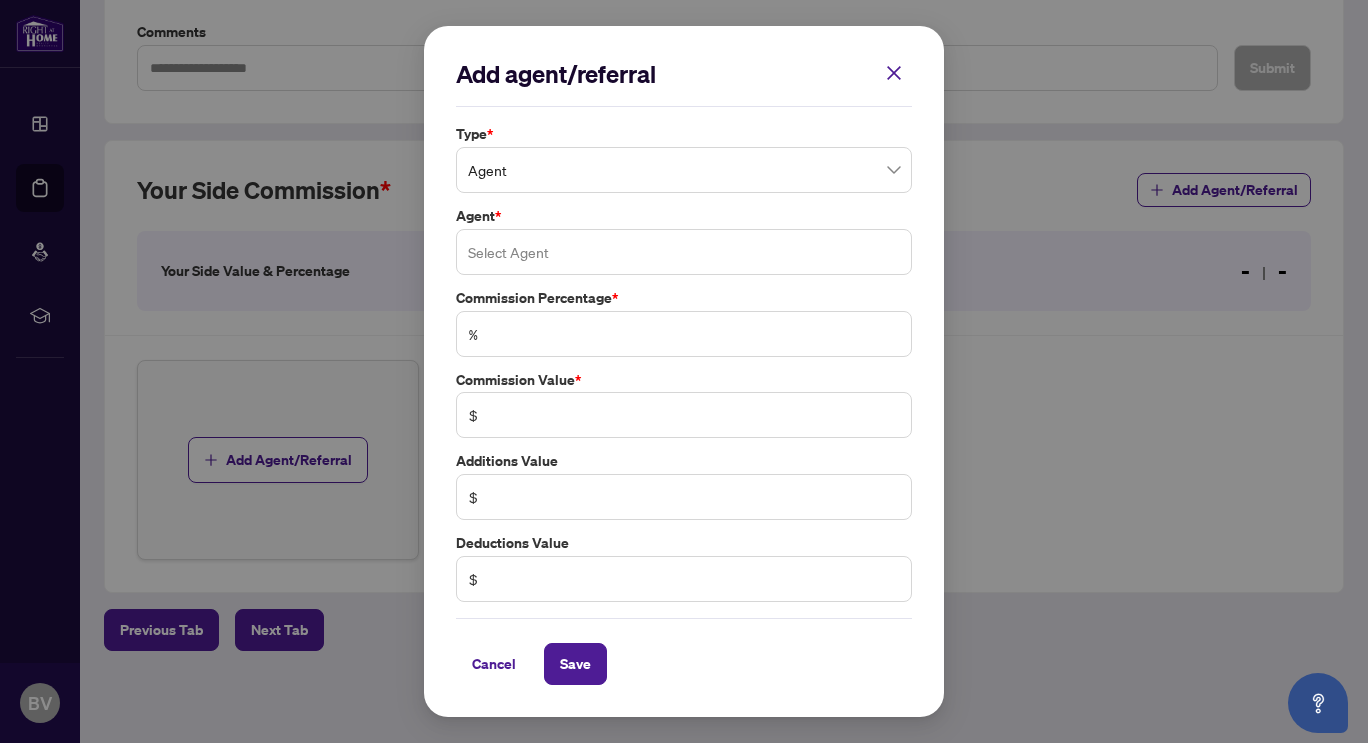 click at bounding box center (684, 252) 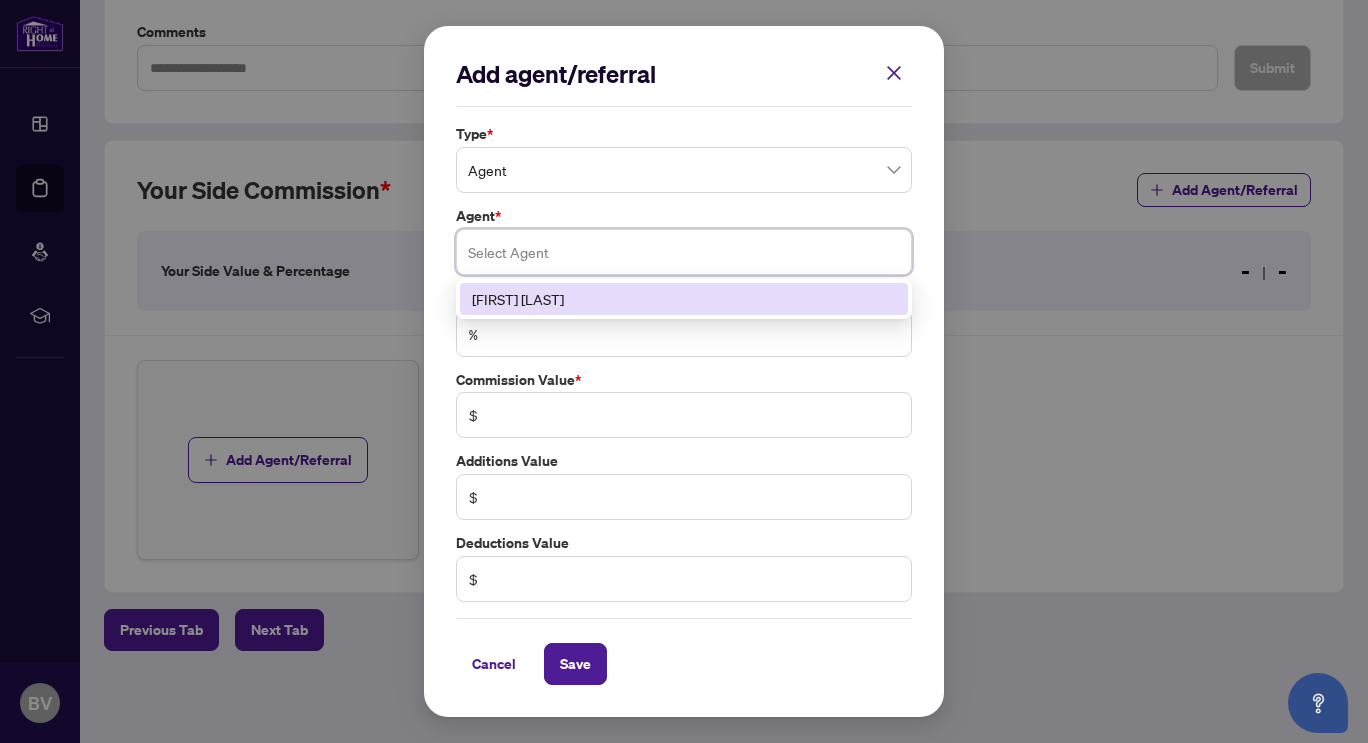 click on "[FIRST] [LAST]" at bounding box center (684, 299) 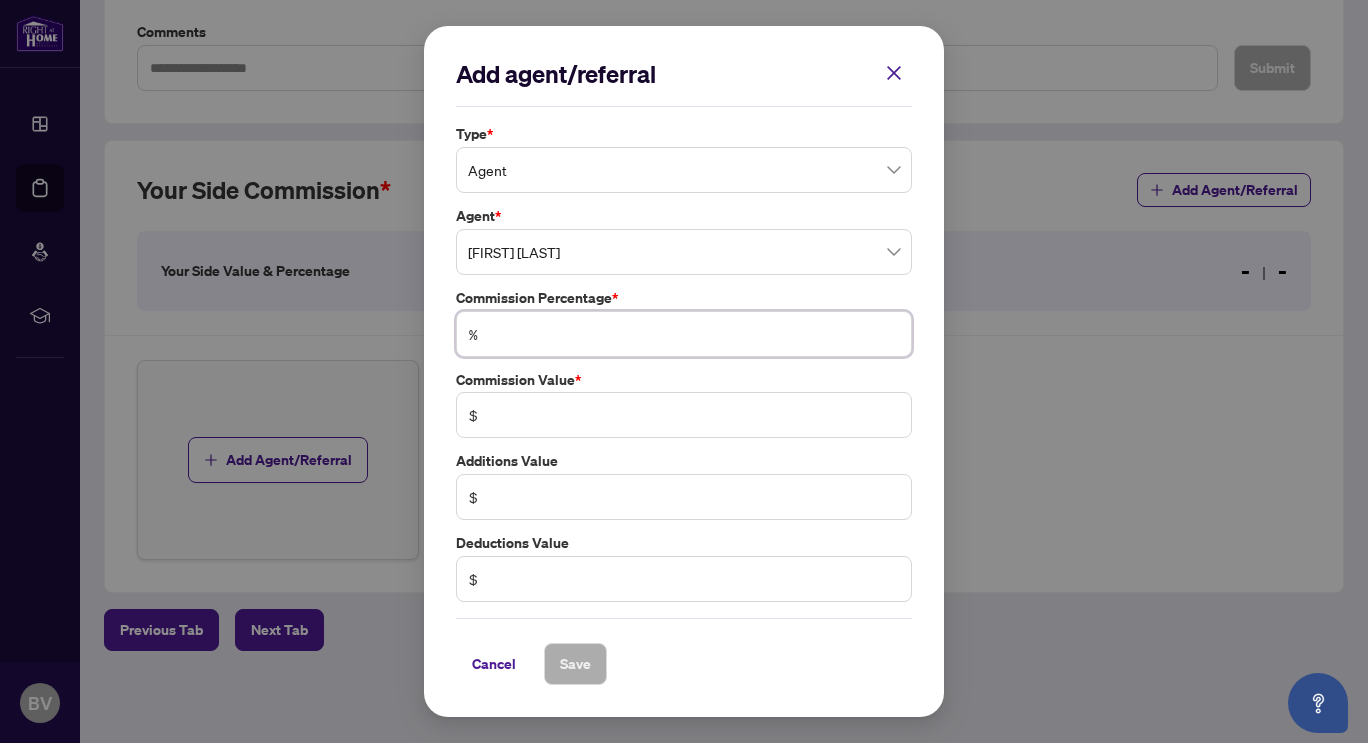 click at bounding box center (694, 334) 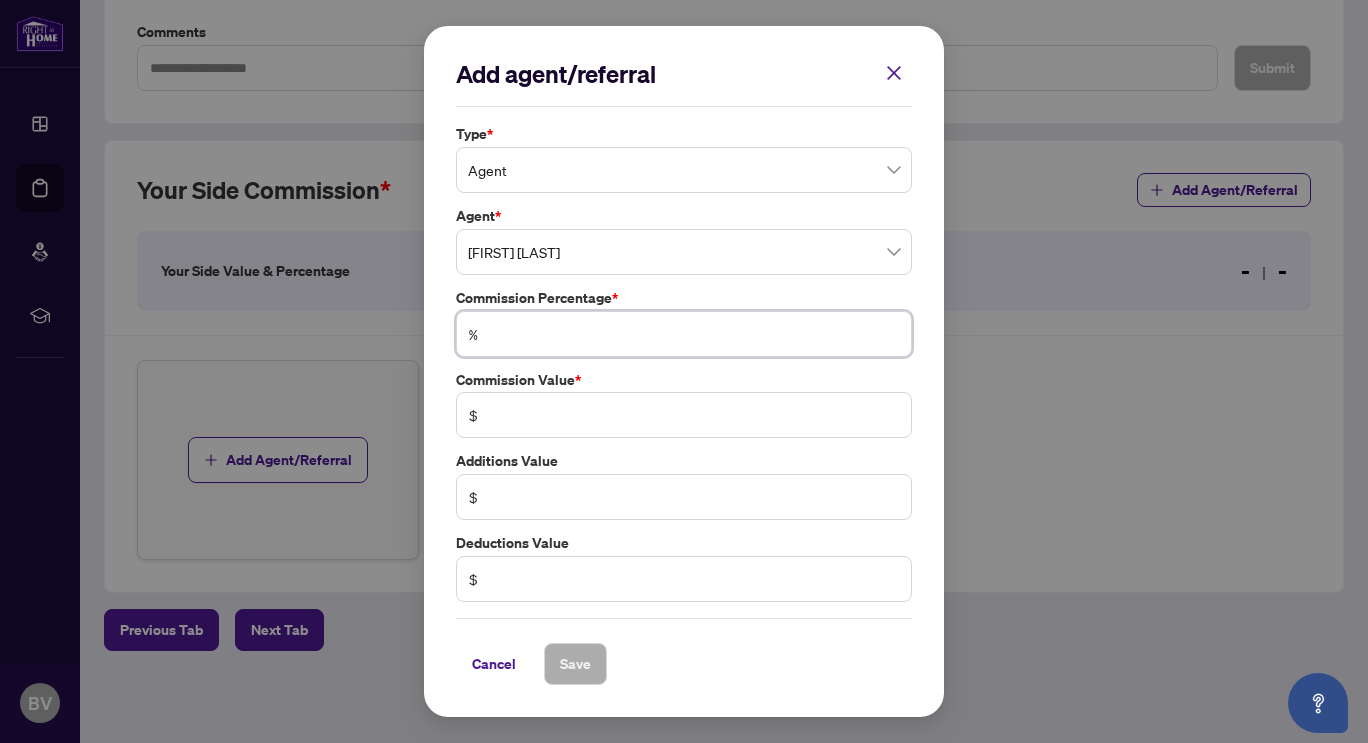 type on "*" 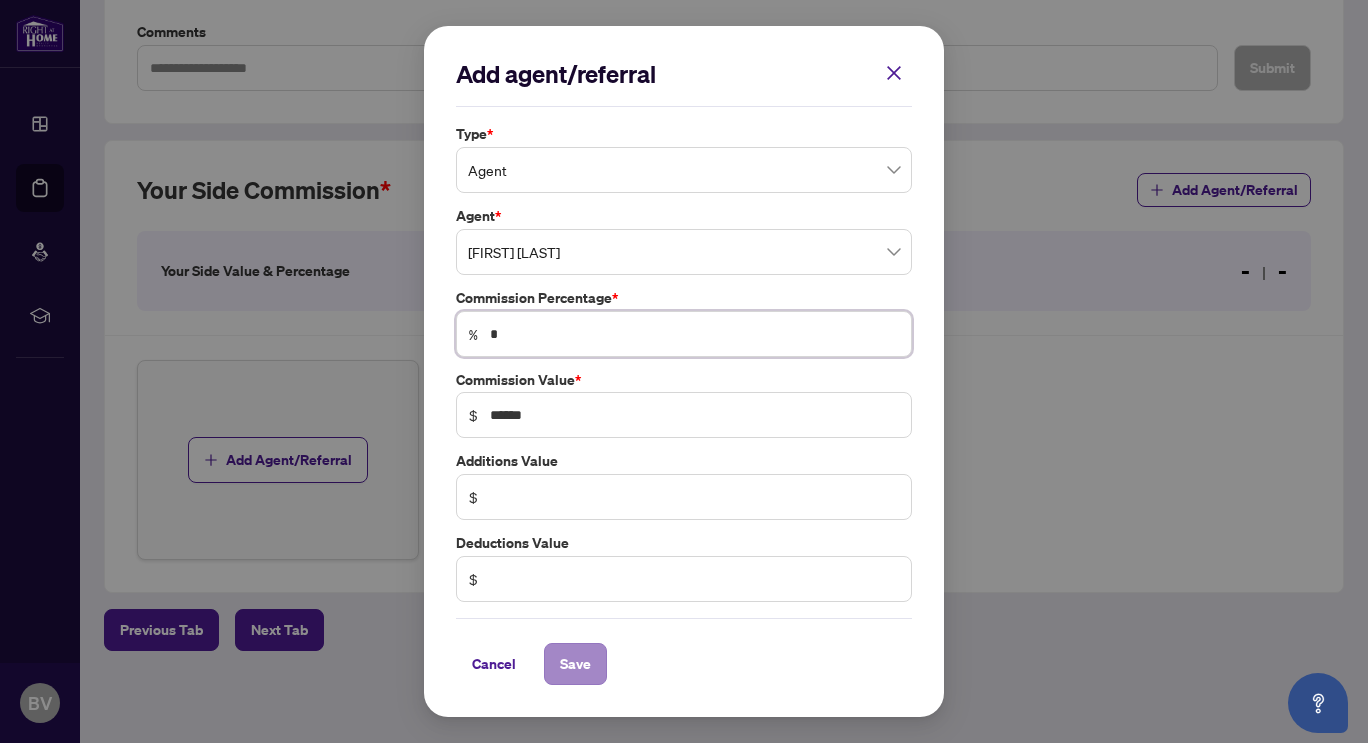 type on "*" 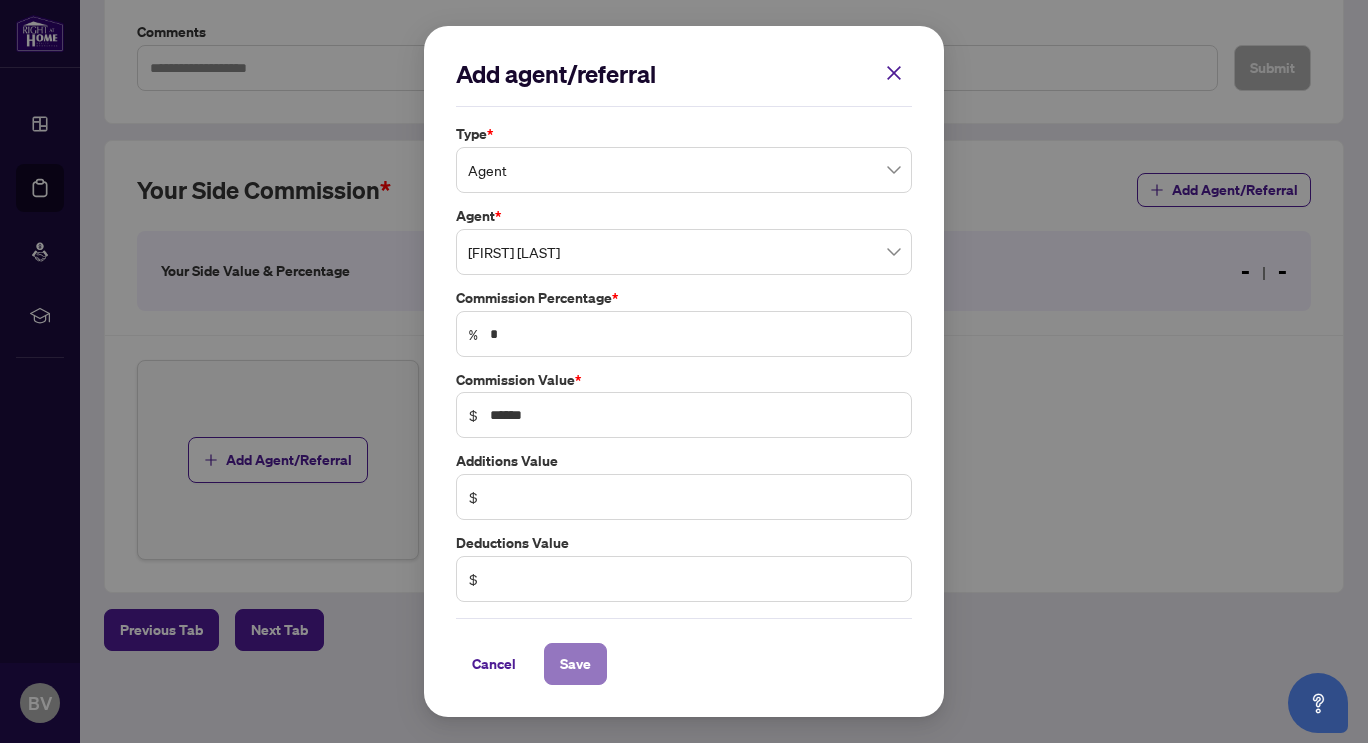 click on "Save" at bounding box center [575, 664] 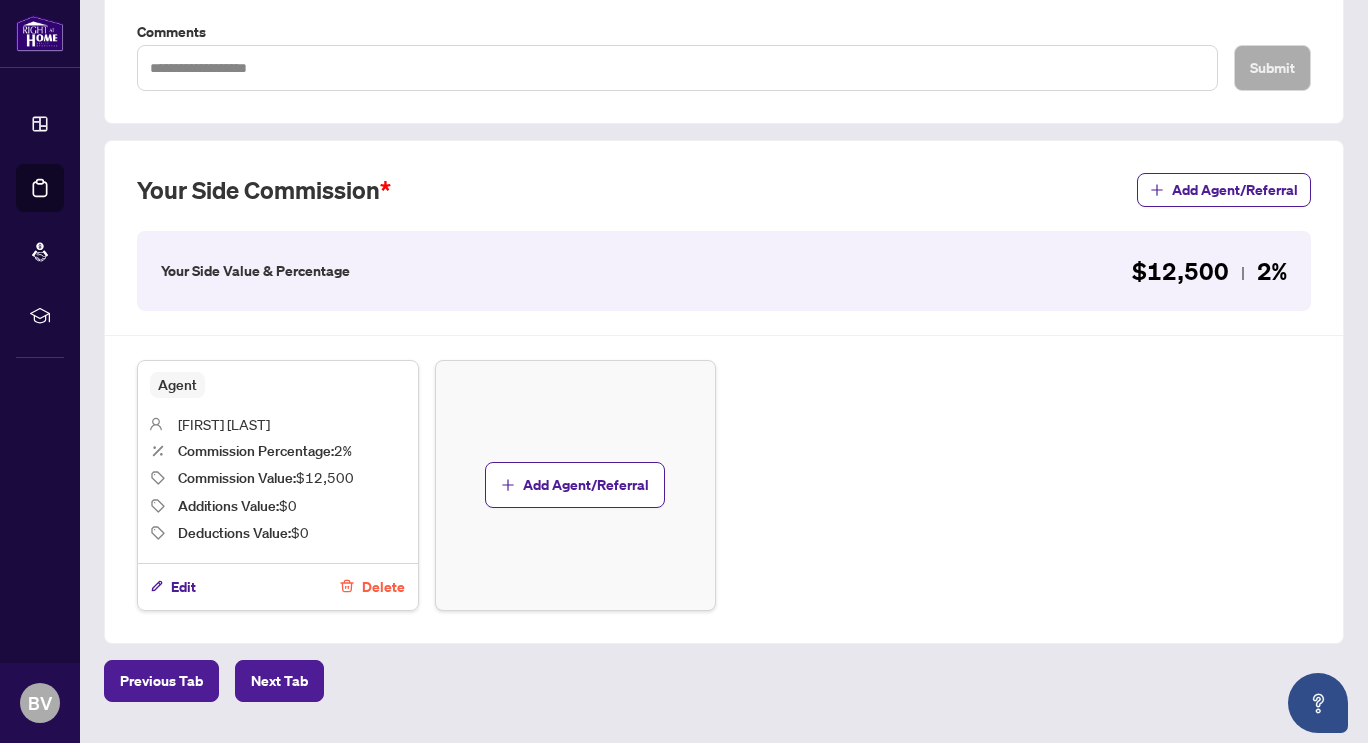 scroll, scrollTop: 0, scrollLeft: 0, axis: both 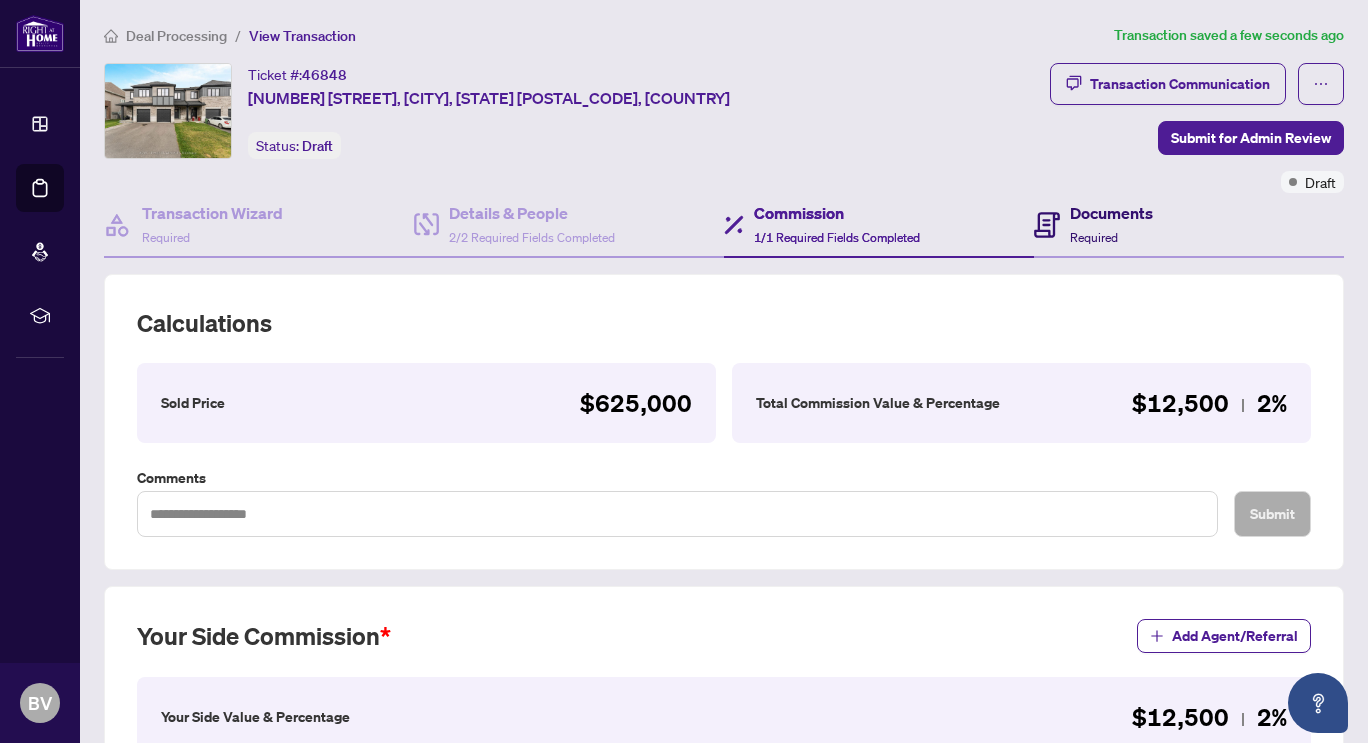 click on "Documents Required" at bounding box center (1093, 224) 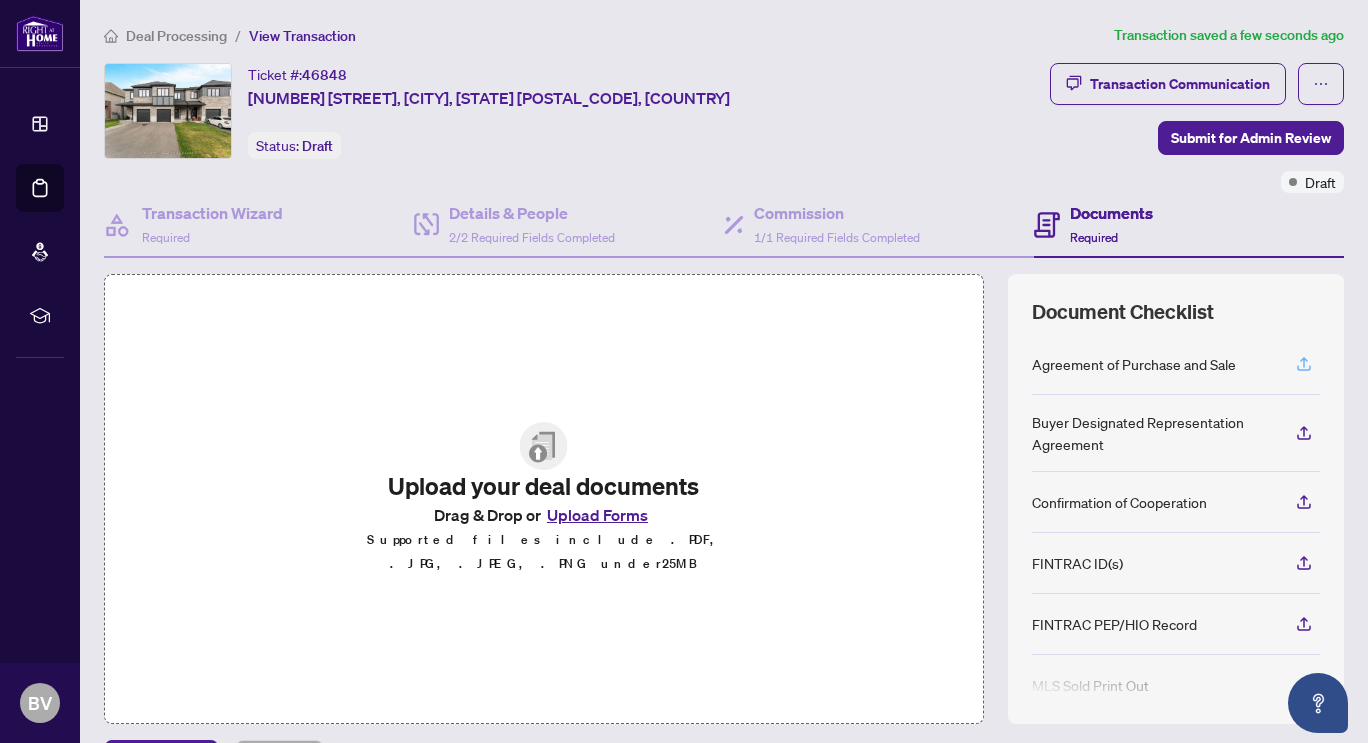 click 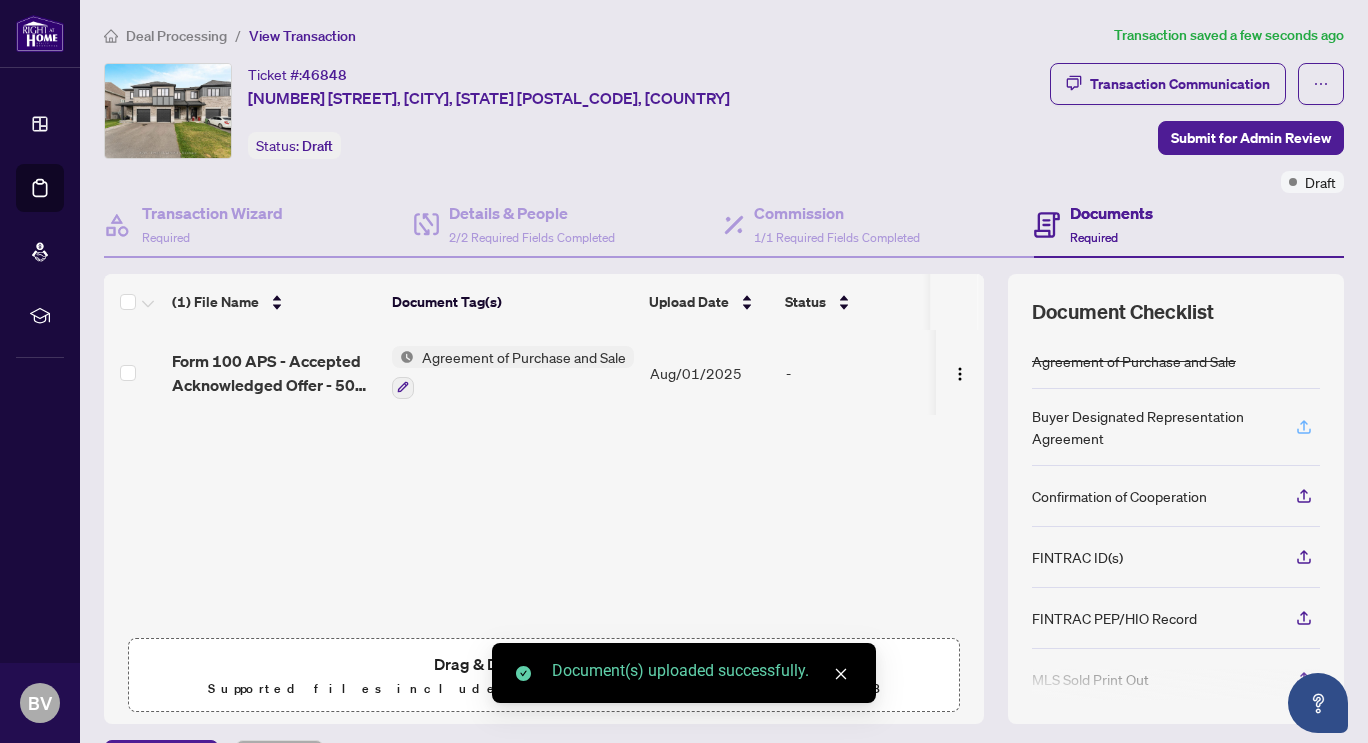 click 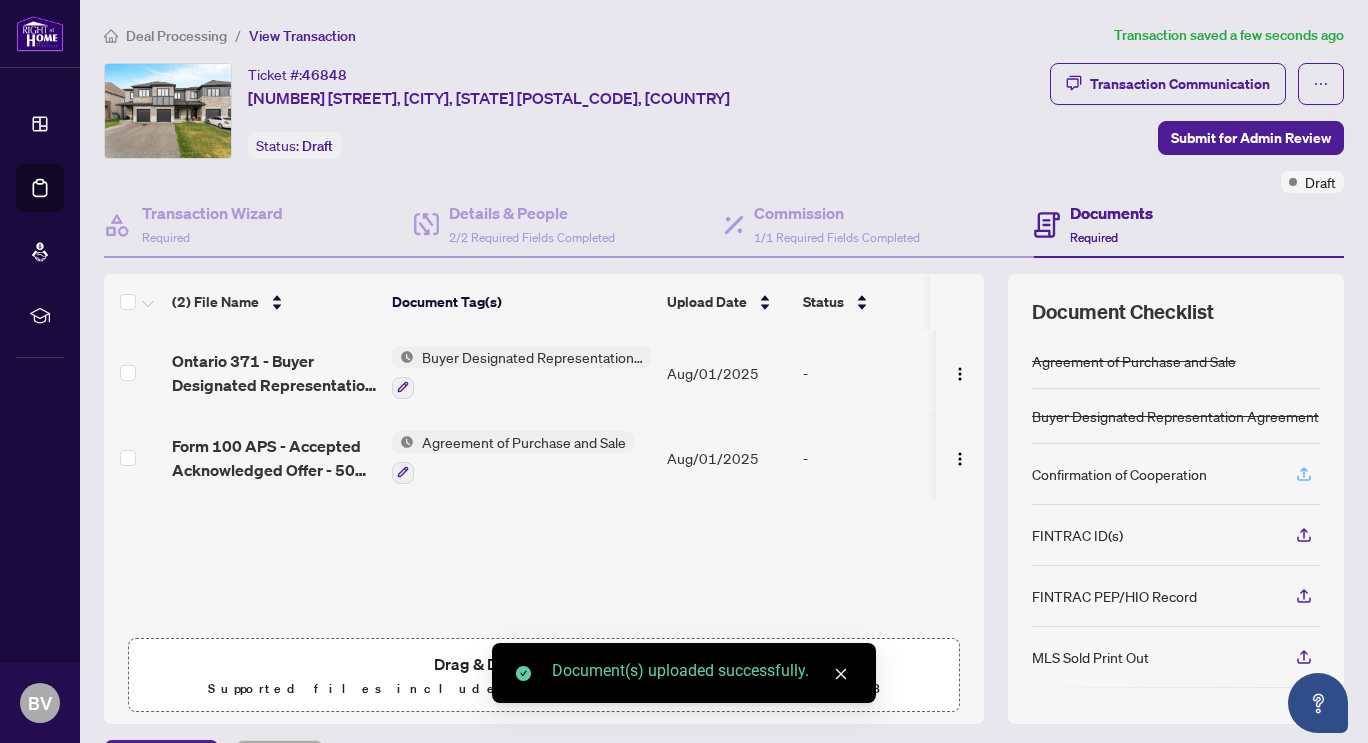 click at bounding box center [1304, 474] 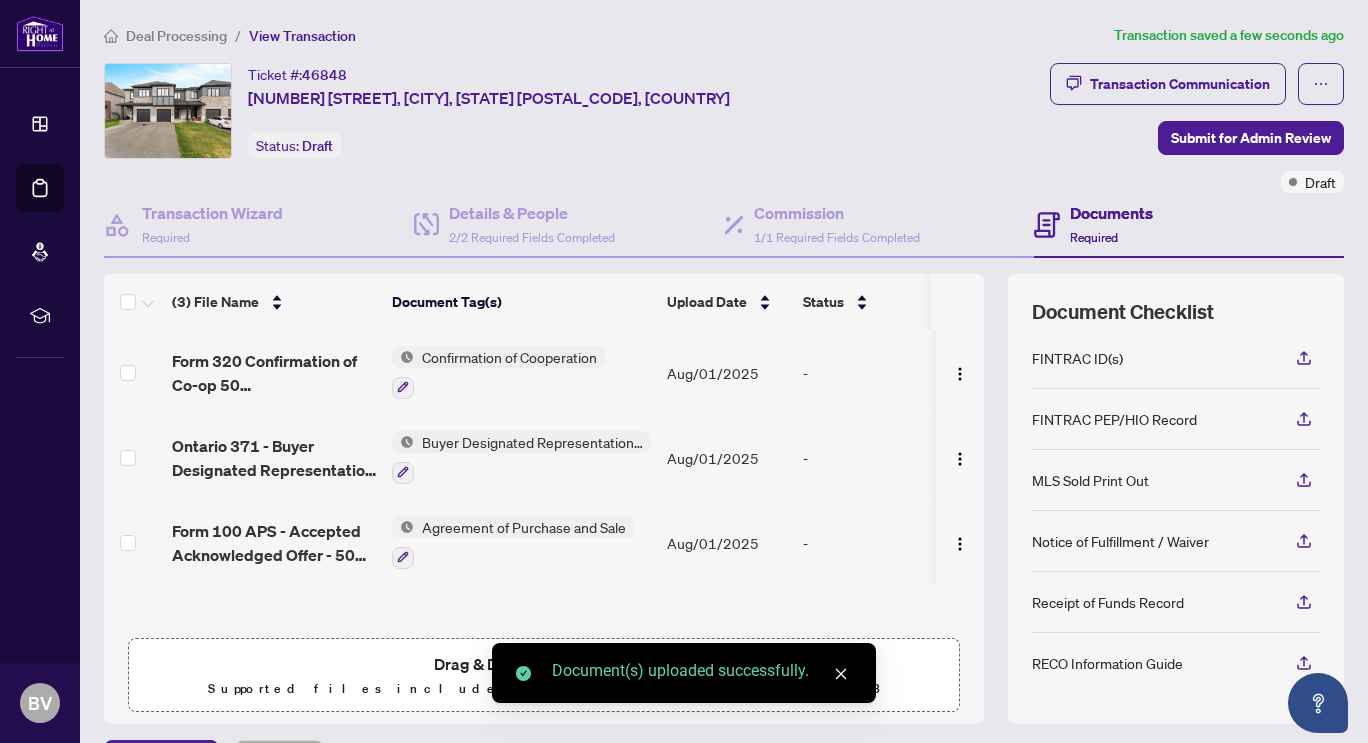 scroll, scrollTop: 172, scrollLeft: 0, axis: vertical 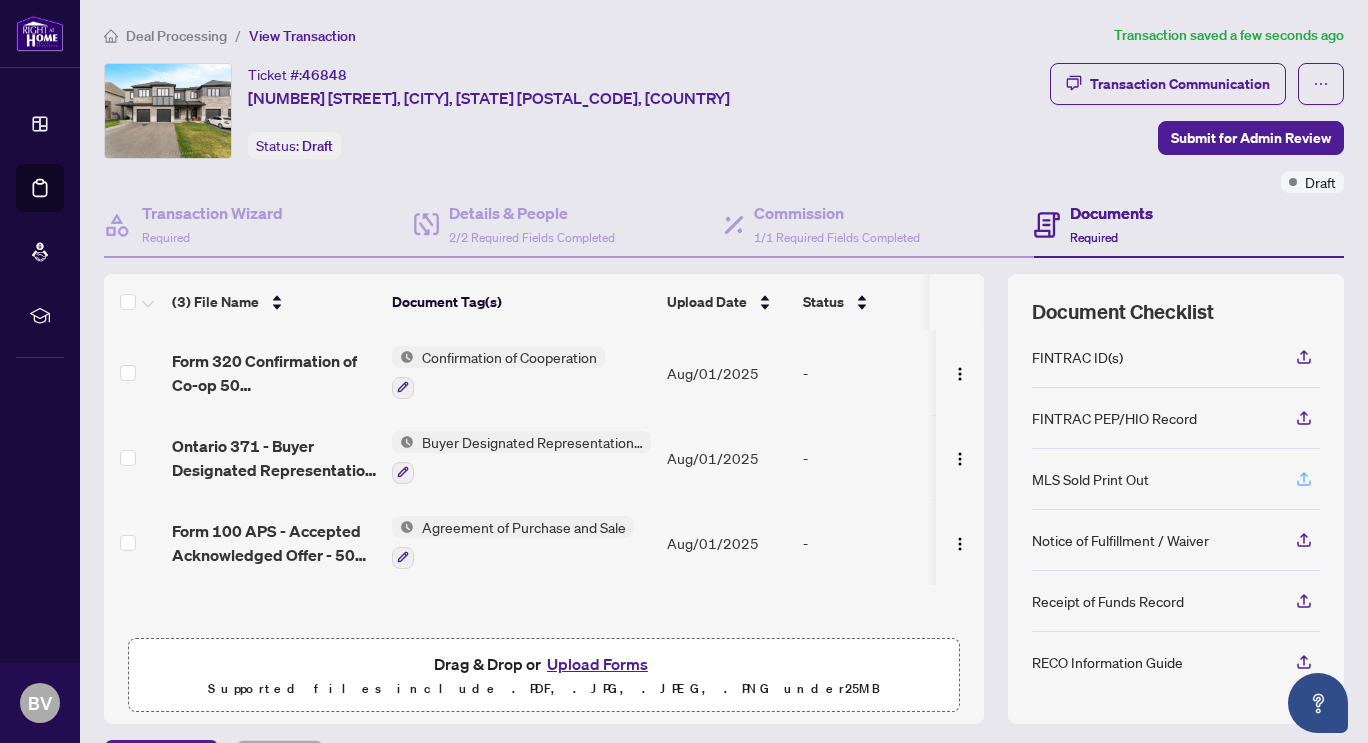 click 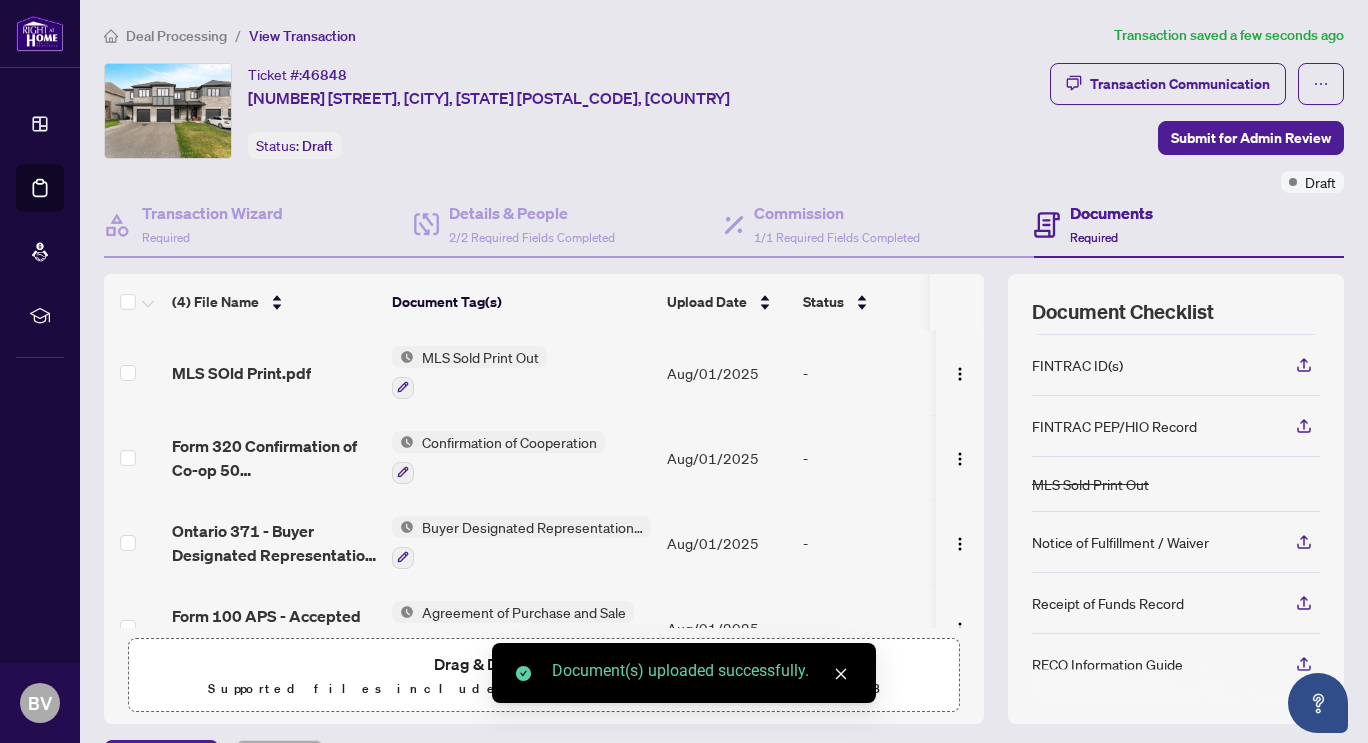 scroll, scrollTop: 166, scrollLeft: 0, axis: vertical 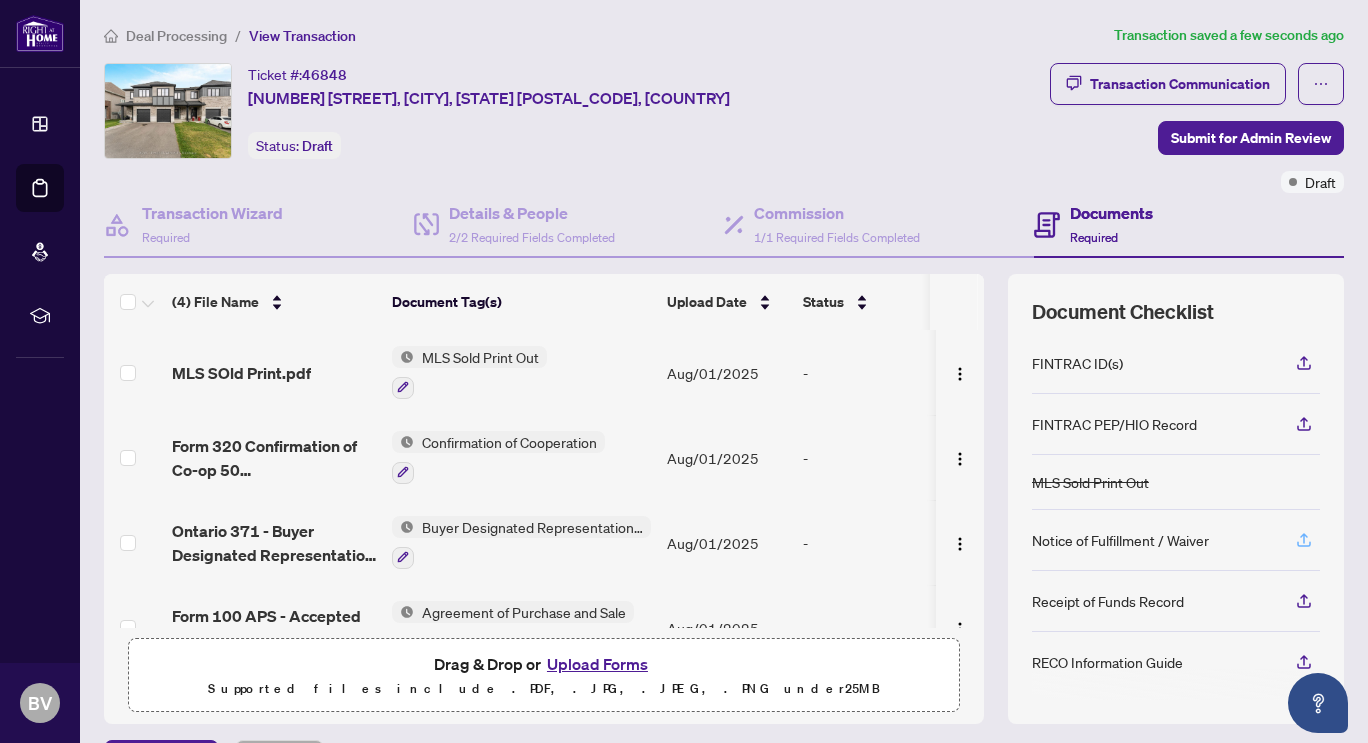 click 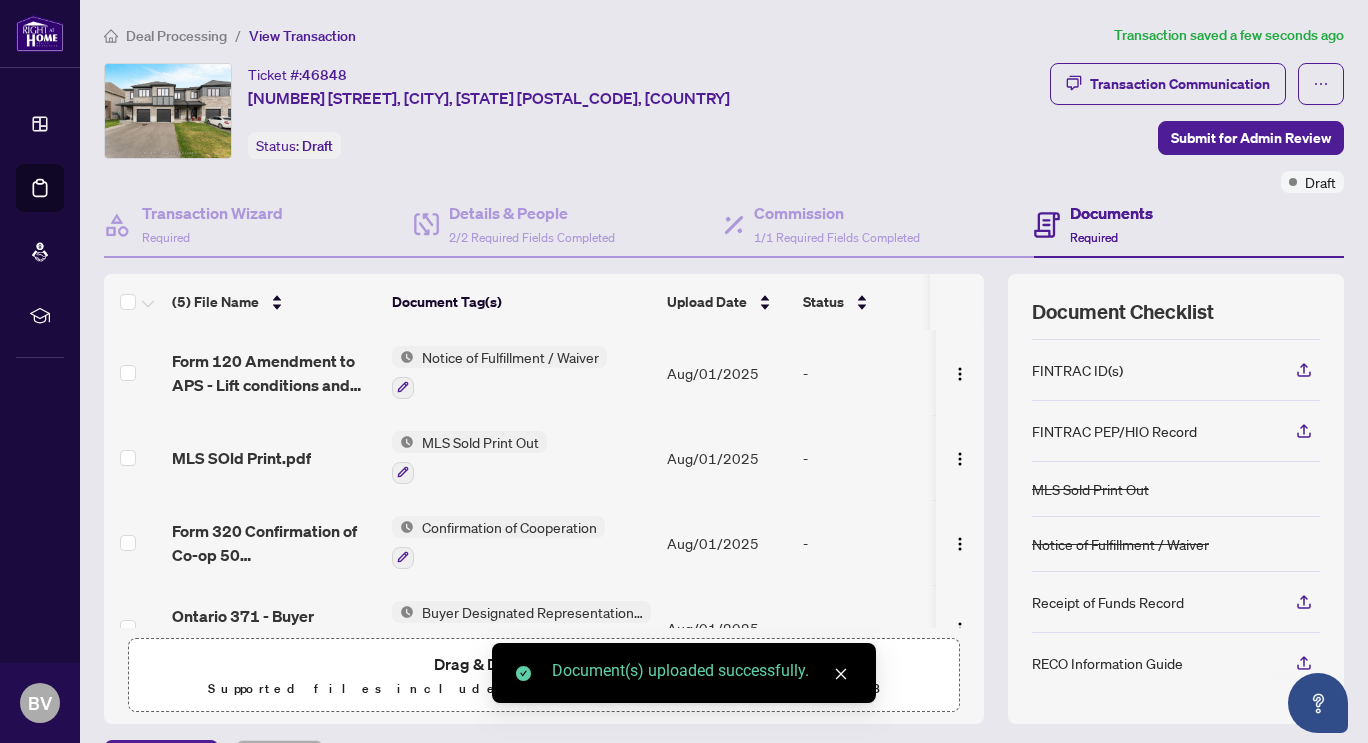 scroll, scrollTop: 160, scrollLeft: 0, axis: vertical 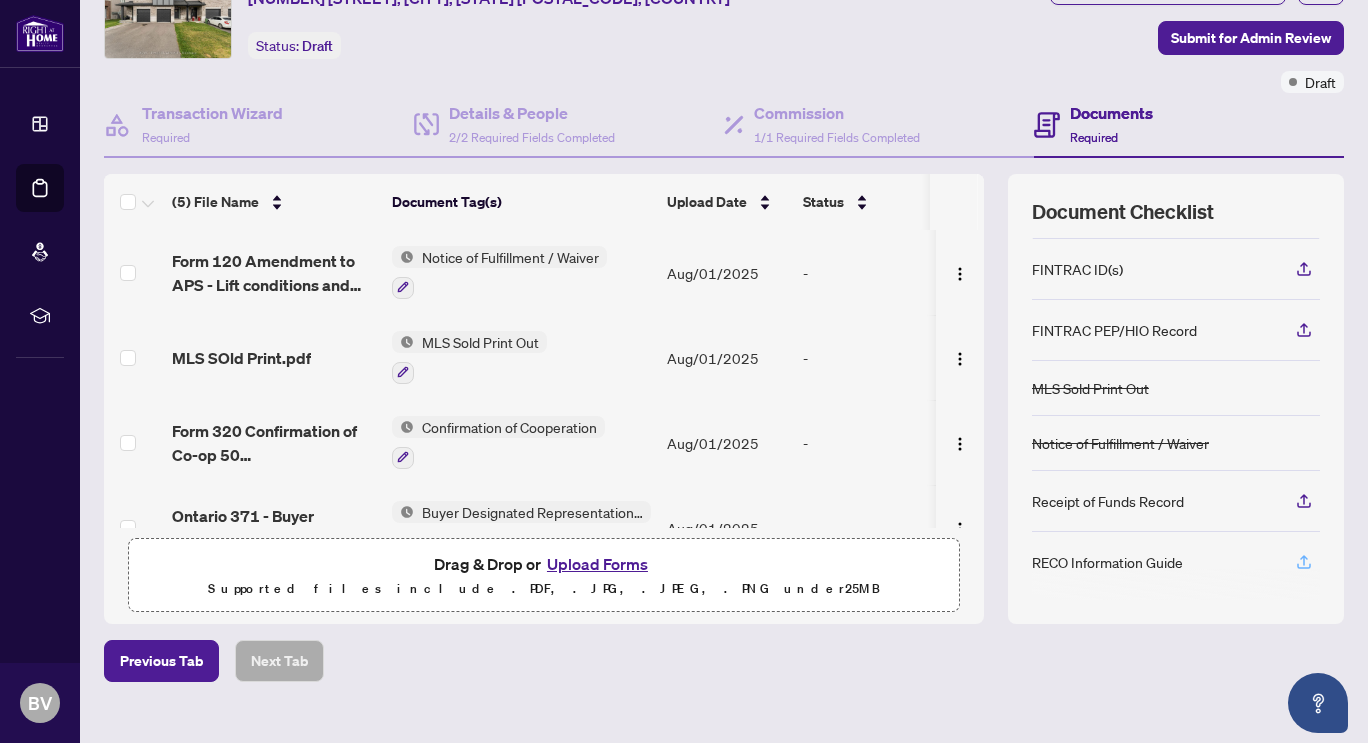 click at bounding box center [1304, 562] 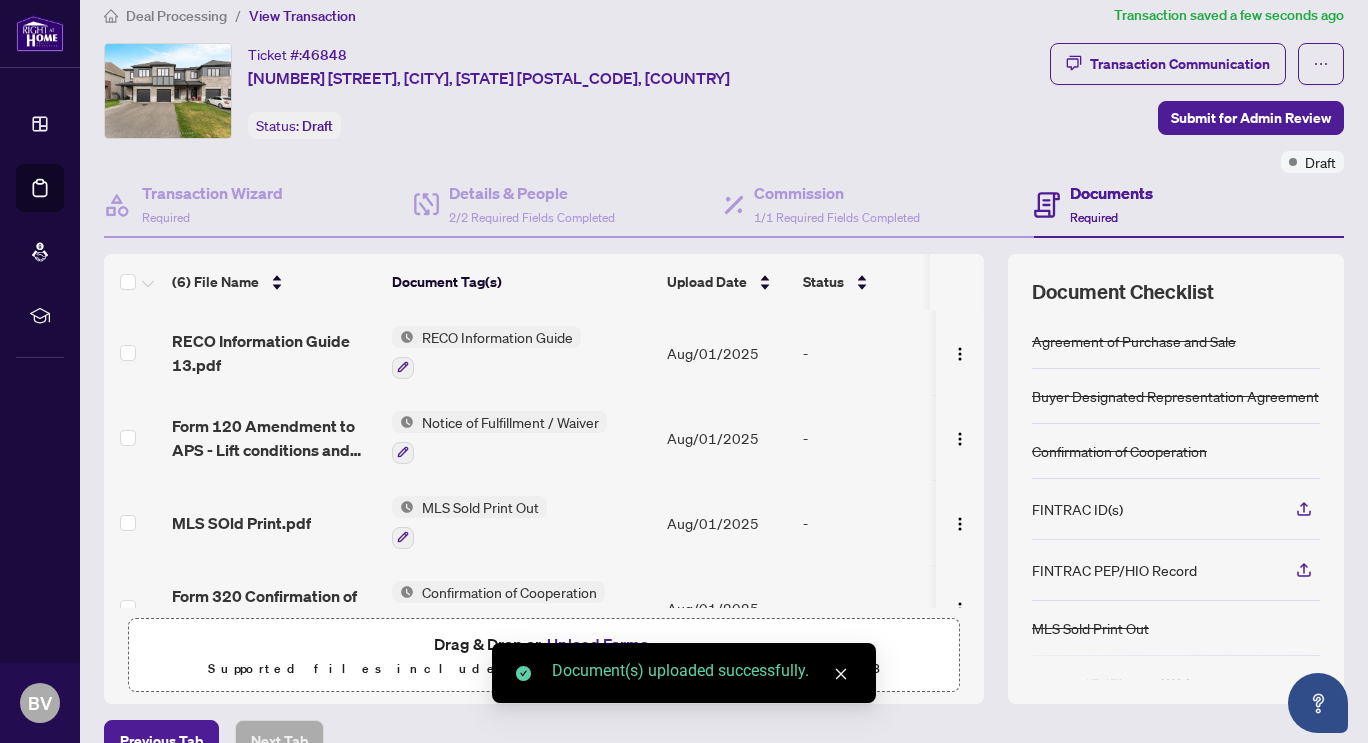 scroll, scrollTop: 0, scrollLeft: 0, axis: both 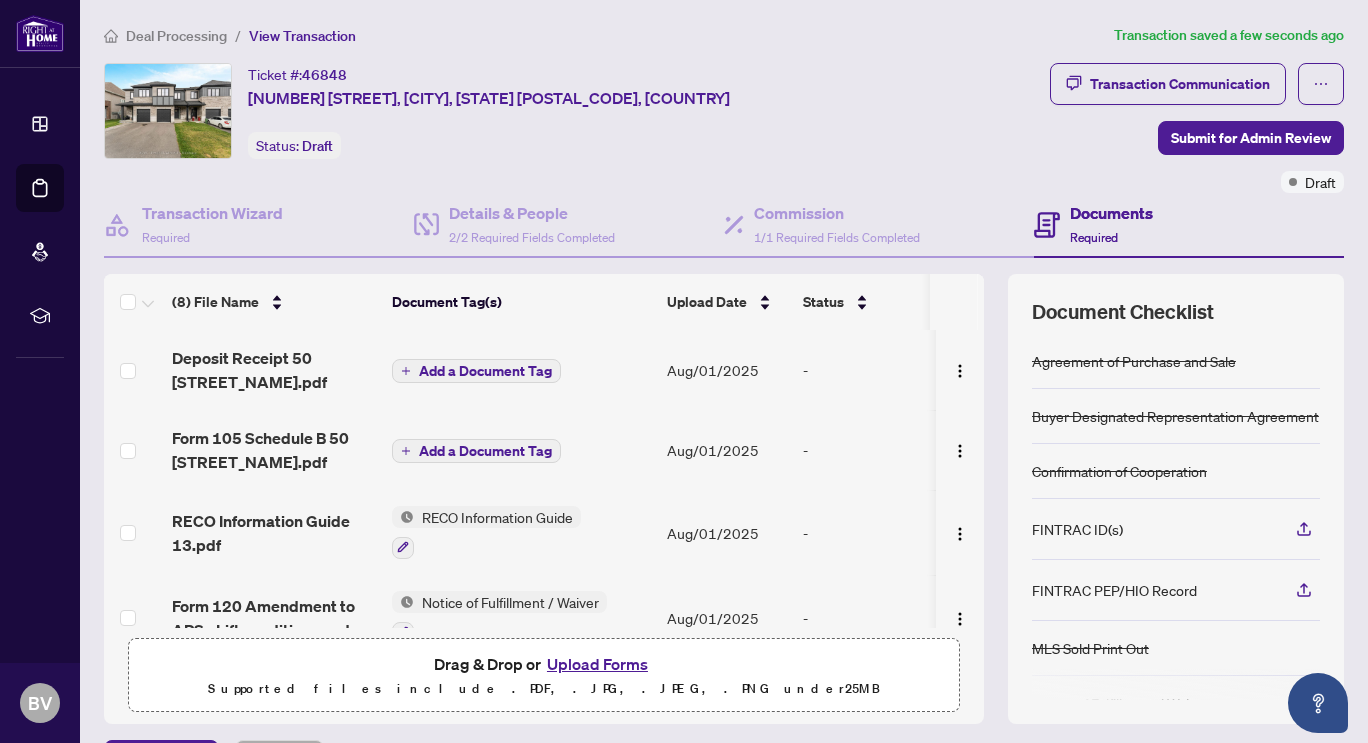click on "Add a Document Tag" at bounding box center (485, 371) 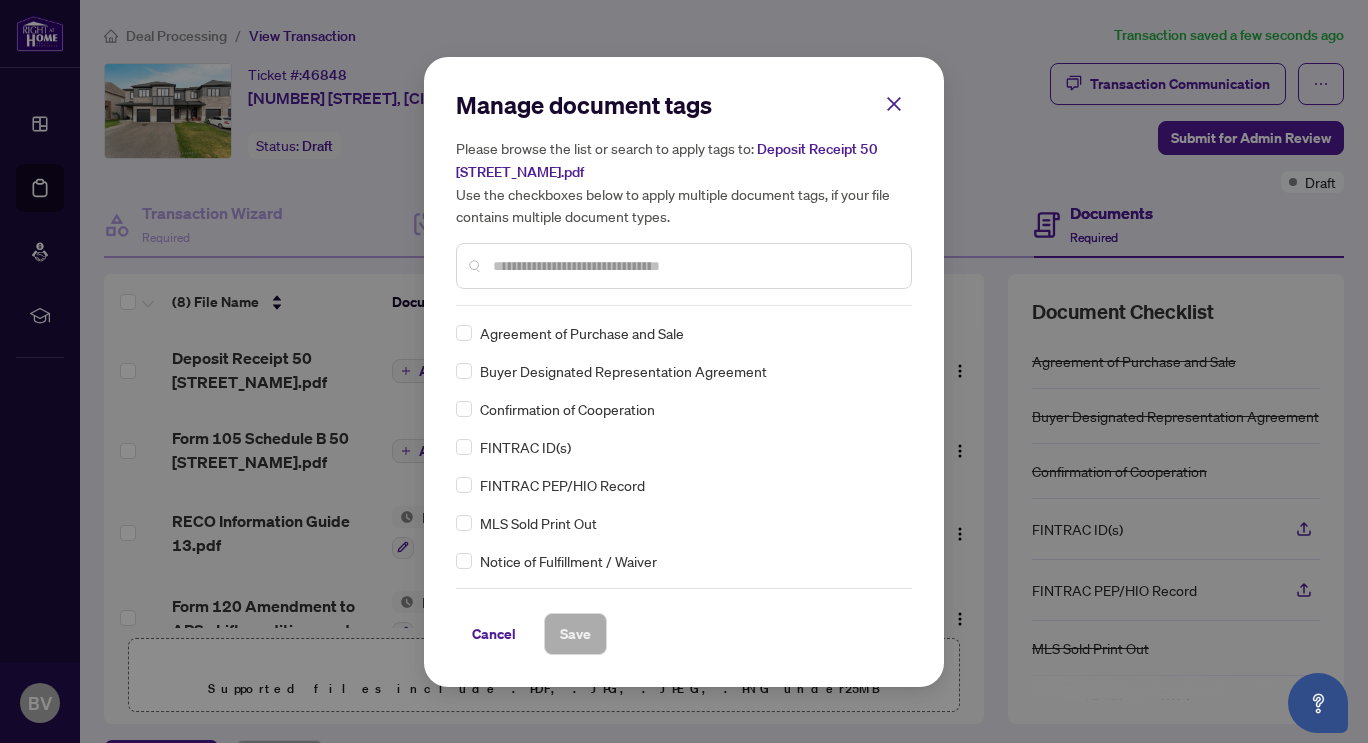 click at bounding box center [694, 266] 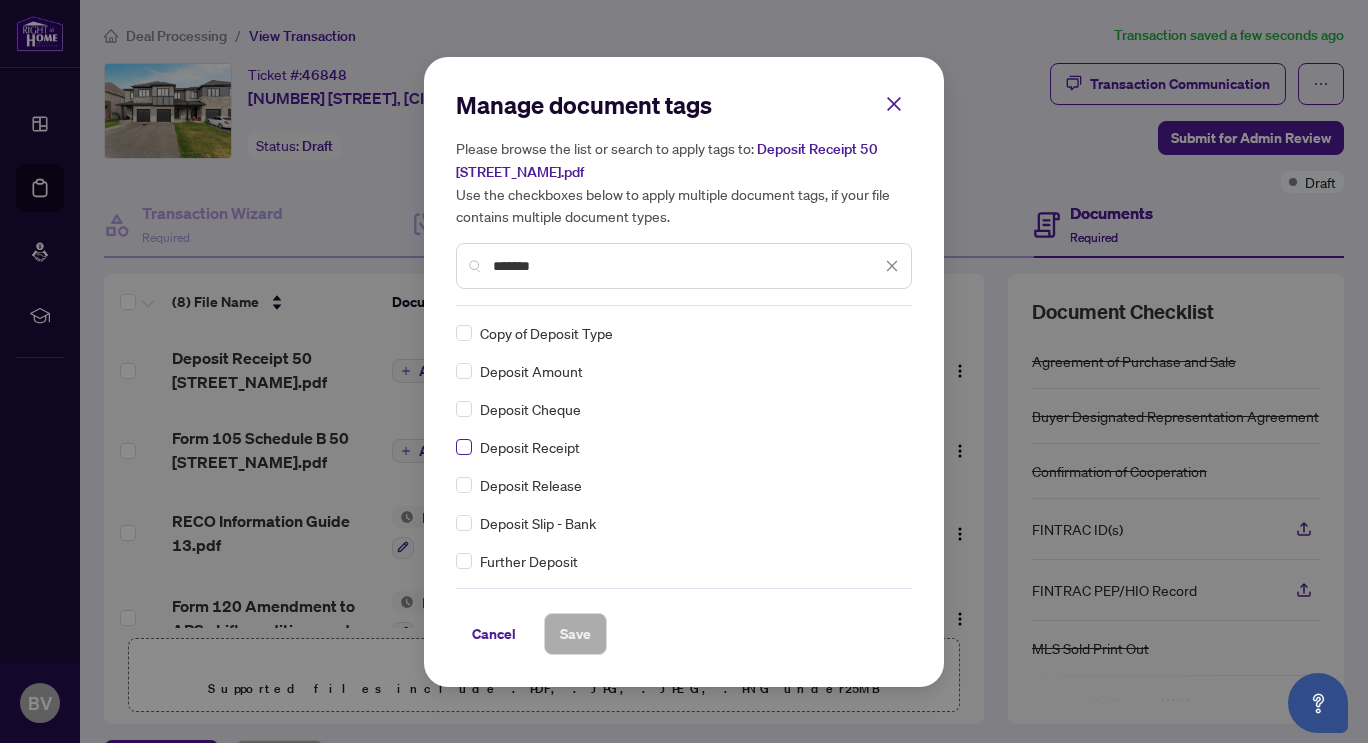 type on "*******" 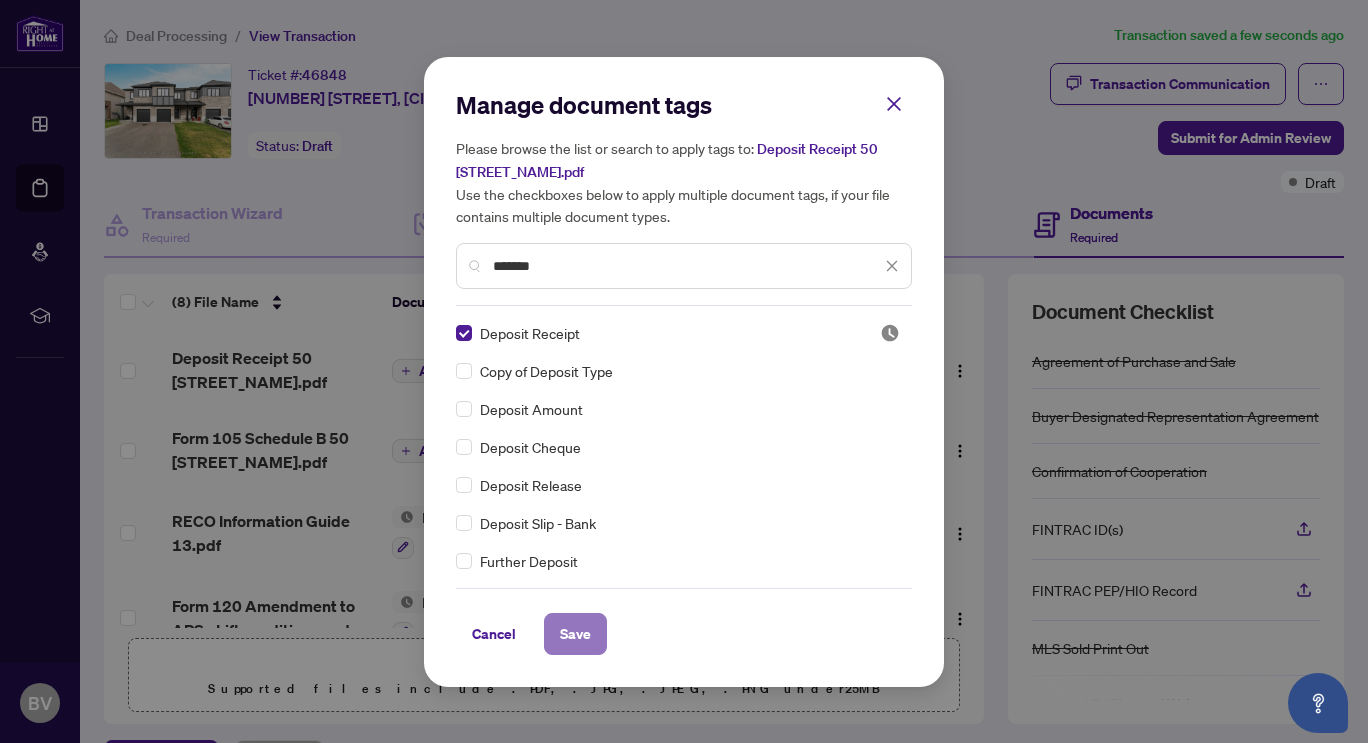click on "Save" at bounding box center (575, 634) 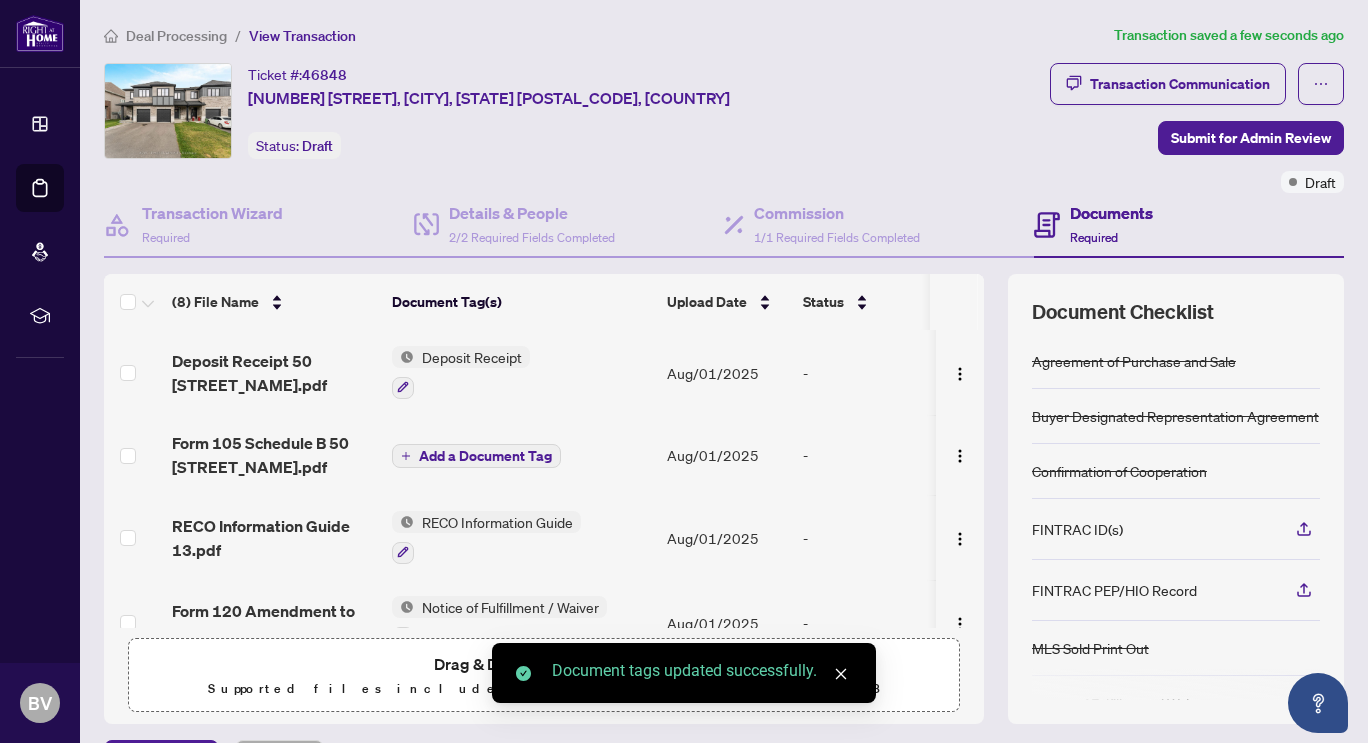 click on "Add a Document Tag" at bounding box center (485, 456) 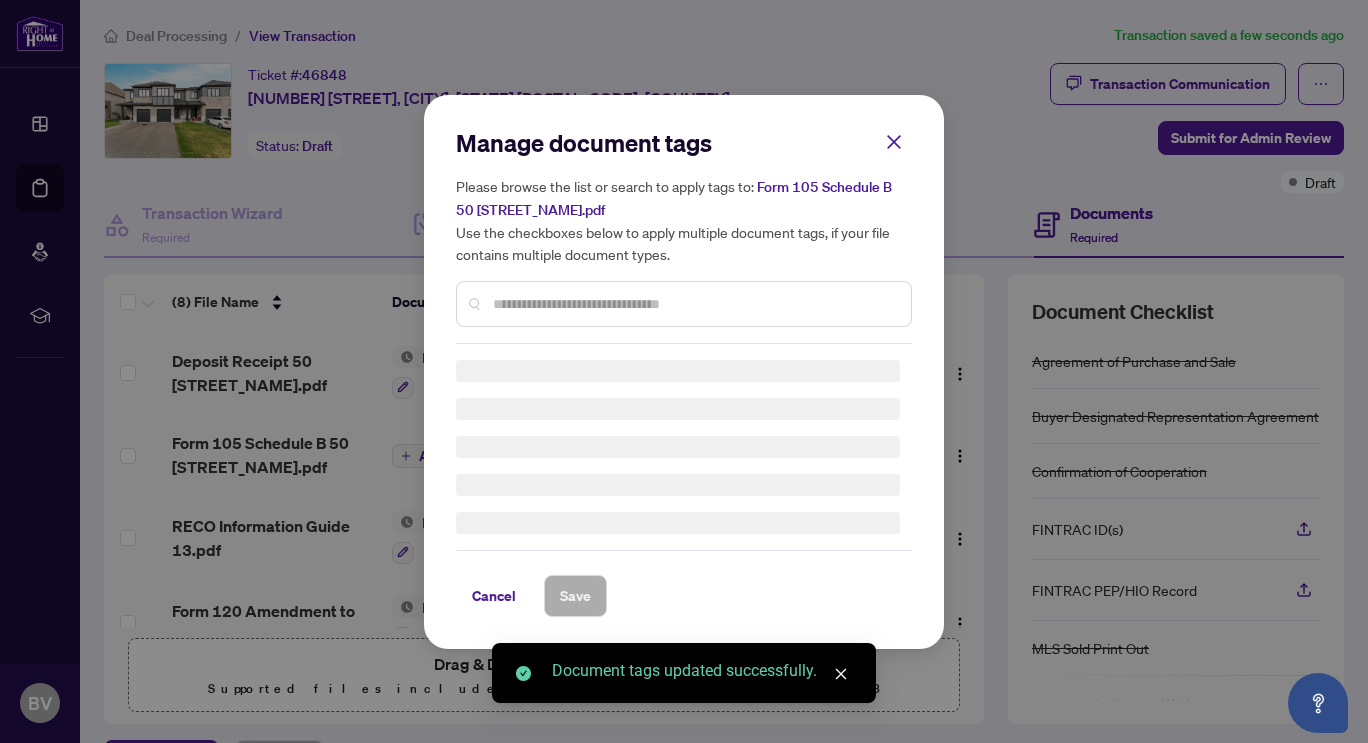 click on "Manage document tags Please browse the list or search to apply tags to:   Form 105 Schedule B 50 [STREET_NAME].pdf   Use the checkboxes below to apply multiple document tags, if your file contains multiple document types." at bounding box center [684, 235] 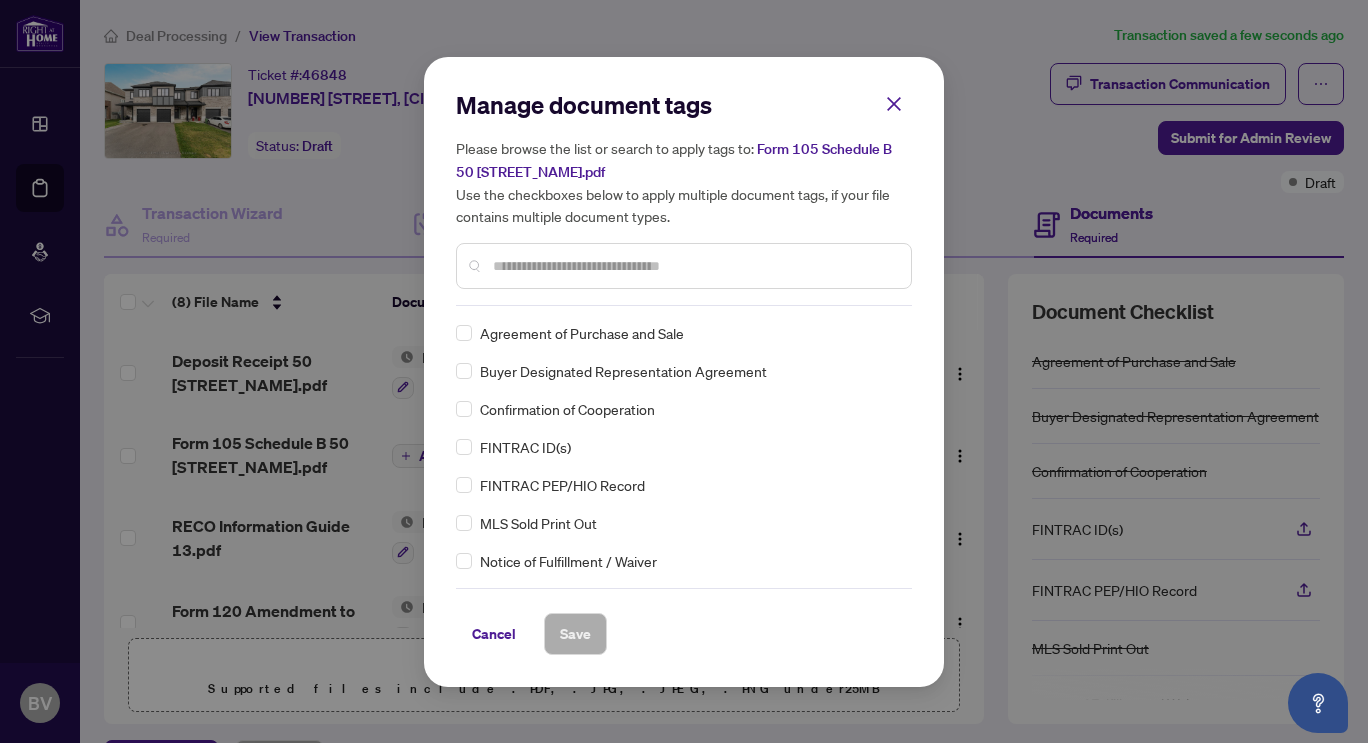 click at bounding box center (694, 266) 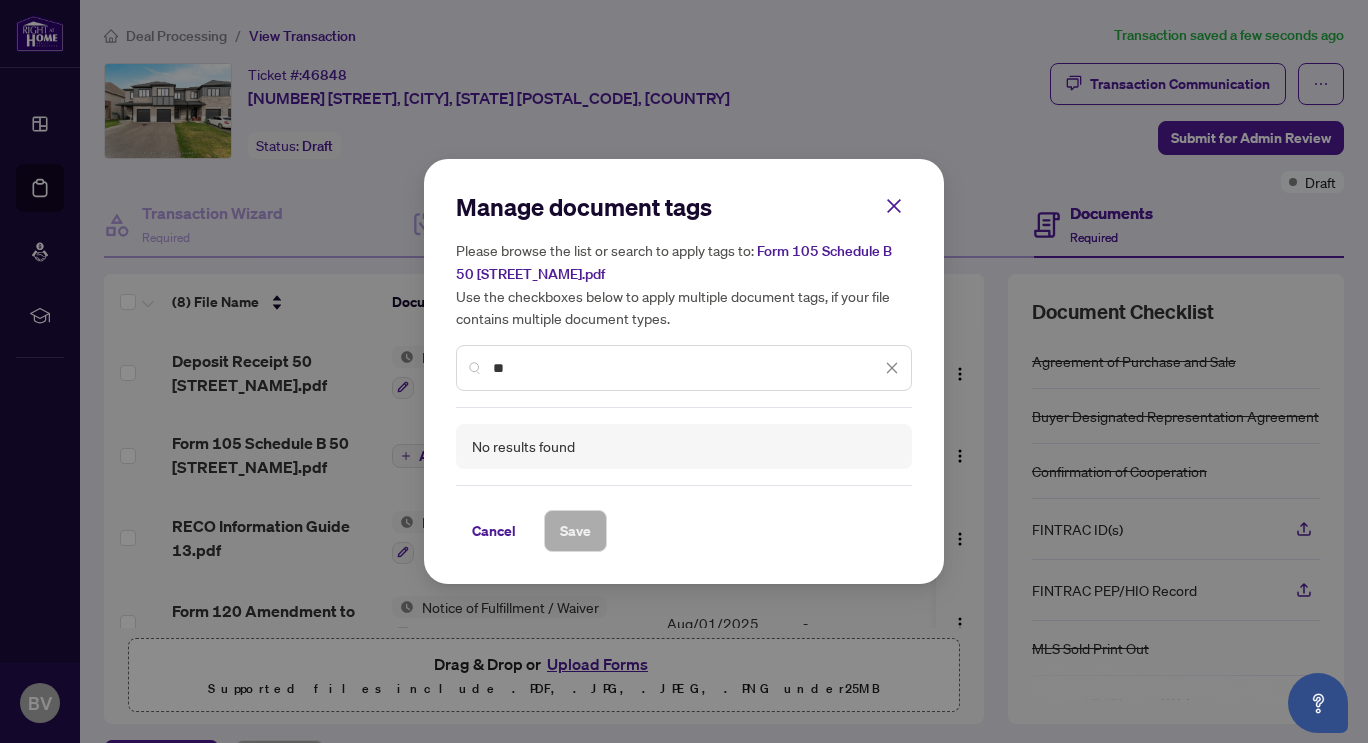 type on "*" 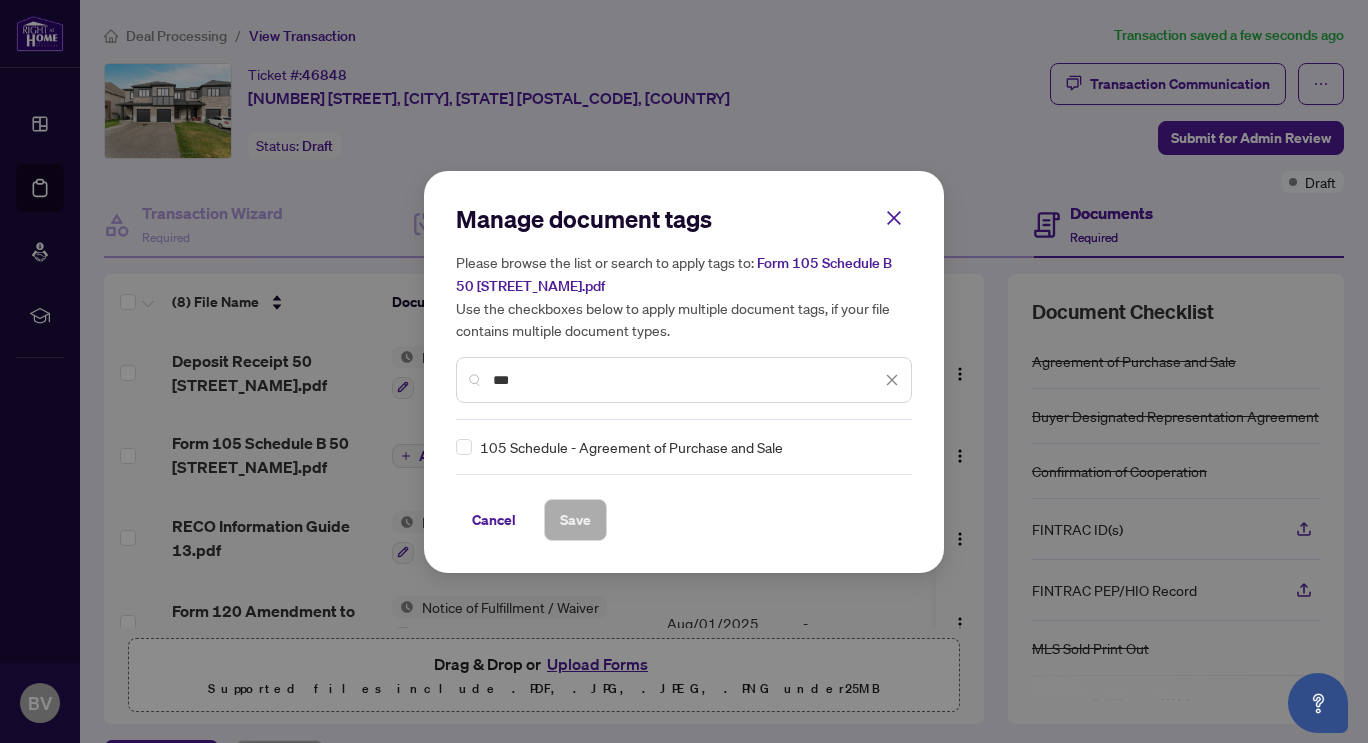 type on "***" 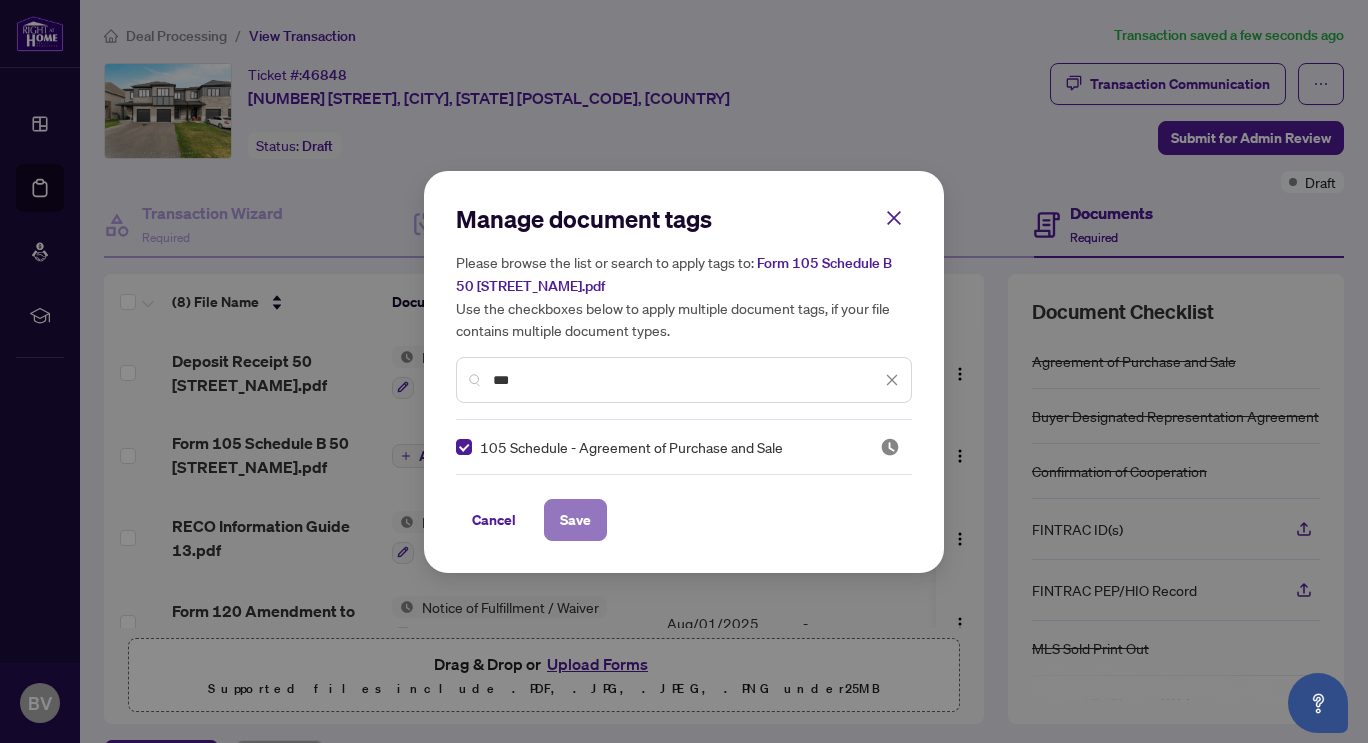 click on "Save" at bounding box center [575, 520] 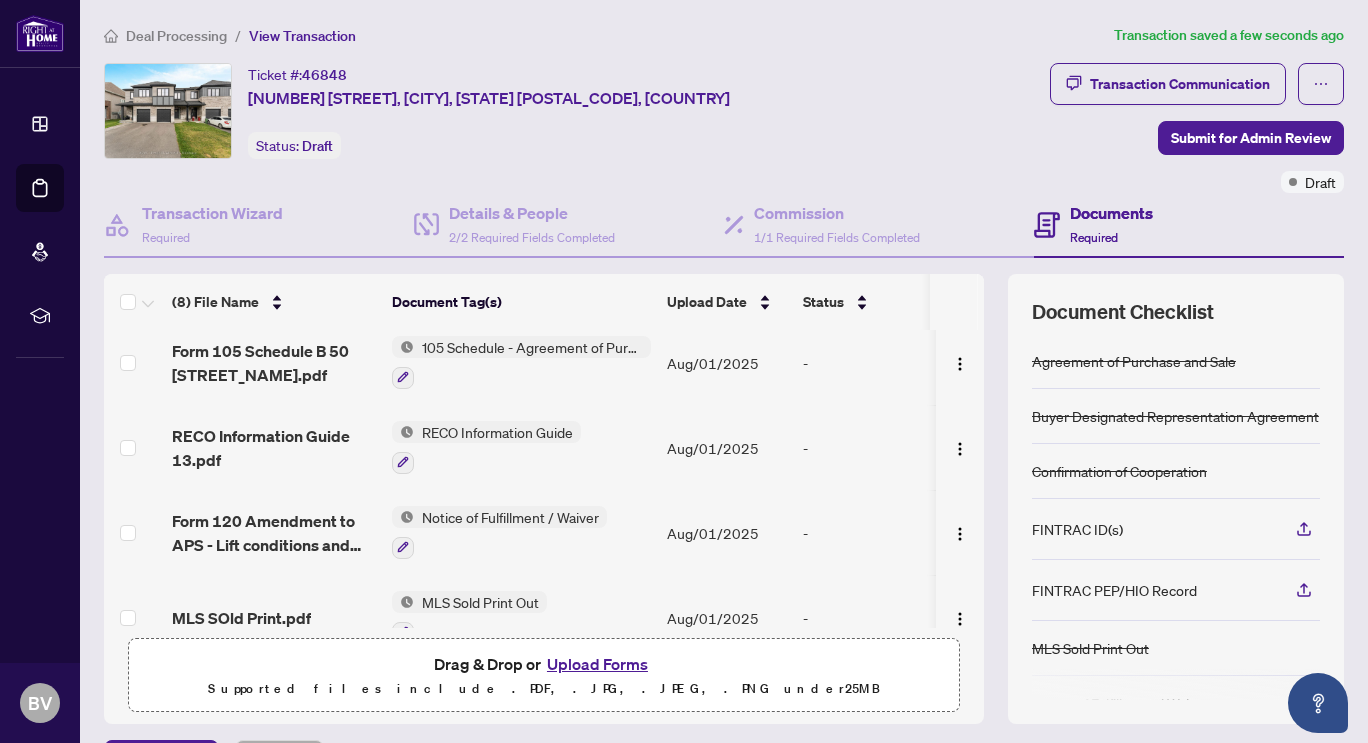 scroll, scrollTop: 100, scrollLeft: 0, axis: vertical 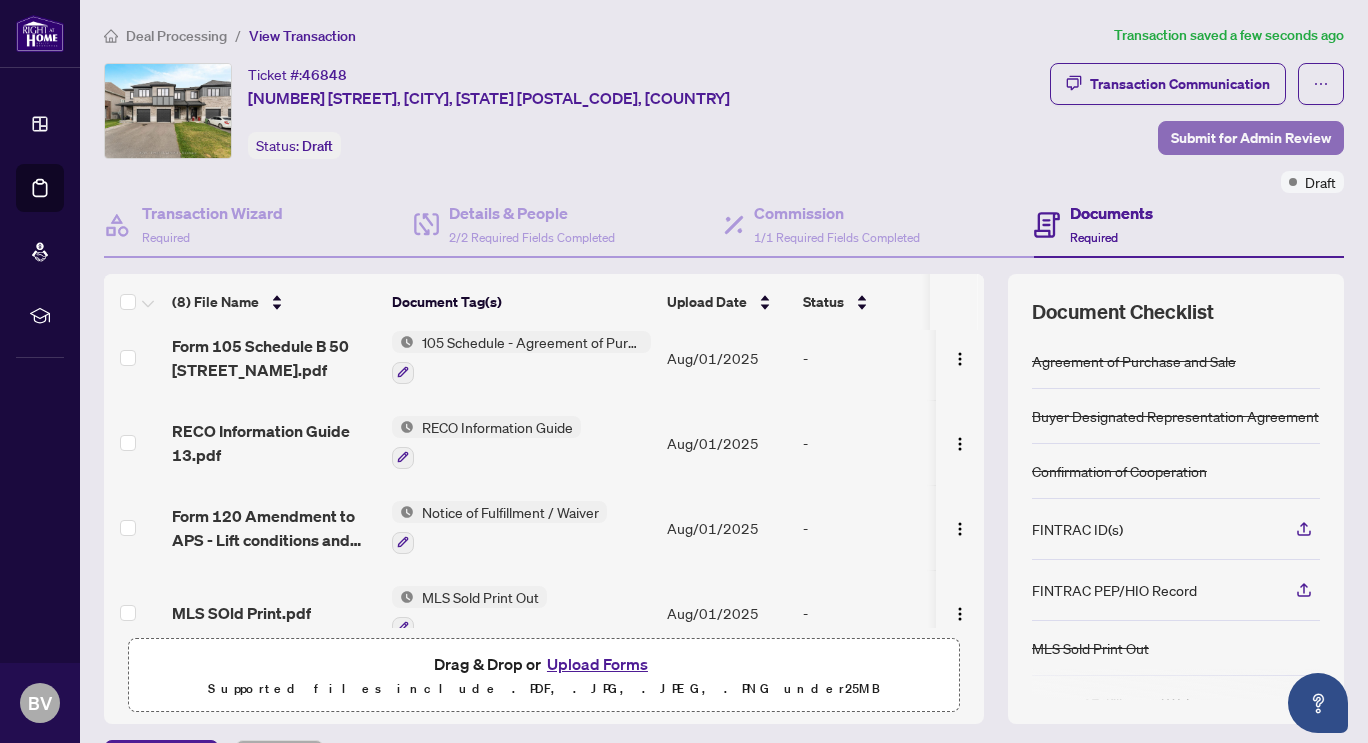 click on "Submit for Admin Review" at bounding box center (1251, 138) 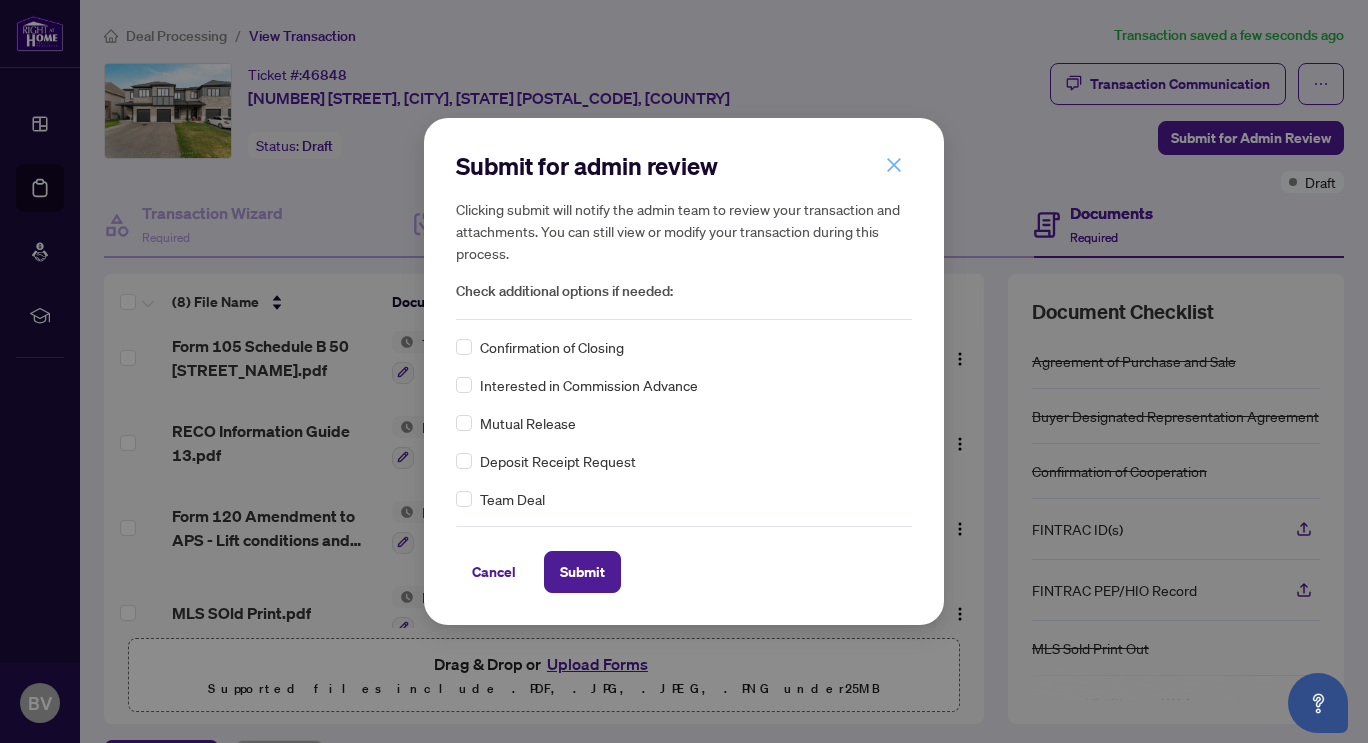 click 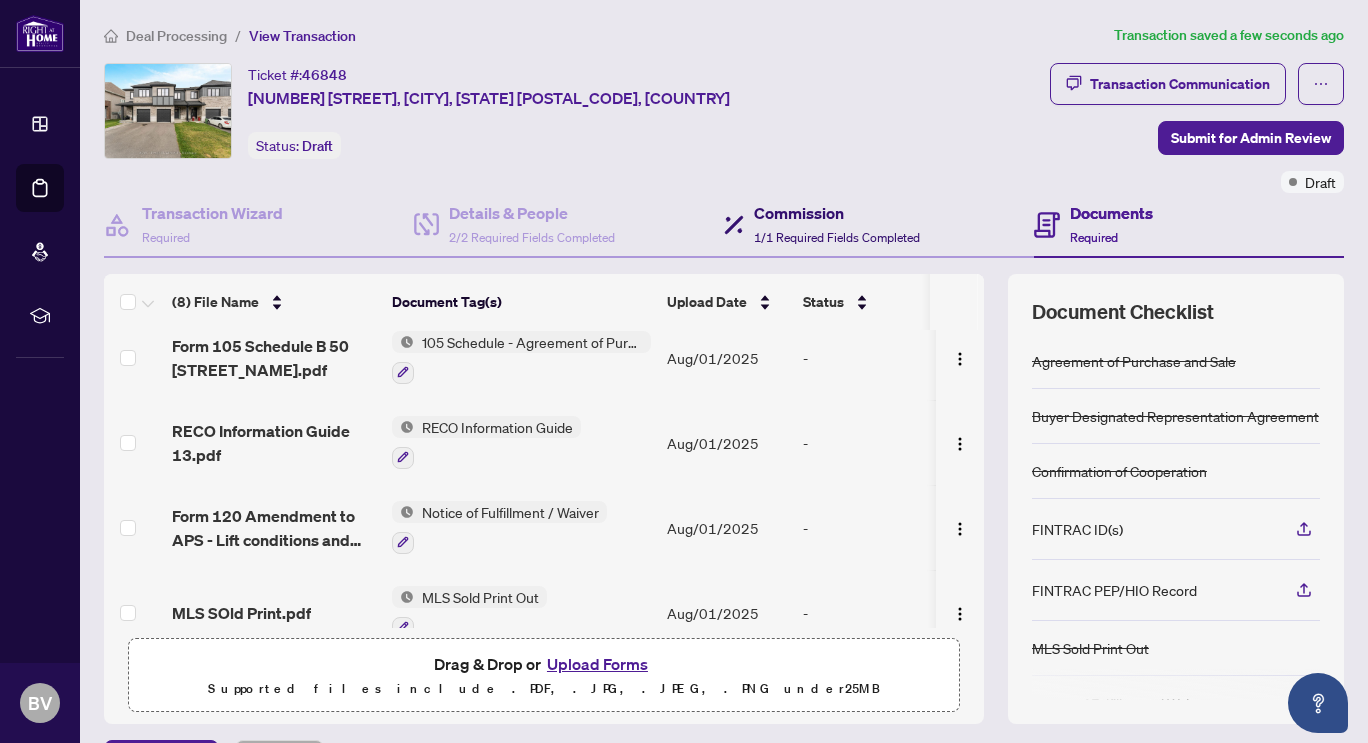 click on "Commission" at bounding box center [837, 213] 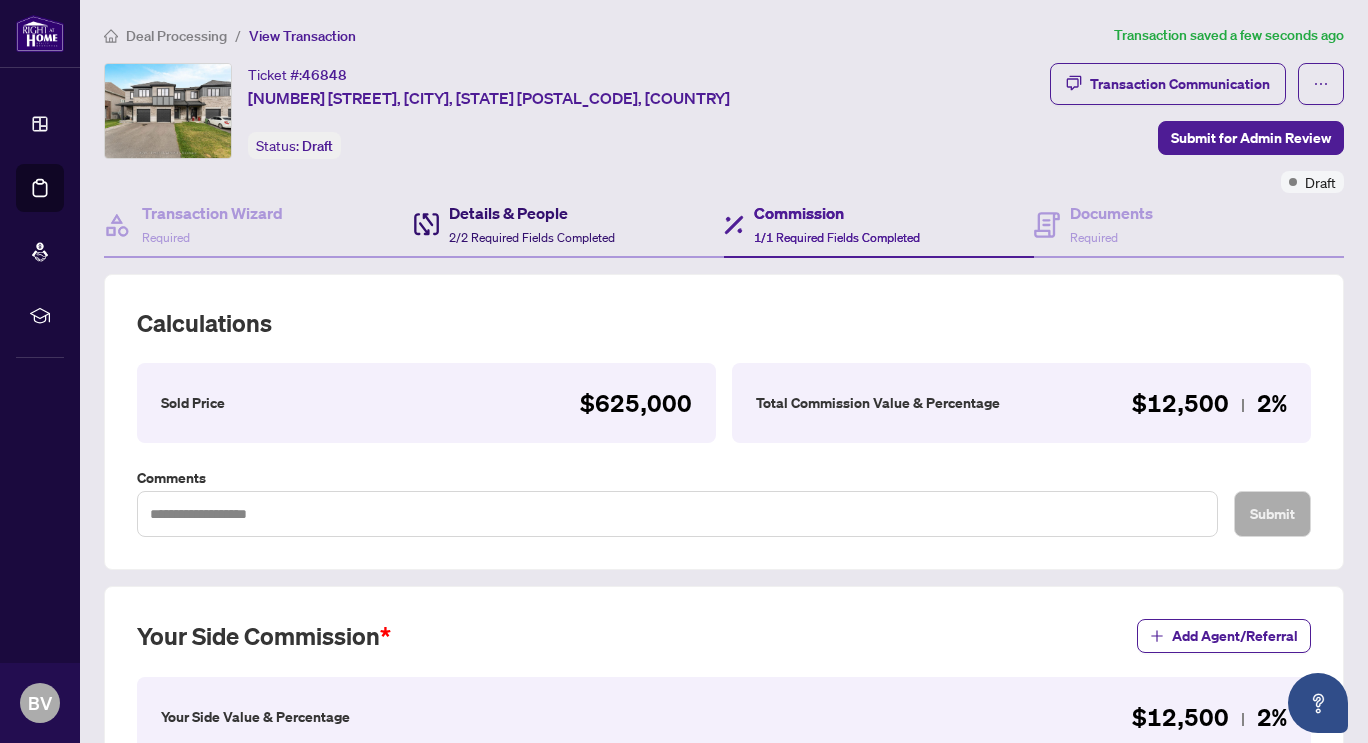 click on "Details & People" at bounding box center (532, 213) 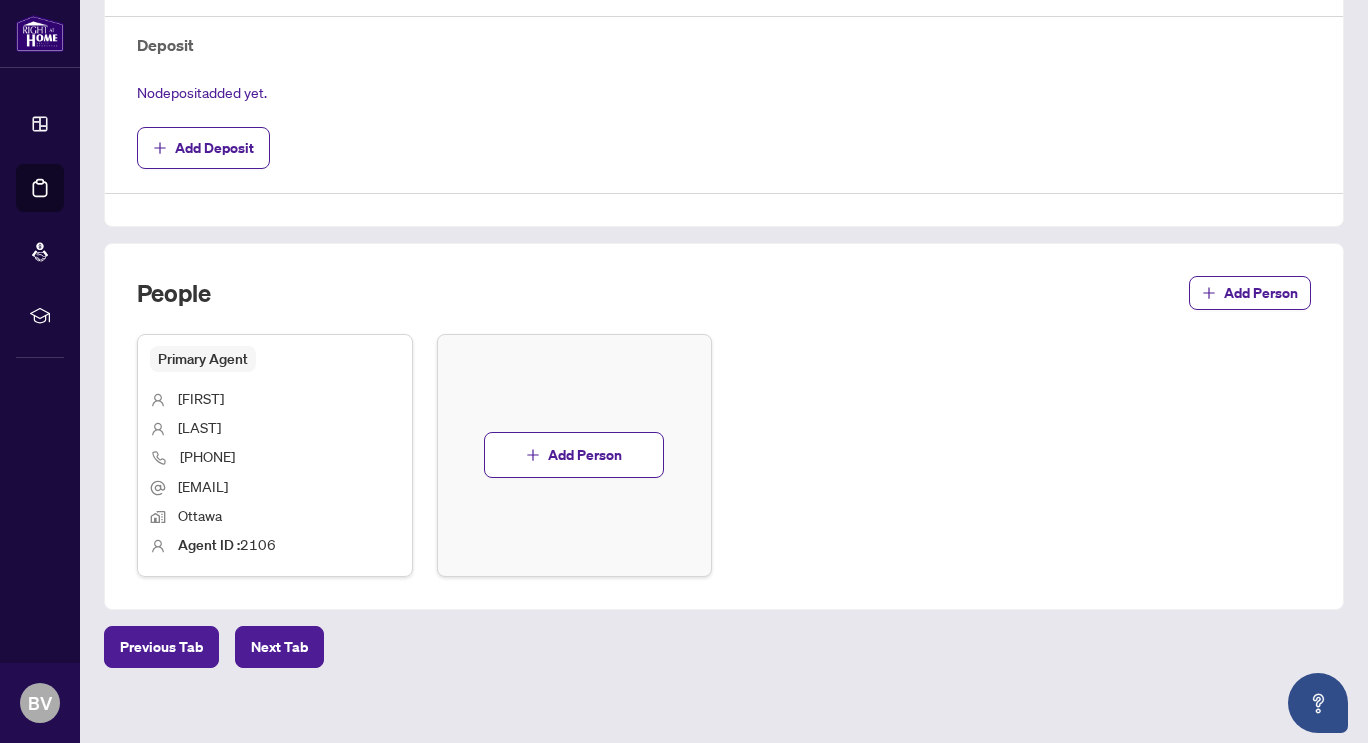 scroll, scrollTop: 739, scrollLeft: 0, axis: vertical 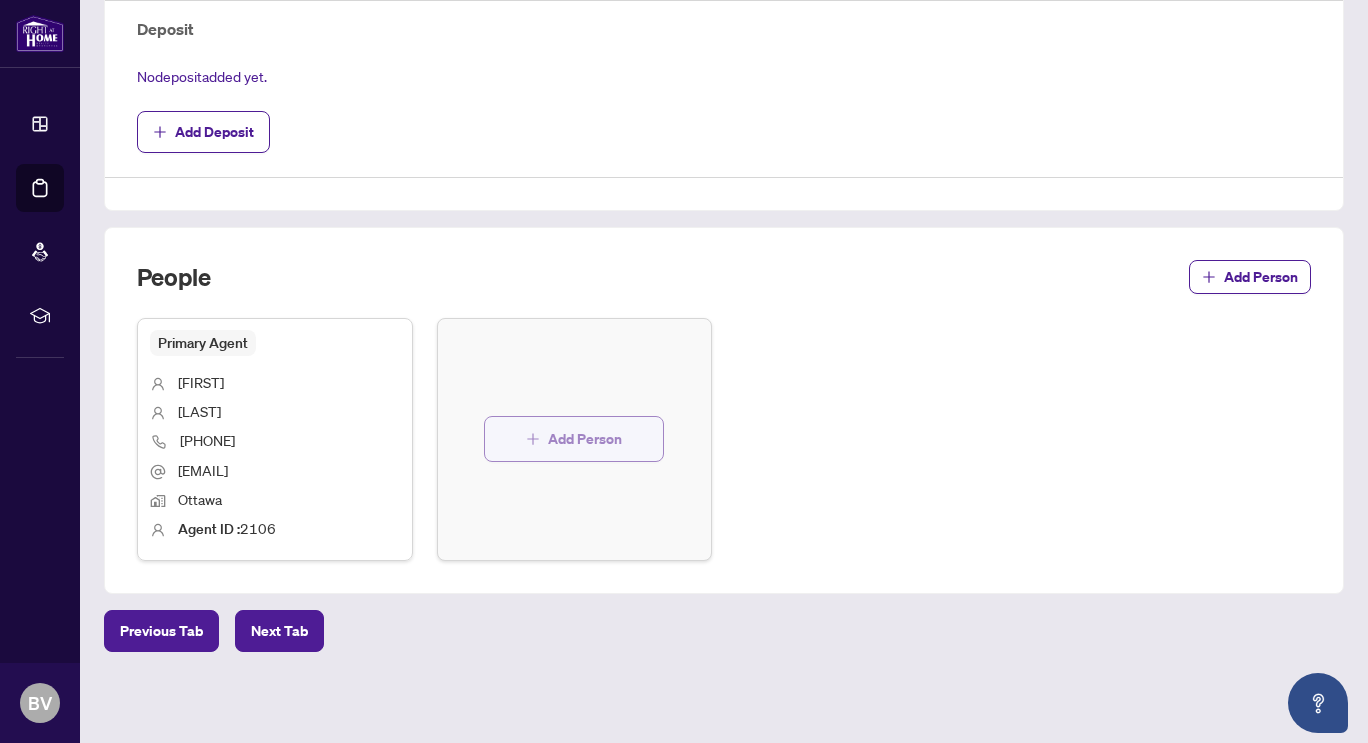 click on "Add Person" at bounding box center [585, 439] 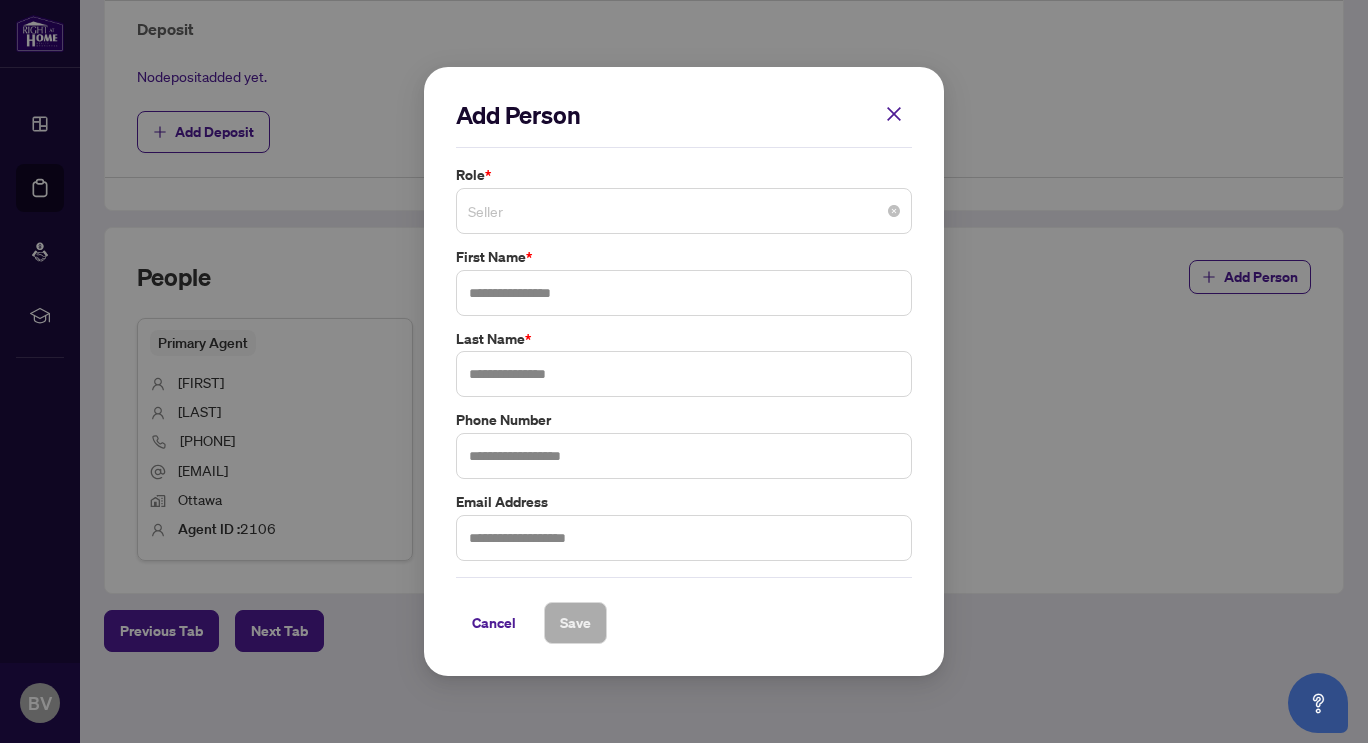 click on "Seller" at bounding box center (684, 211) 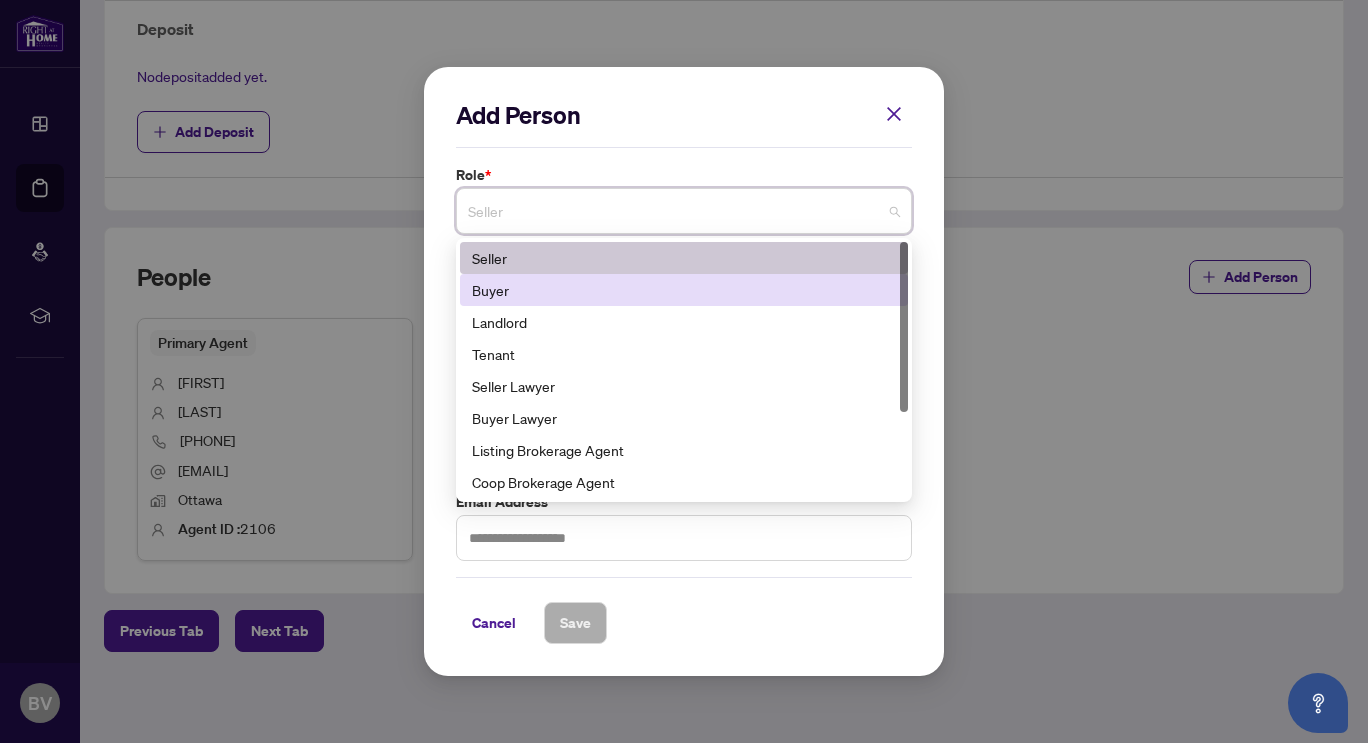 click on "Buyer" at bounding box center [684, 290] 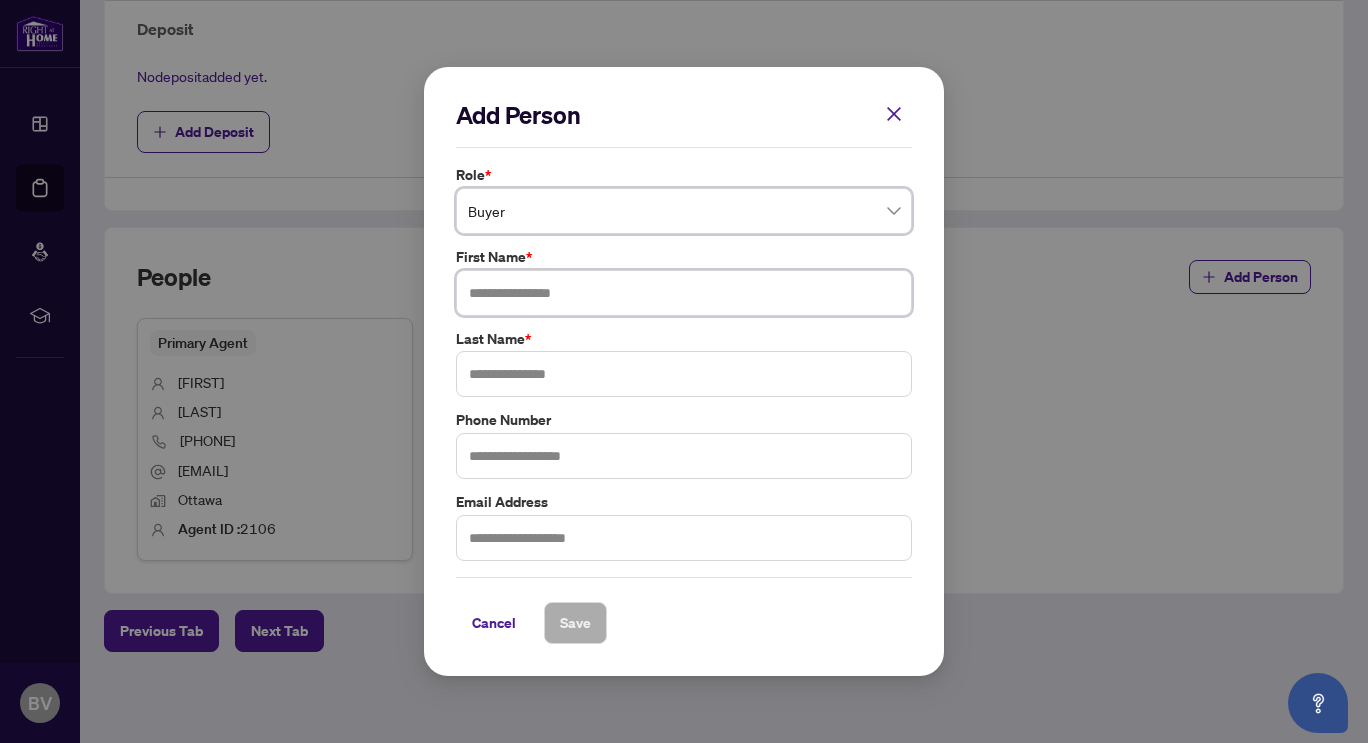 click at bounding box center [684, 293] 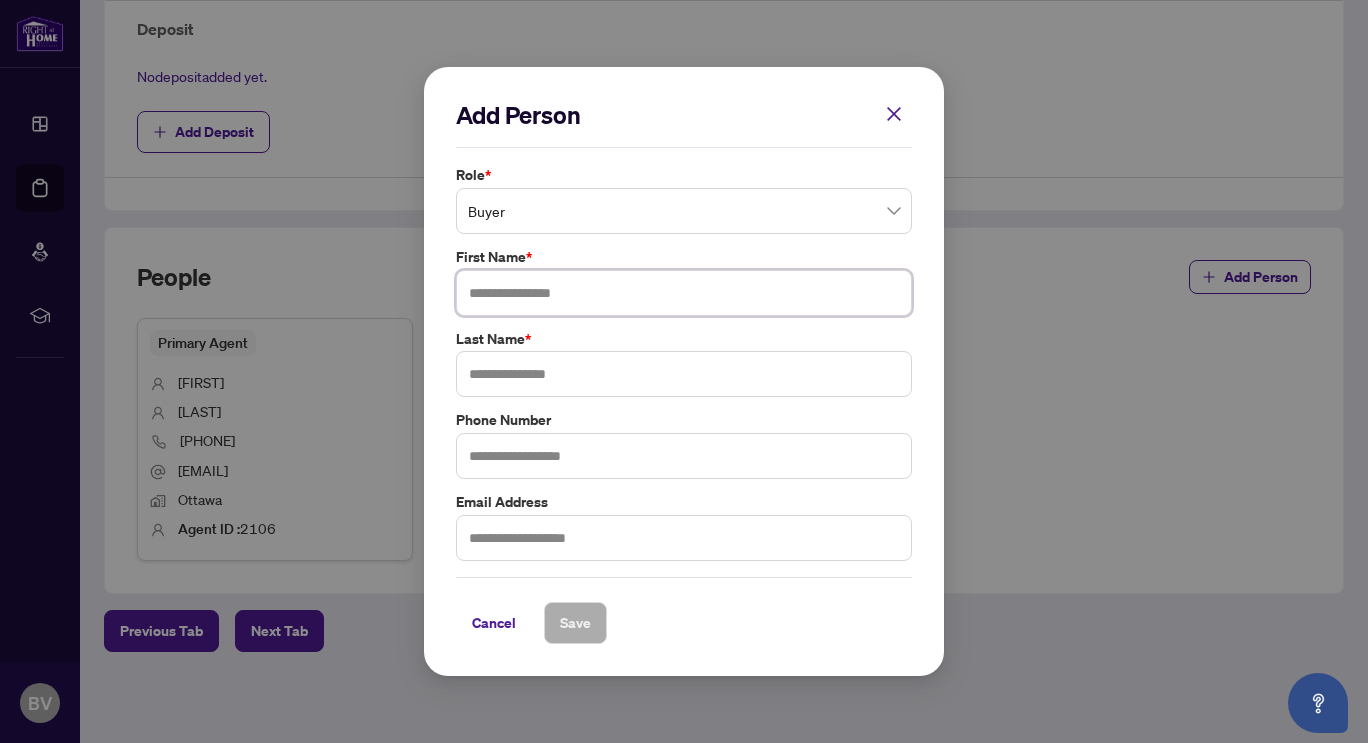 paste on "**********" 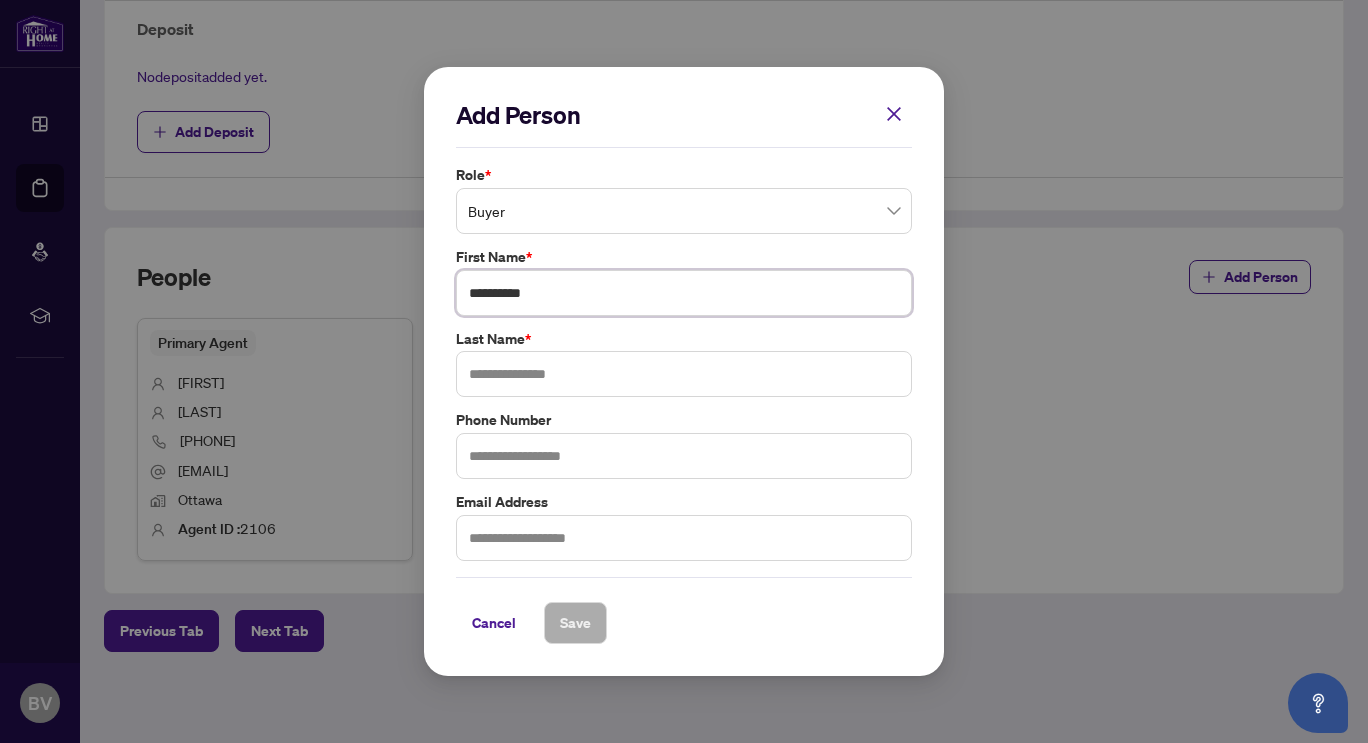 type on "**********" 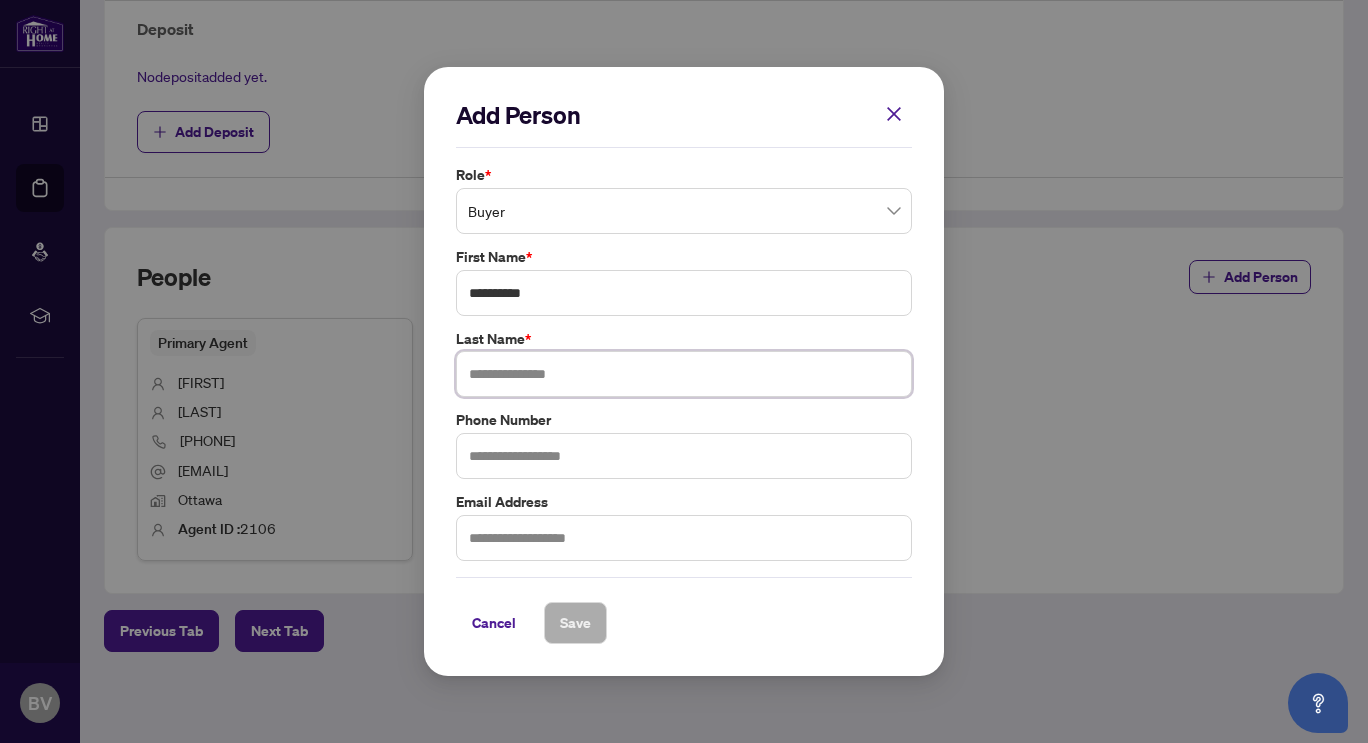 click at bounding box center (684, 374) 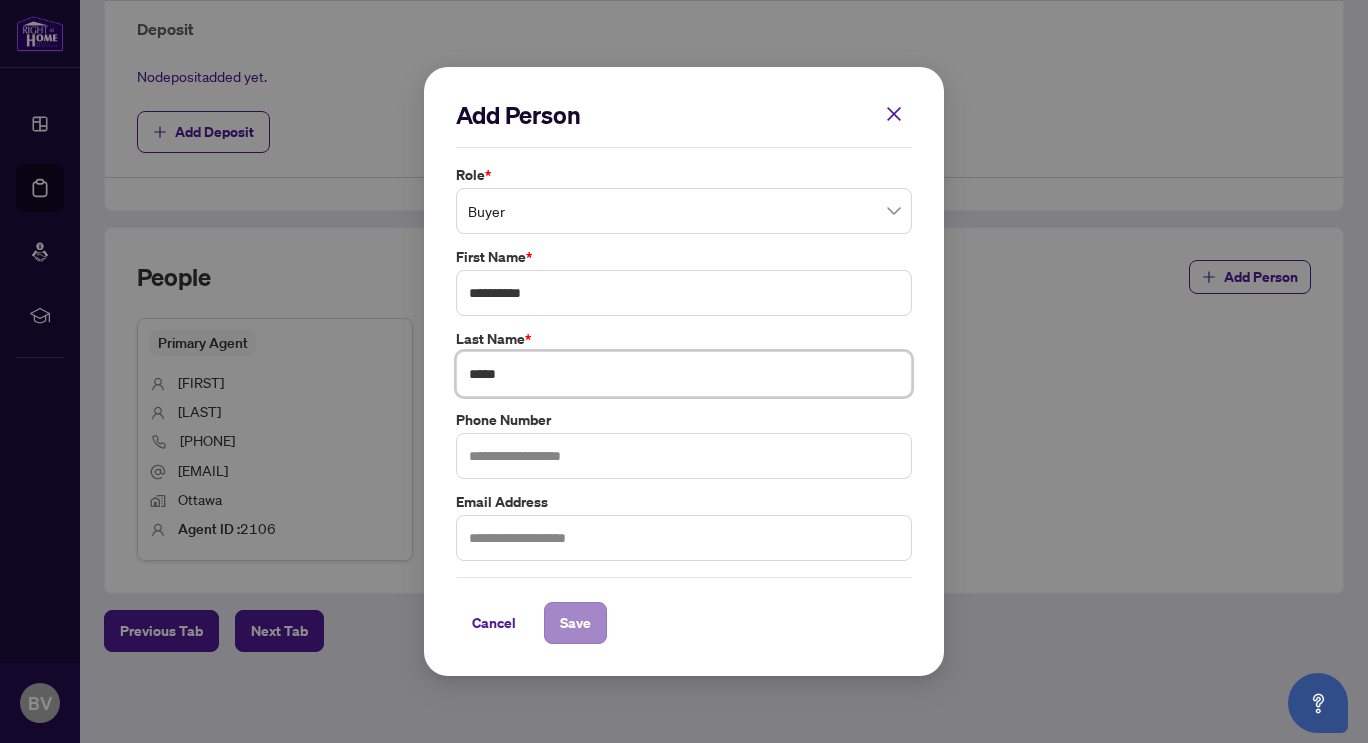 type on "*****" 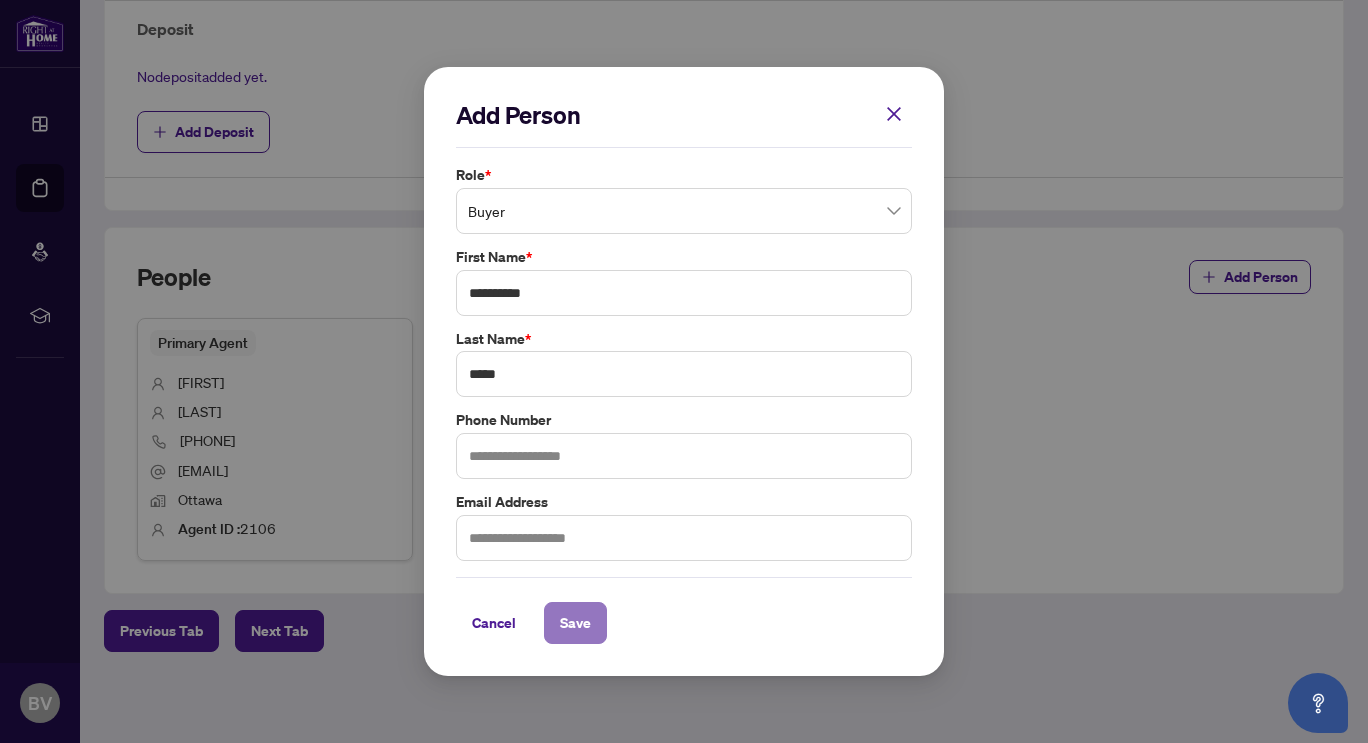 click on "Save" at bounding box center (575, 623) 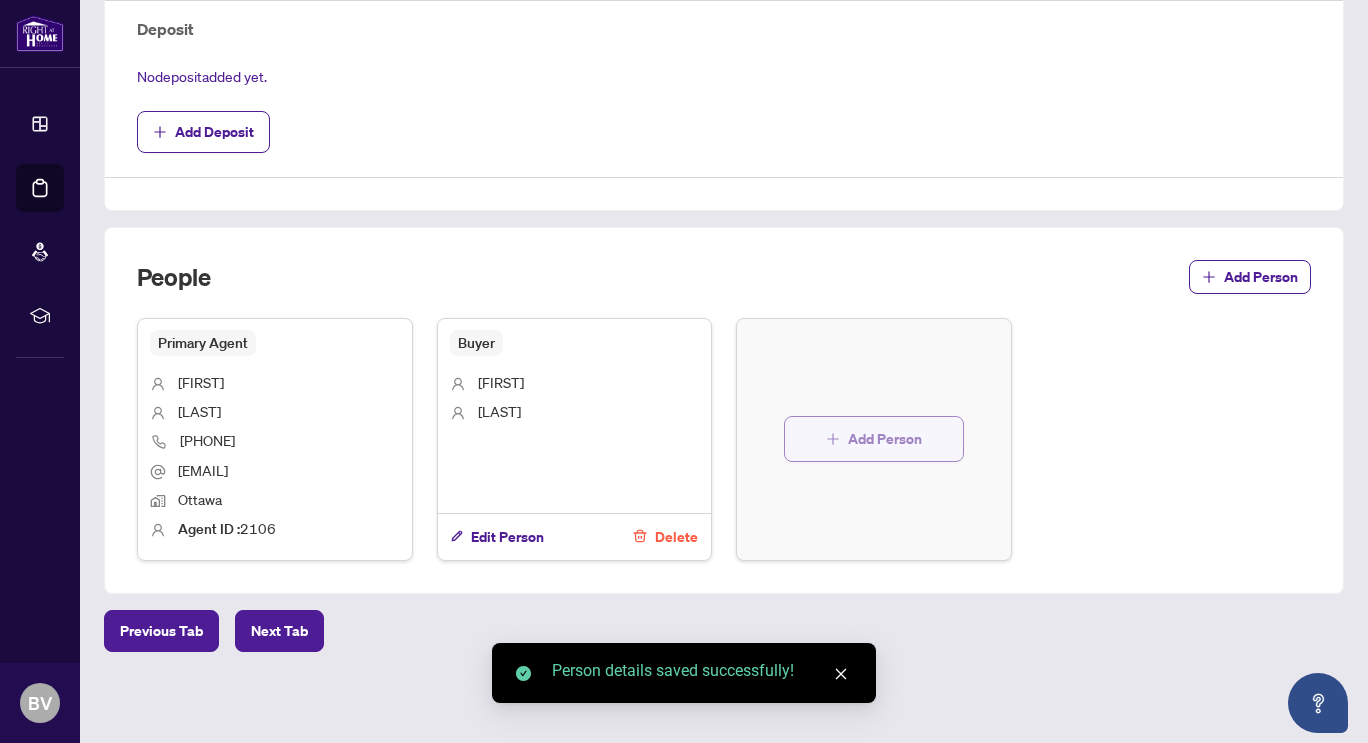click on "Add Person" at bounding box center [874, 439] 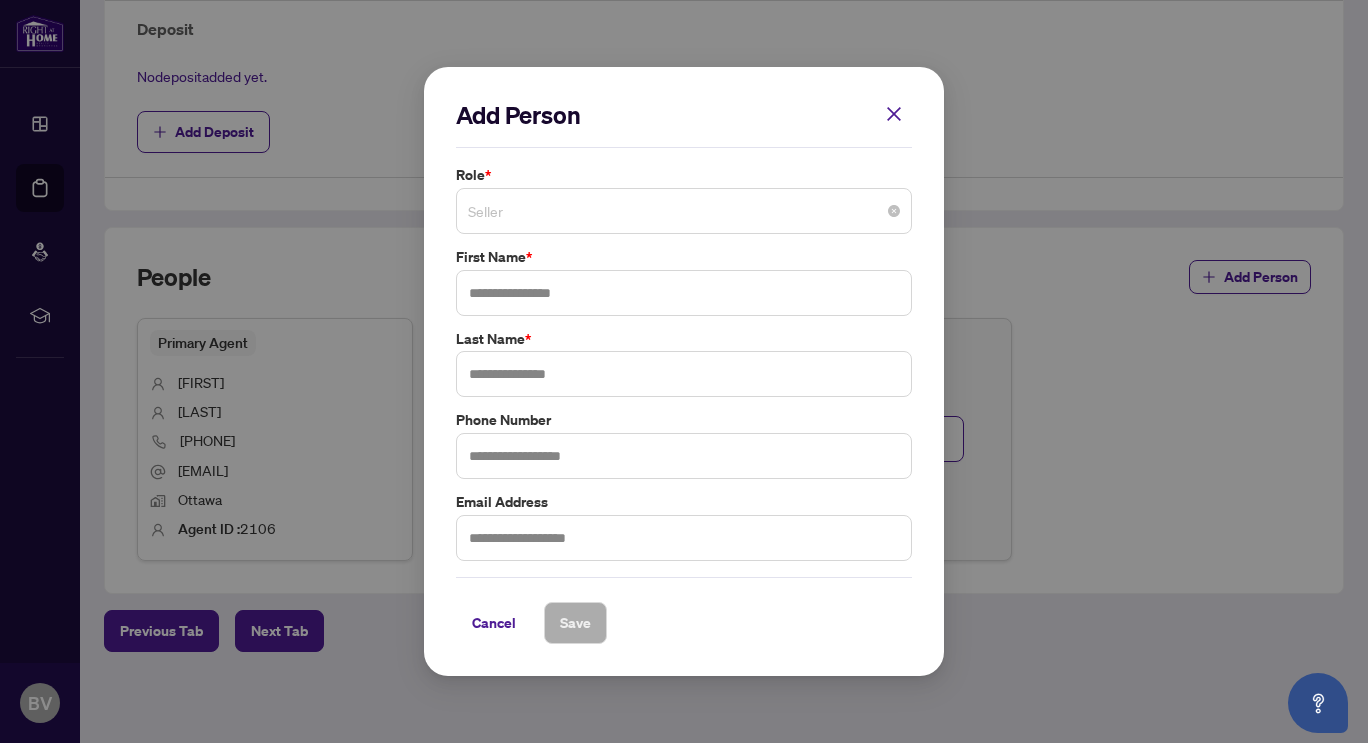 click on "Seller" at bounding box center [684, 211] 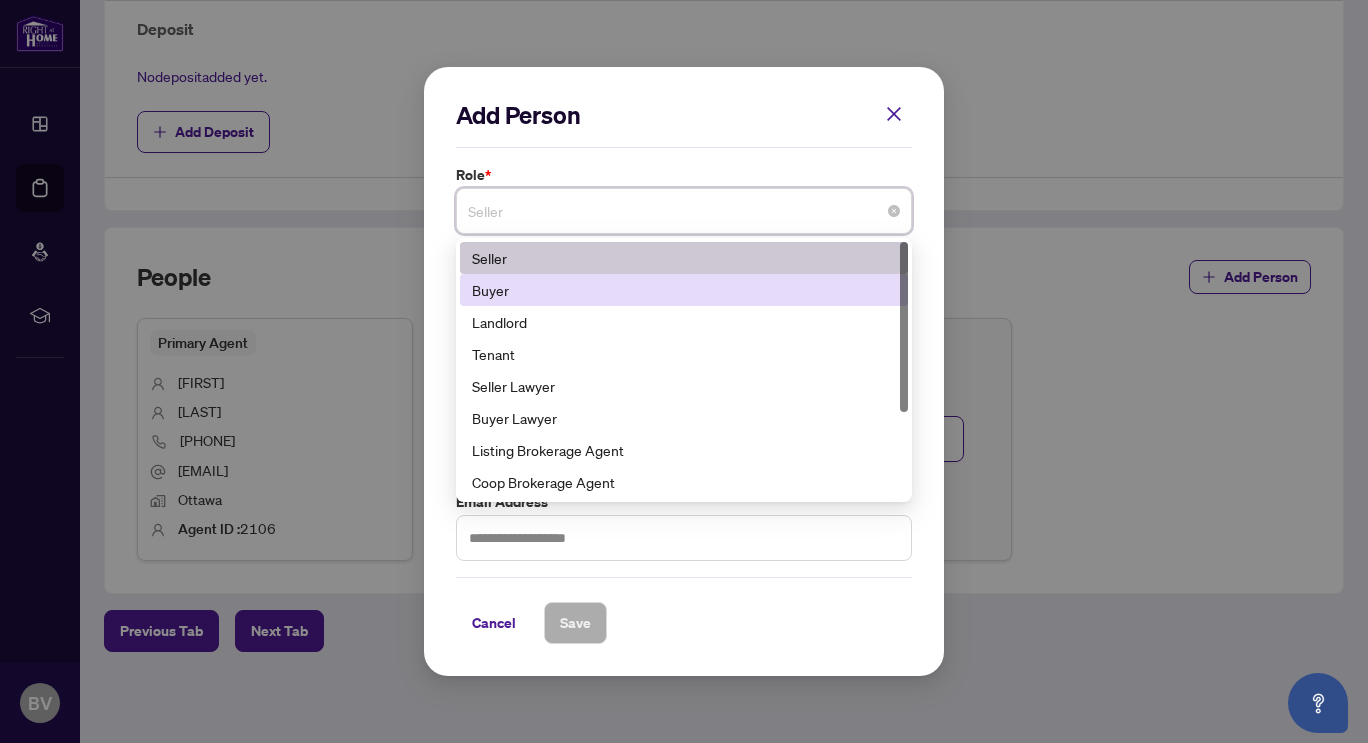 drag, startPoint x: 565, startPoint y: 310, endPoint x: 566, endPoint y: 294, distance: 16.03122 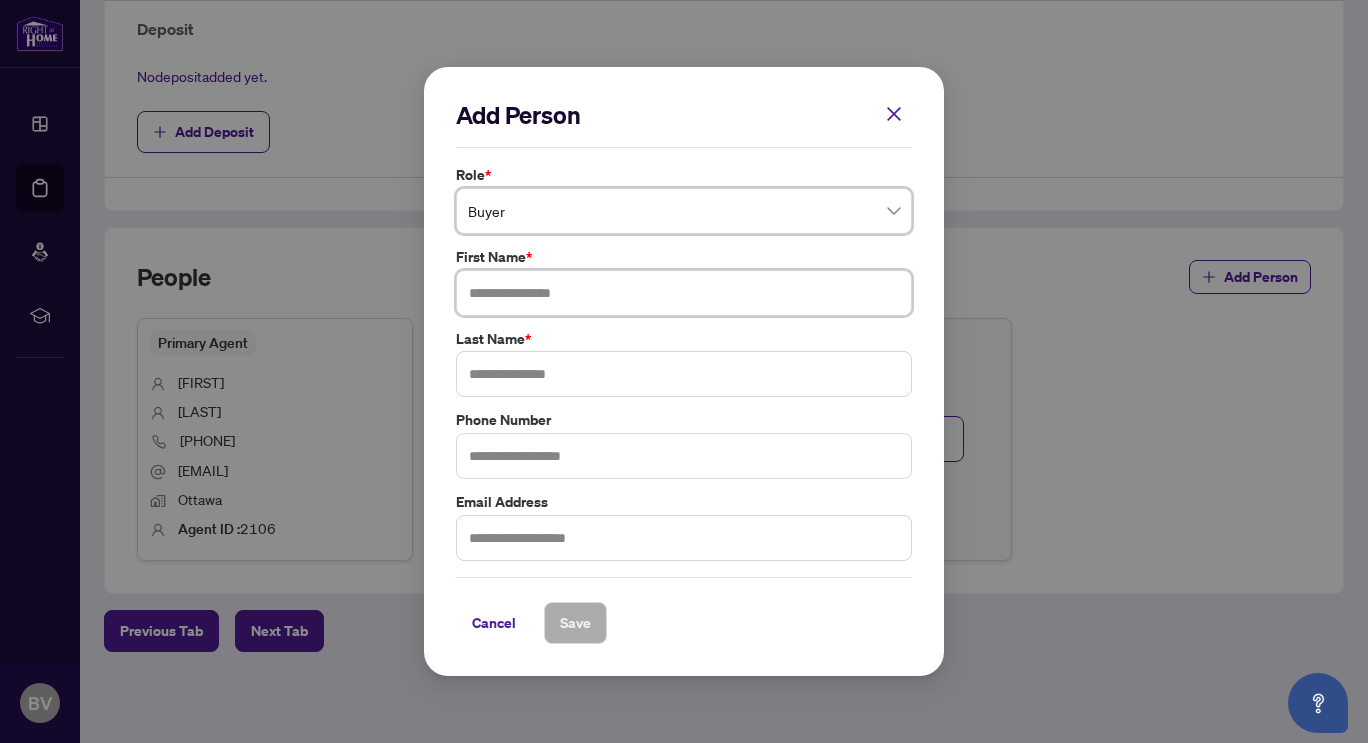 click at bounding box center [684, 293] 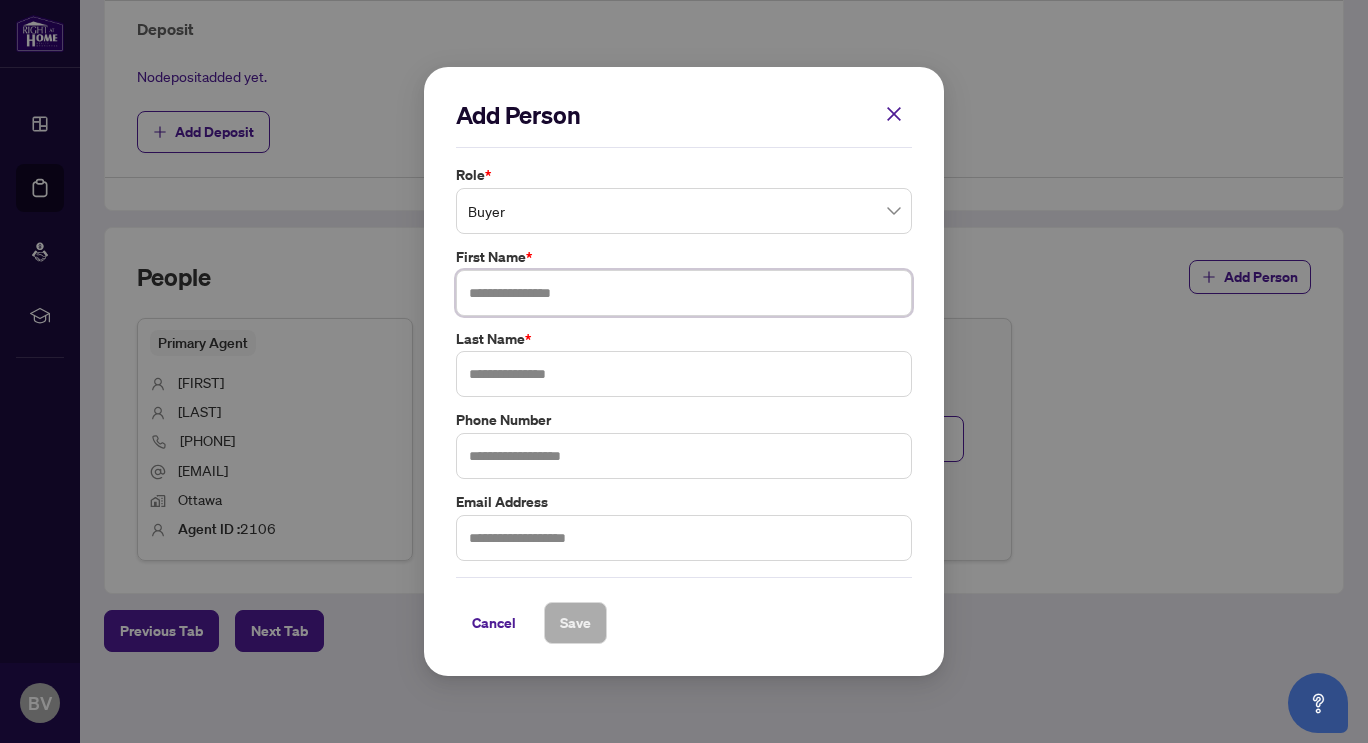 paste on "*********" 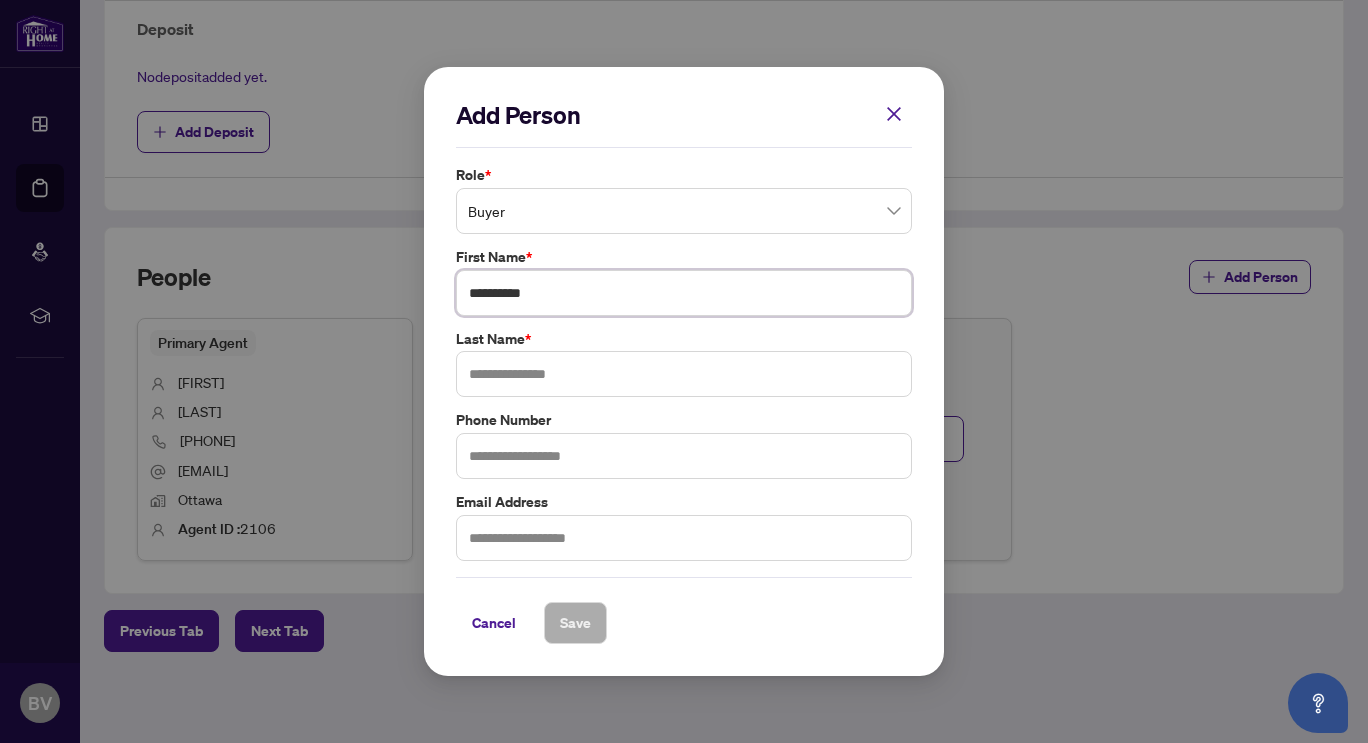 type on "*********" 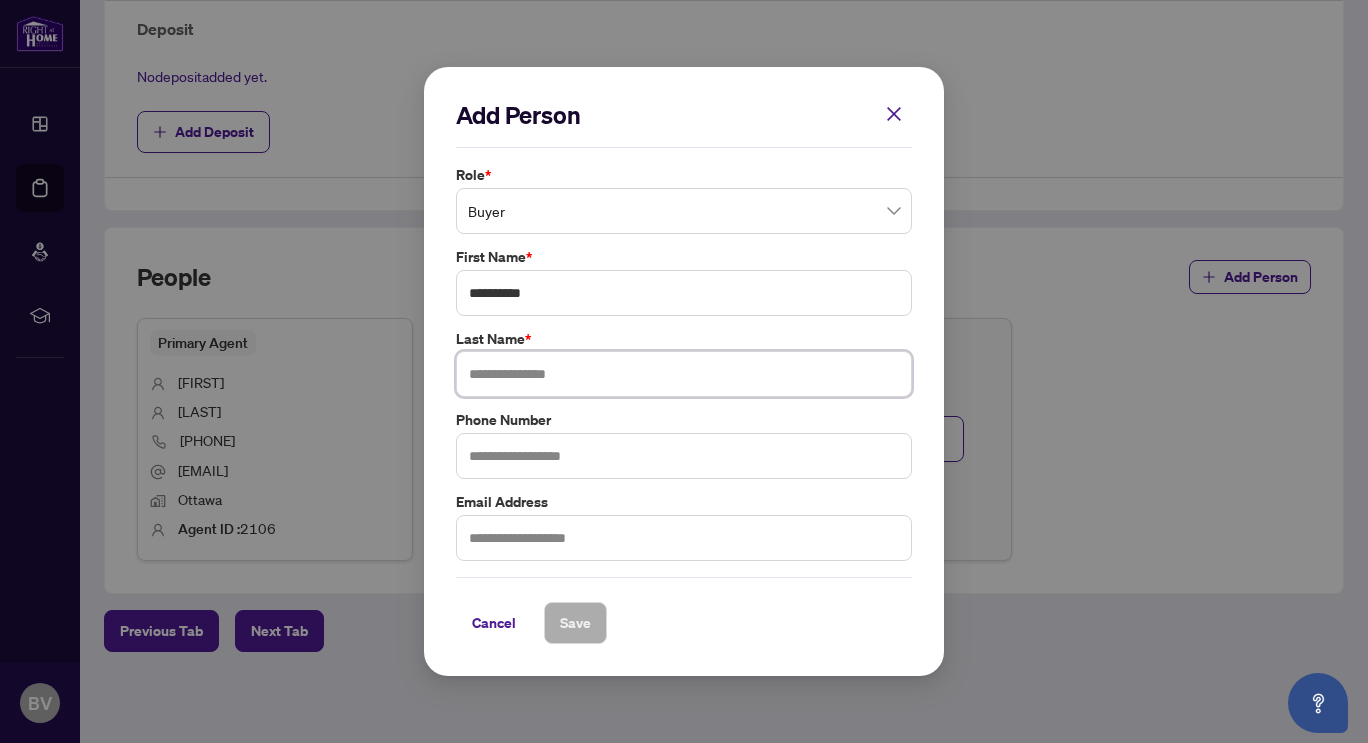 click at bounding box center (684, 374) 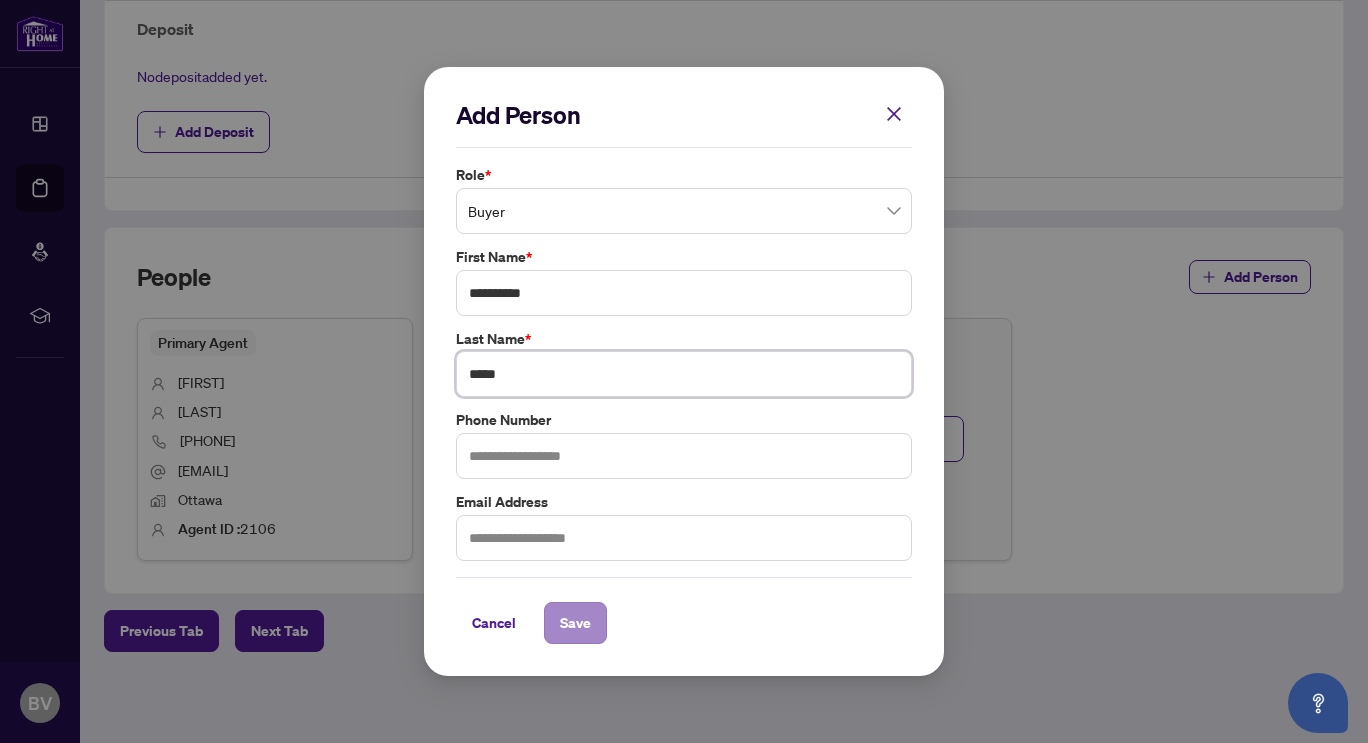 type on "*****" 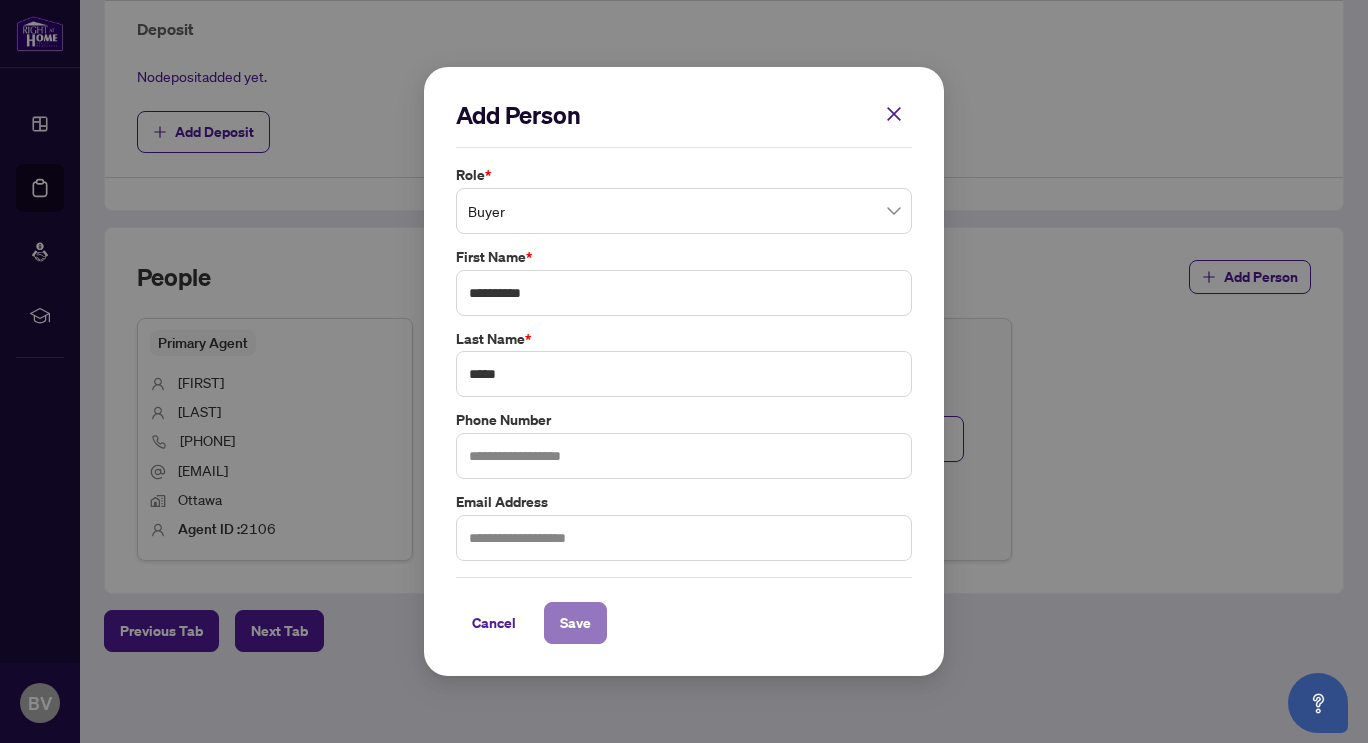 click on "Save" at bounding box center [575, 623] 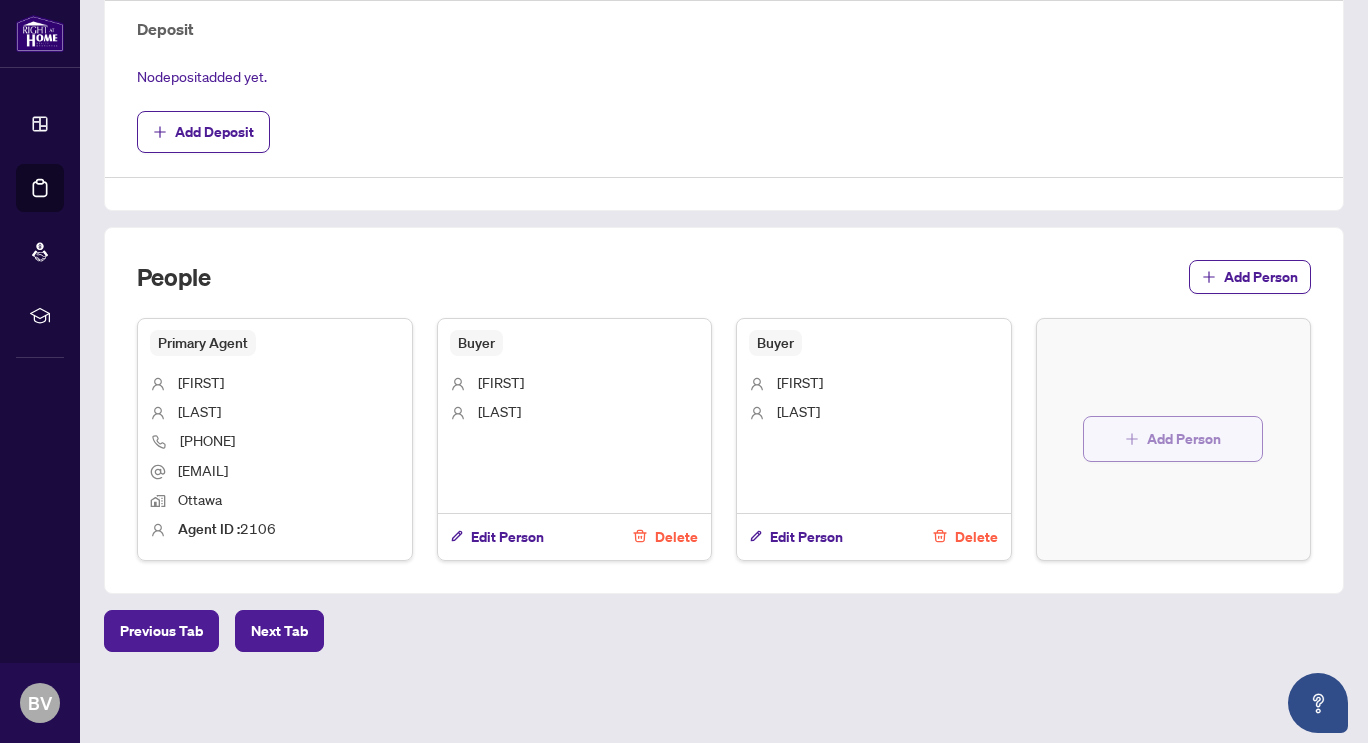 click on "Add Person" at bounding box center [1184, 439] 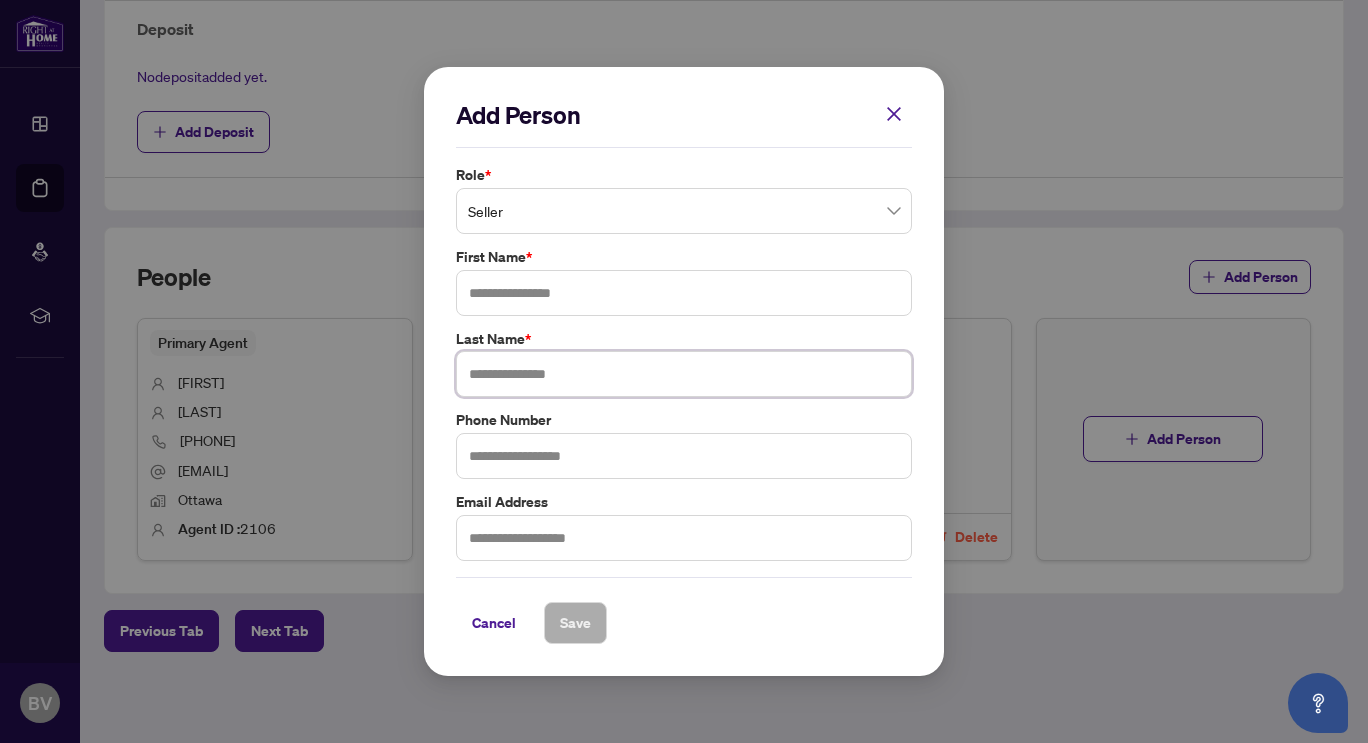 click at bounding box center [684, 374] 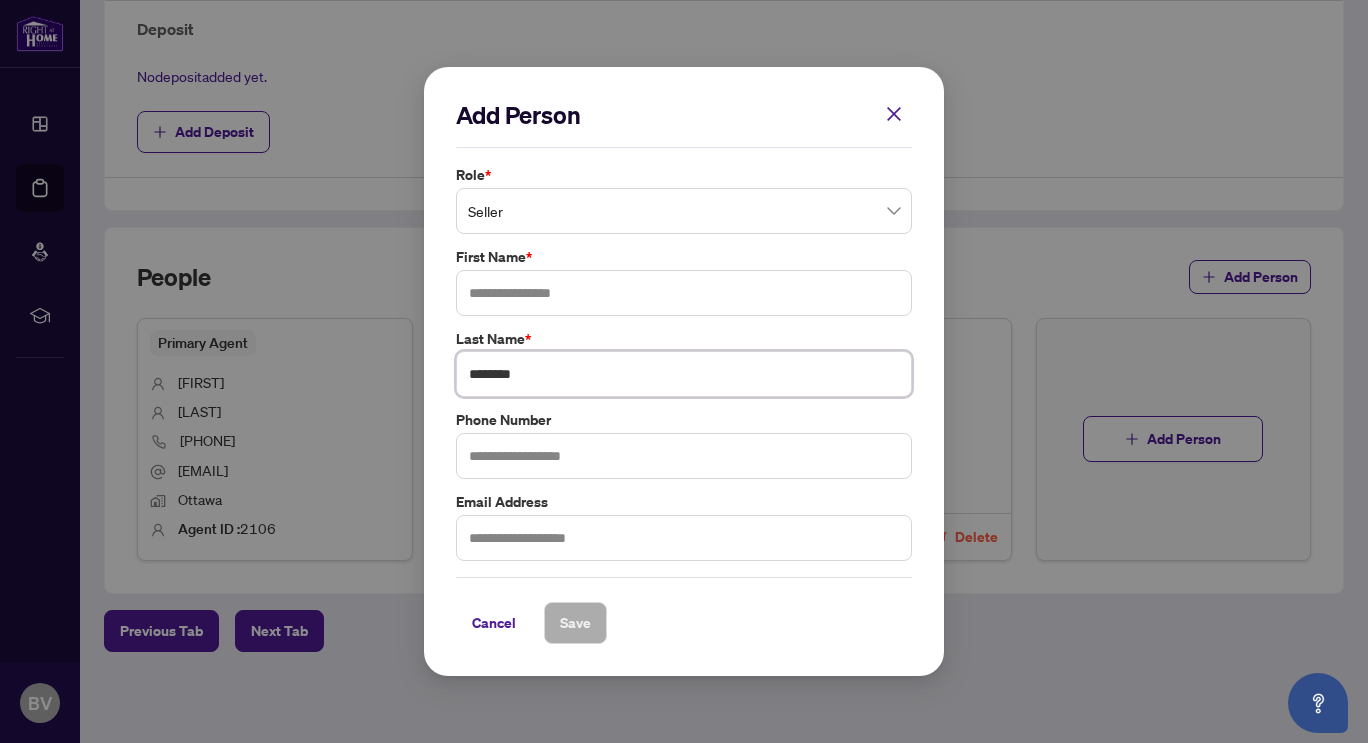 type on "********" 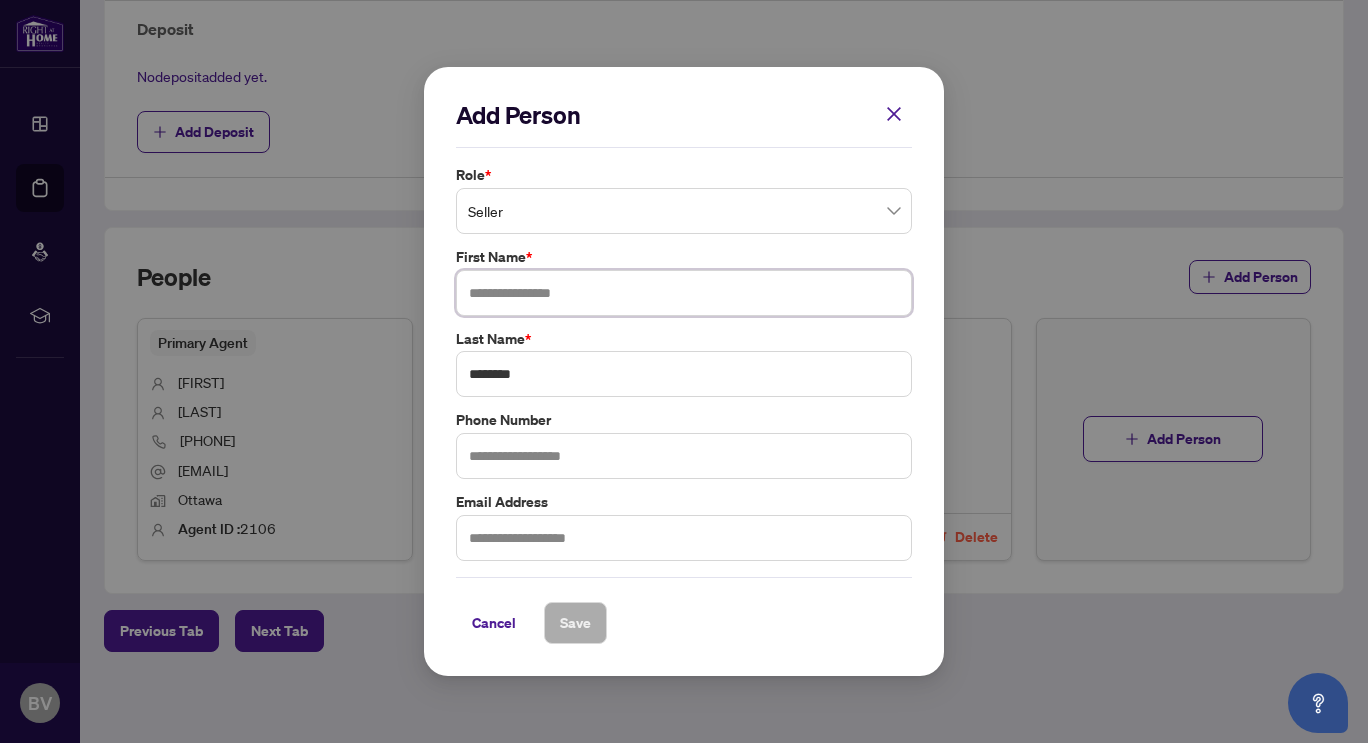 click at bounding box center (684, 293) 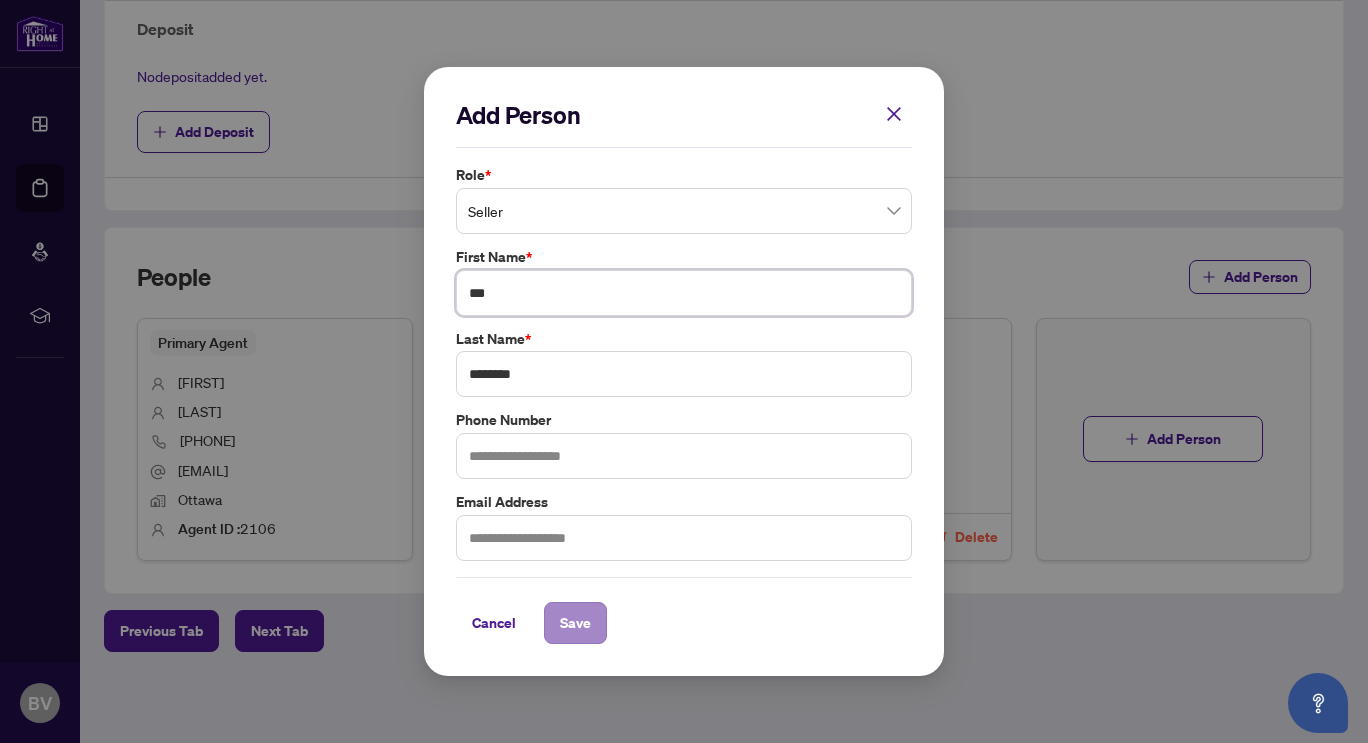 type on "***" 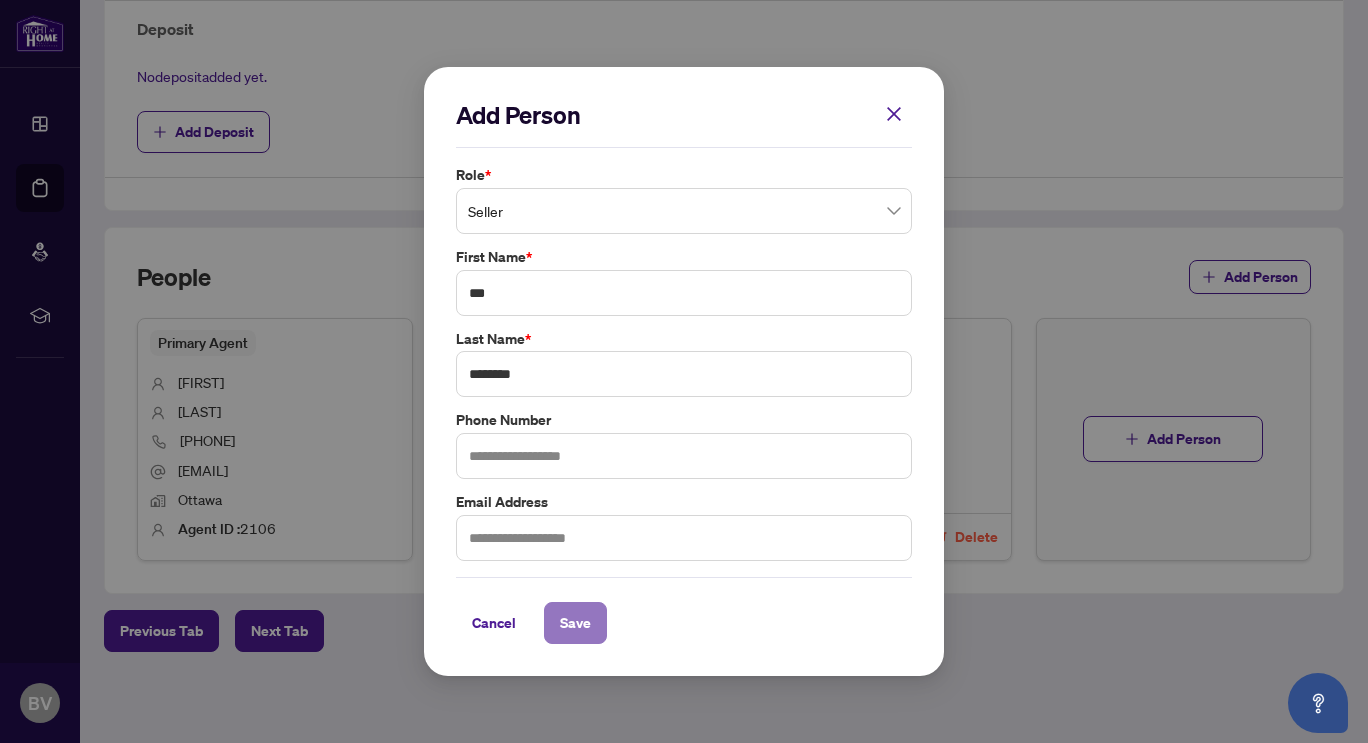 drag, startPoint x: 572, startPoint y: 631, endPoint x: 582, endPoint y: 637, distance: 11.661903 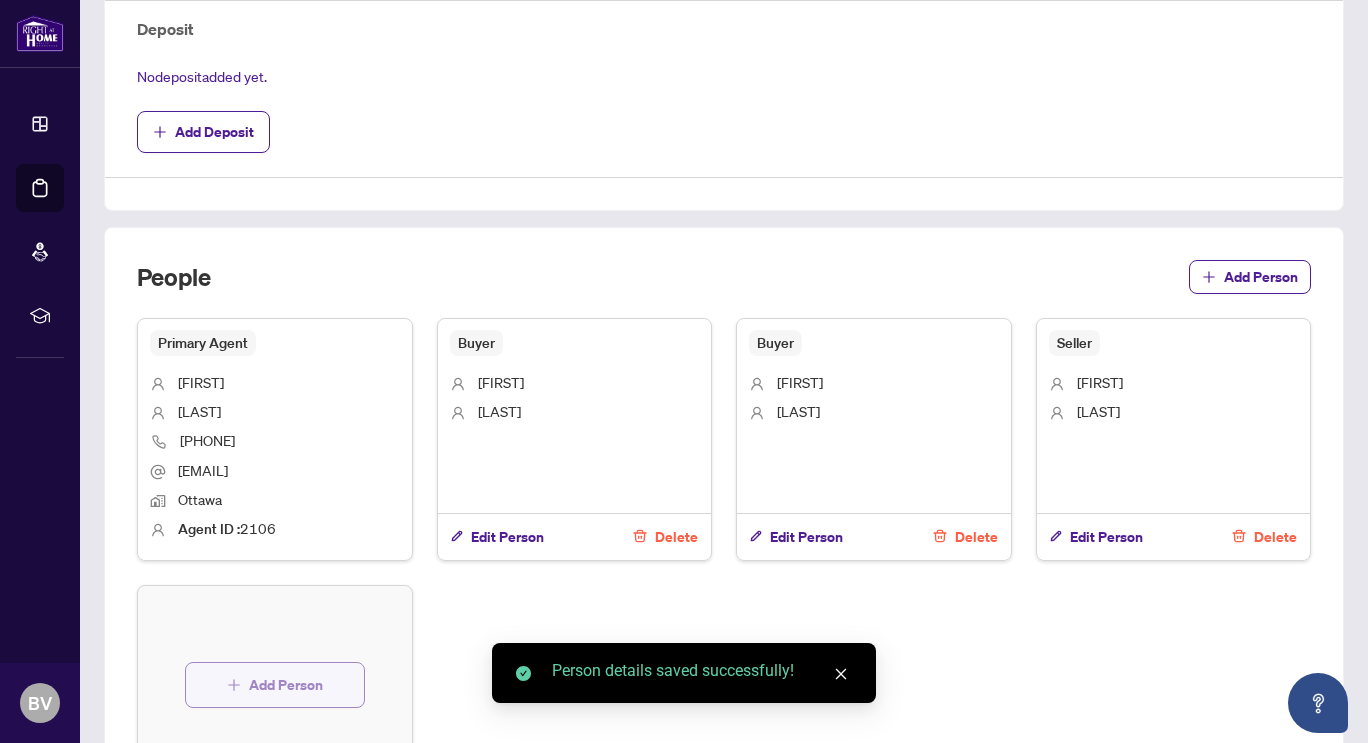 click on "Add Person" at bounding box center (286, 685) 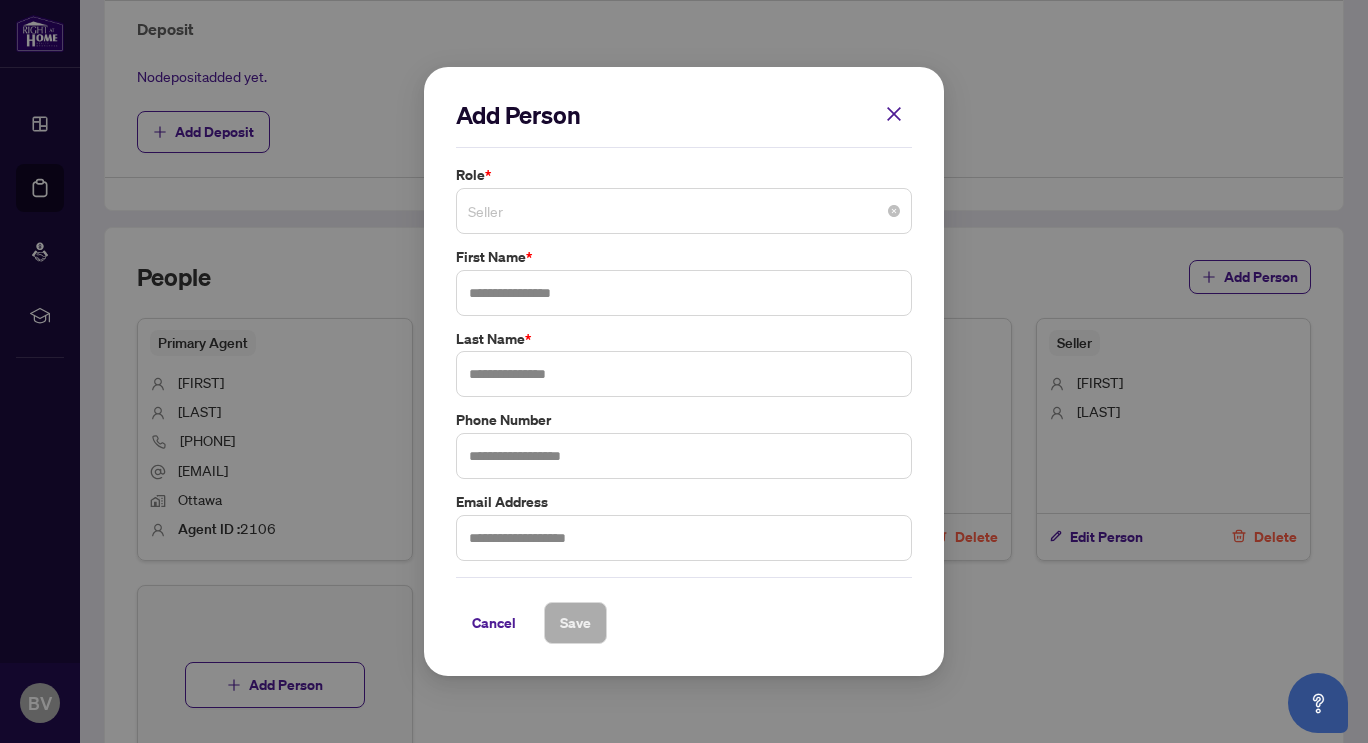 click on "Seller" at bounding box center [684, 211] 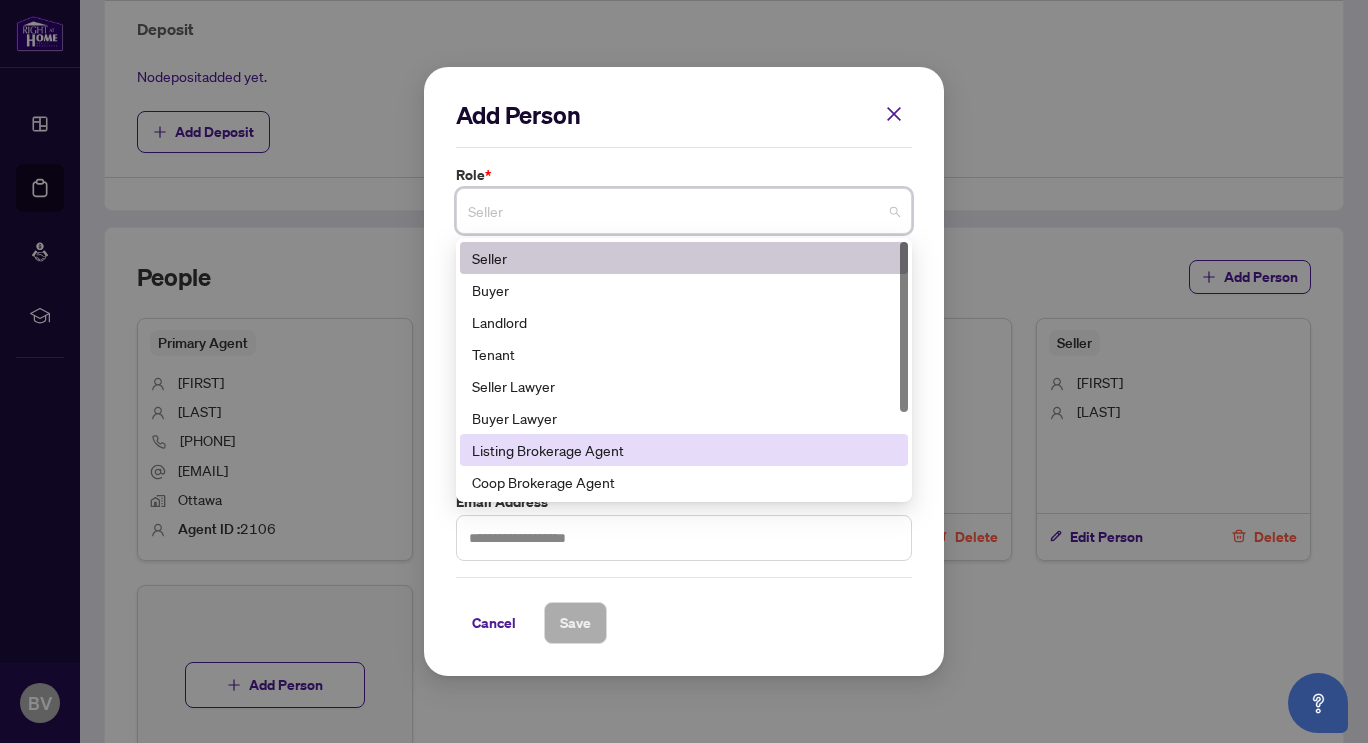 click on "Listing Brokerage Agent" at bounding box center (684, 450) 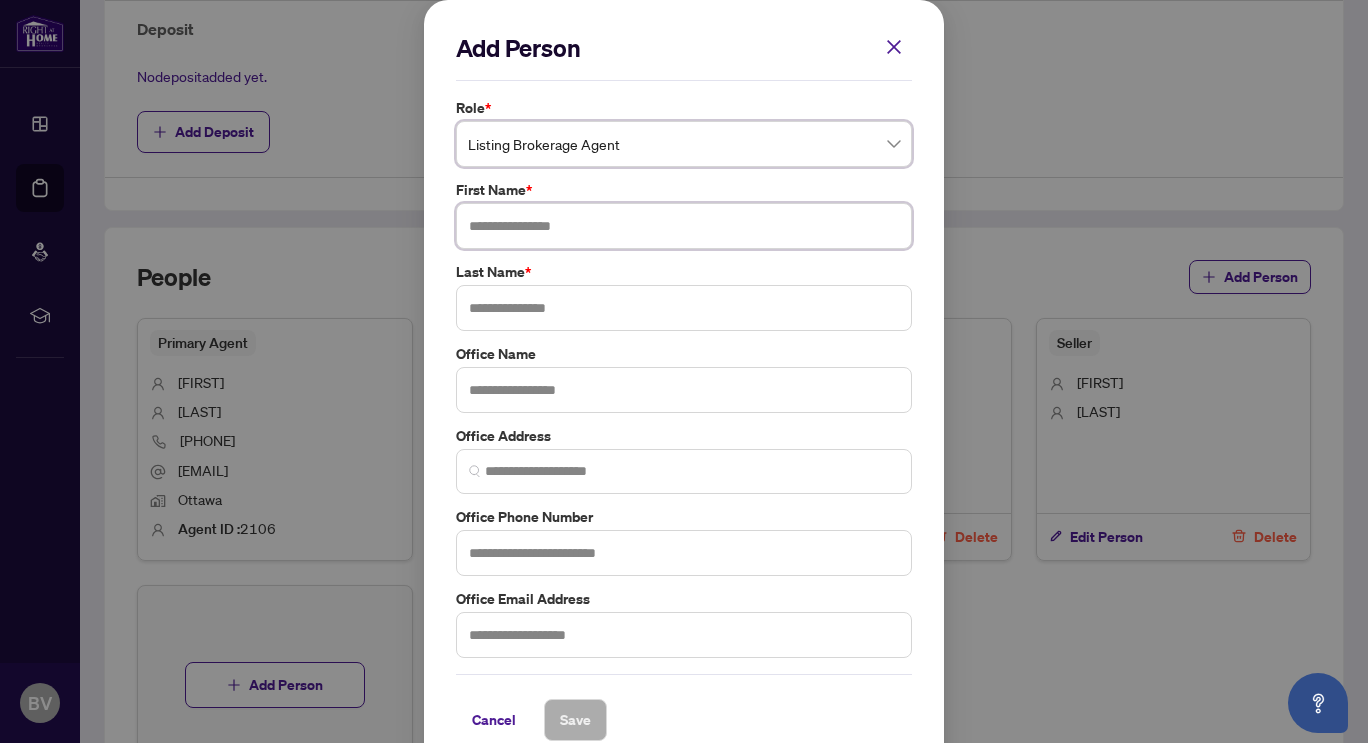 click at bounding box center [684, 226] 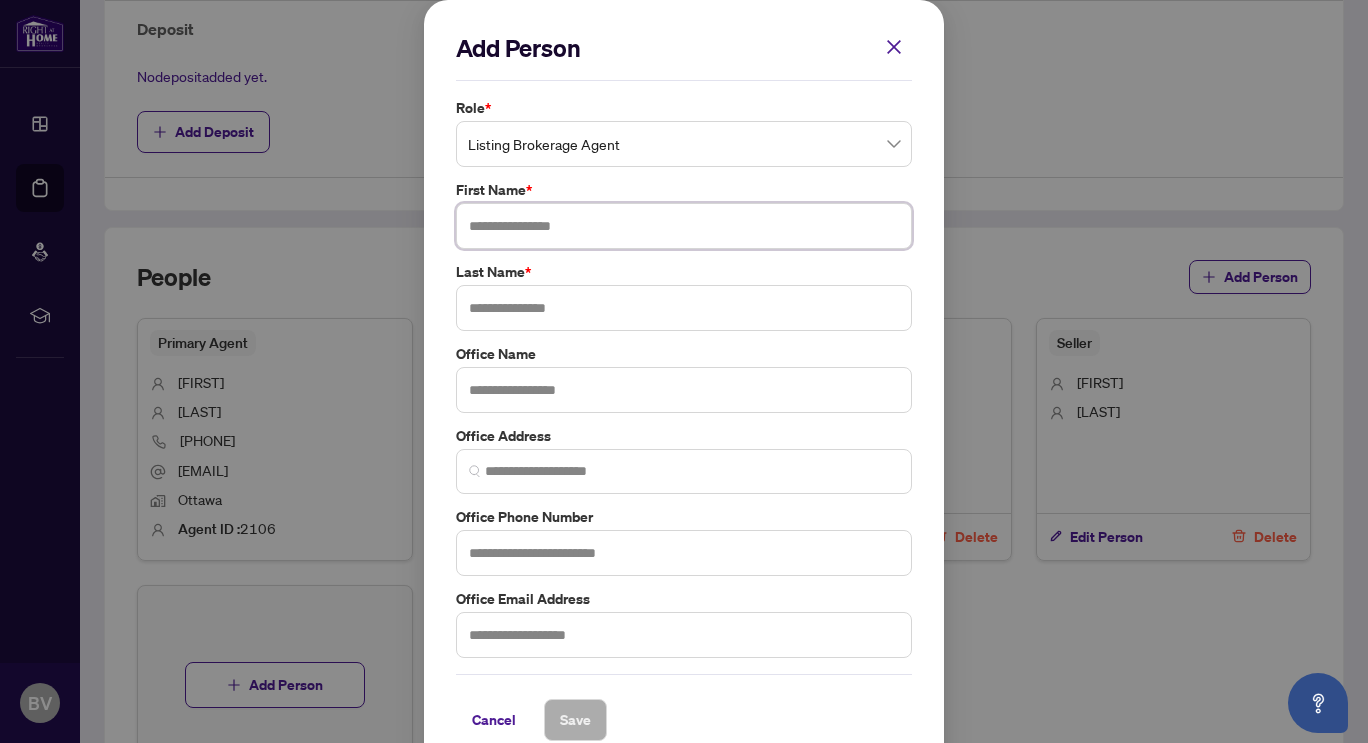 paste on "**********" 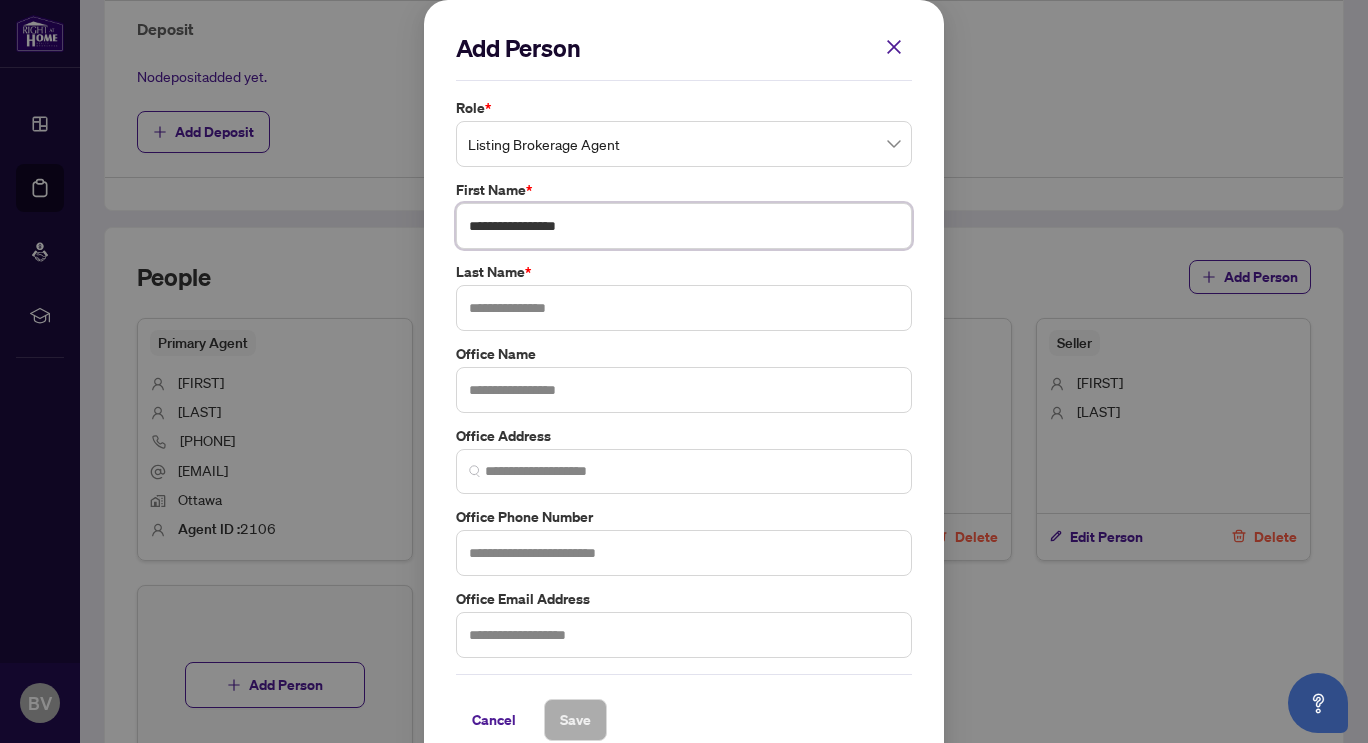 click on "**********" at bounding box center (684, 226) 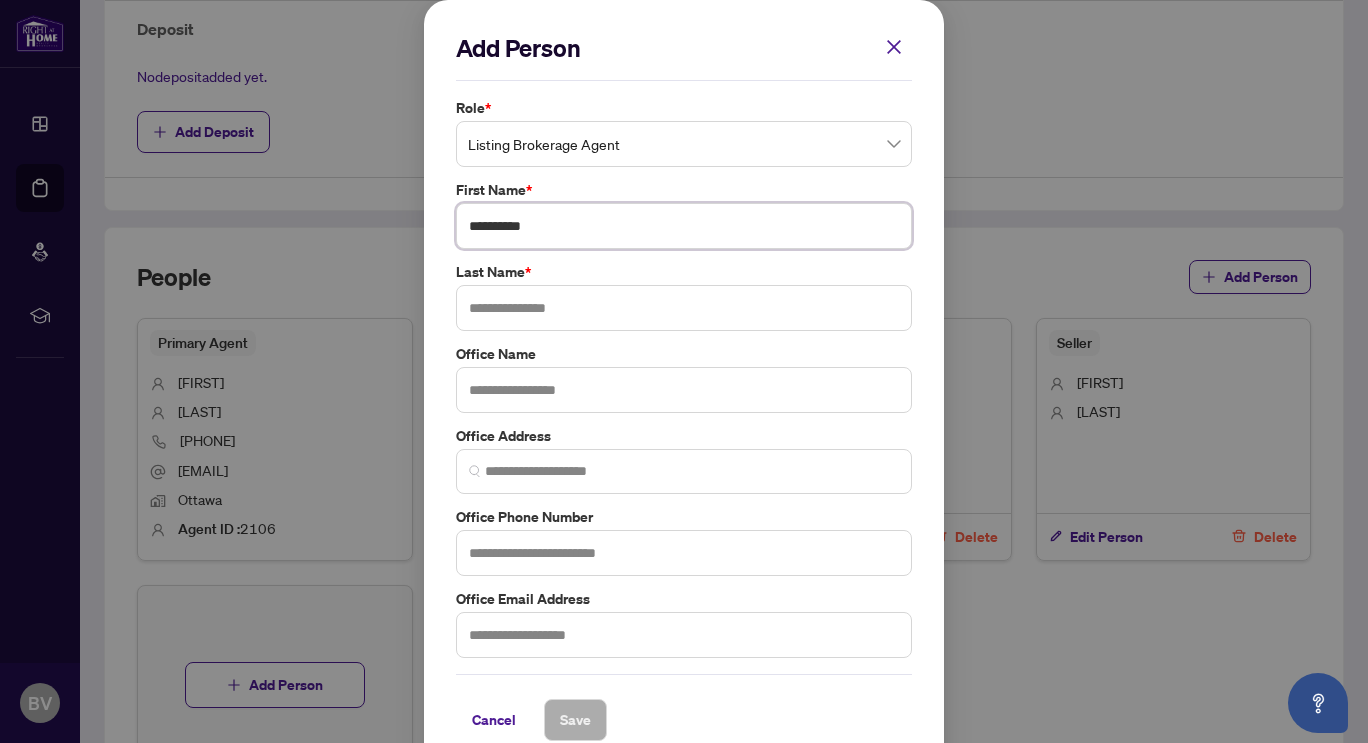 type on "*****" 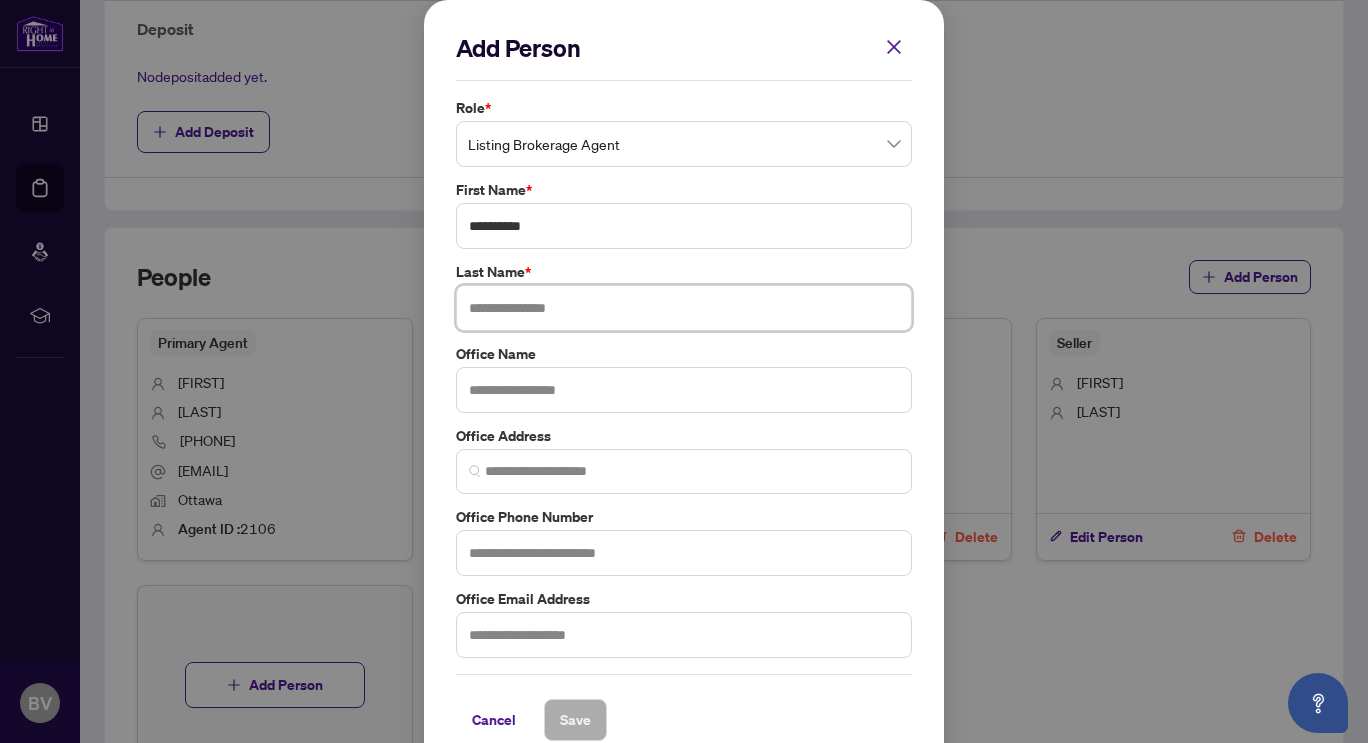 click at bounding box center (684, 308) 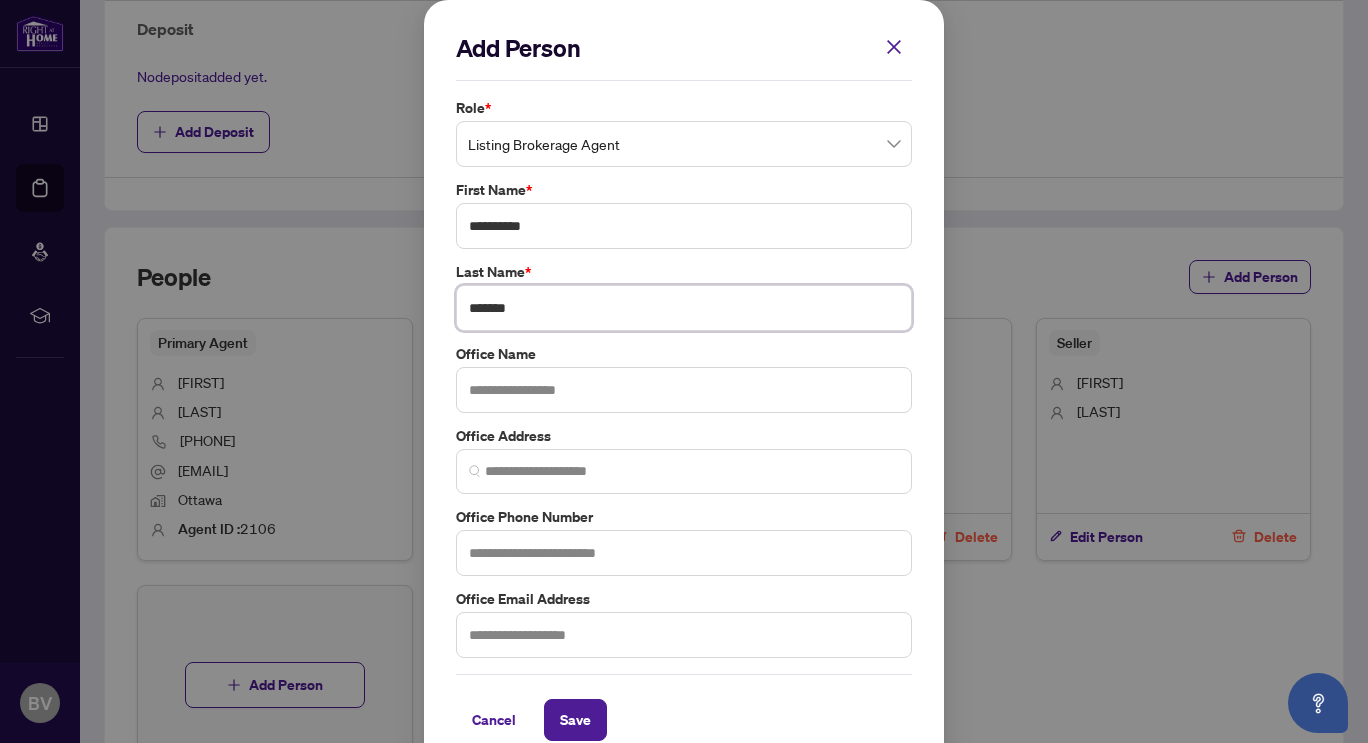 type on "*******" 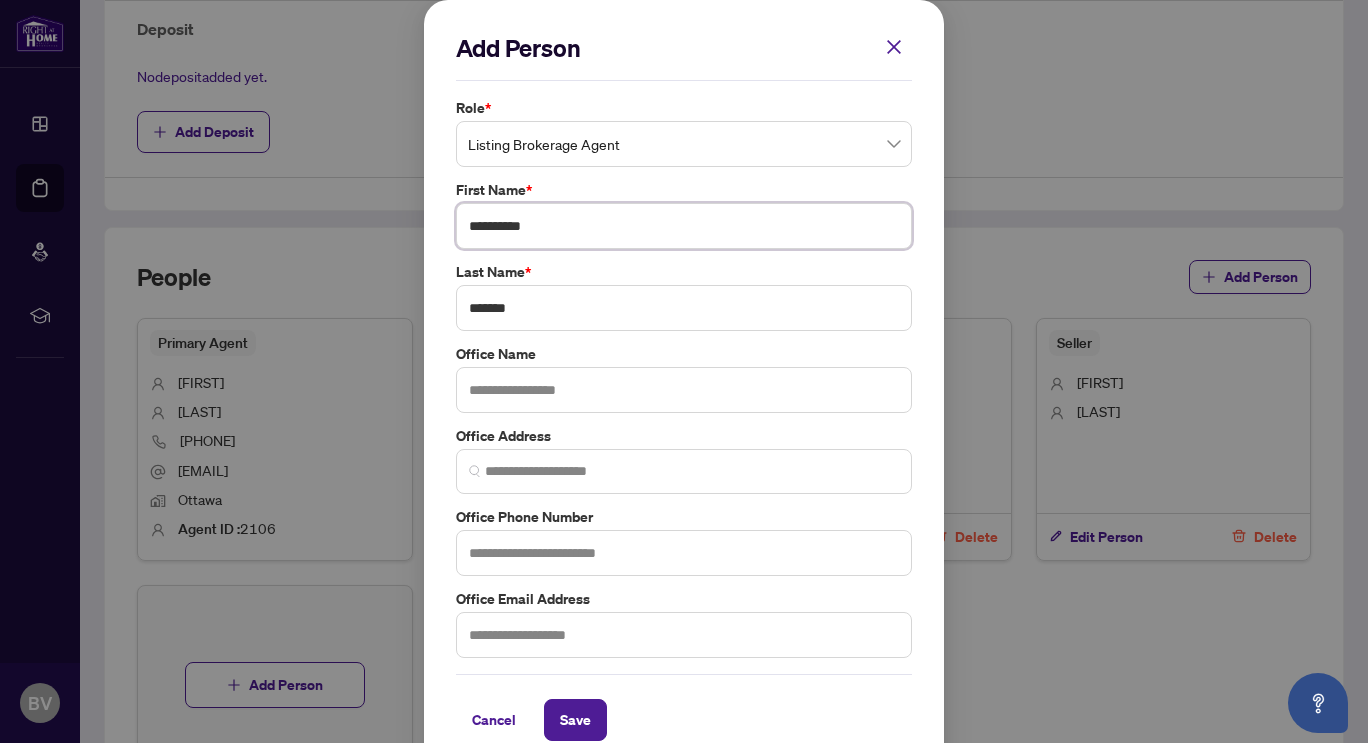 click on "*****" at bounding box center [684, 226] 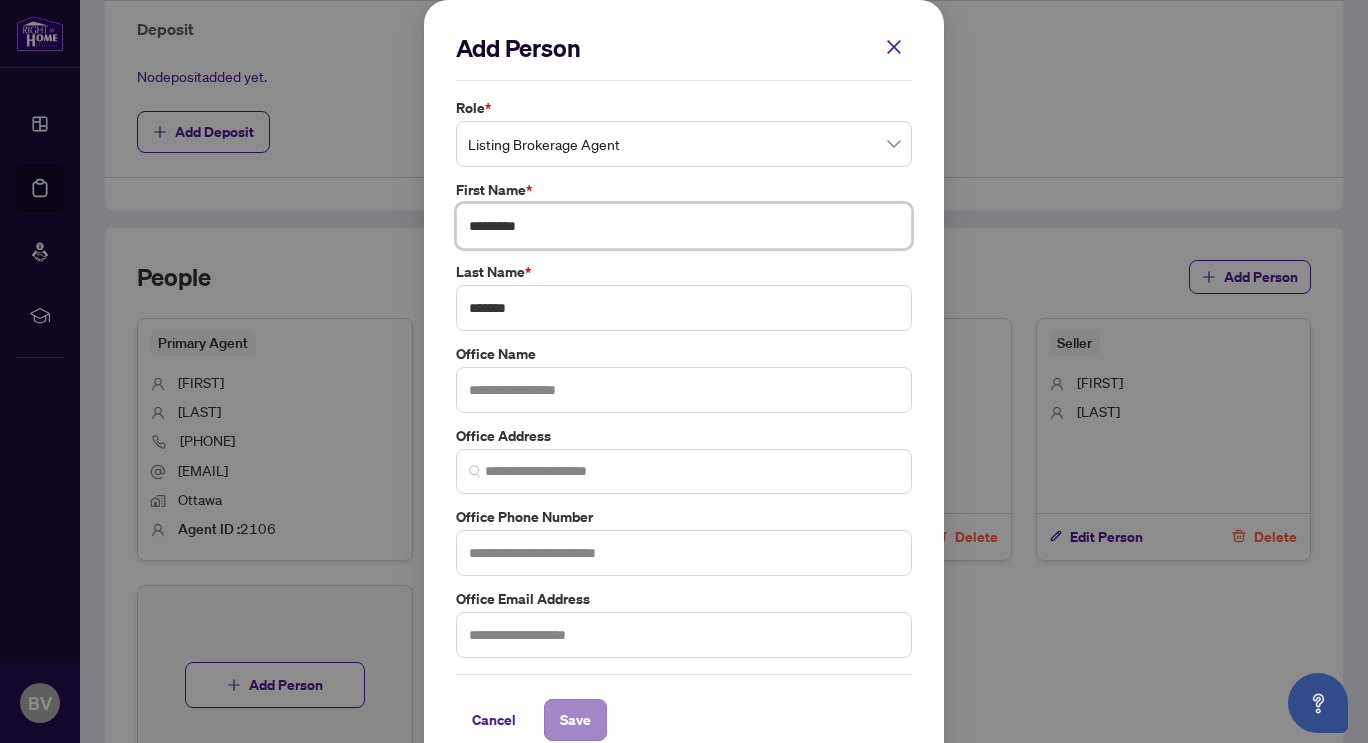 type on "*****" 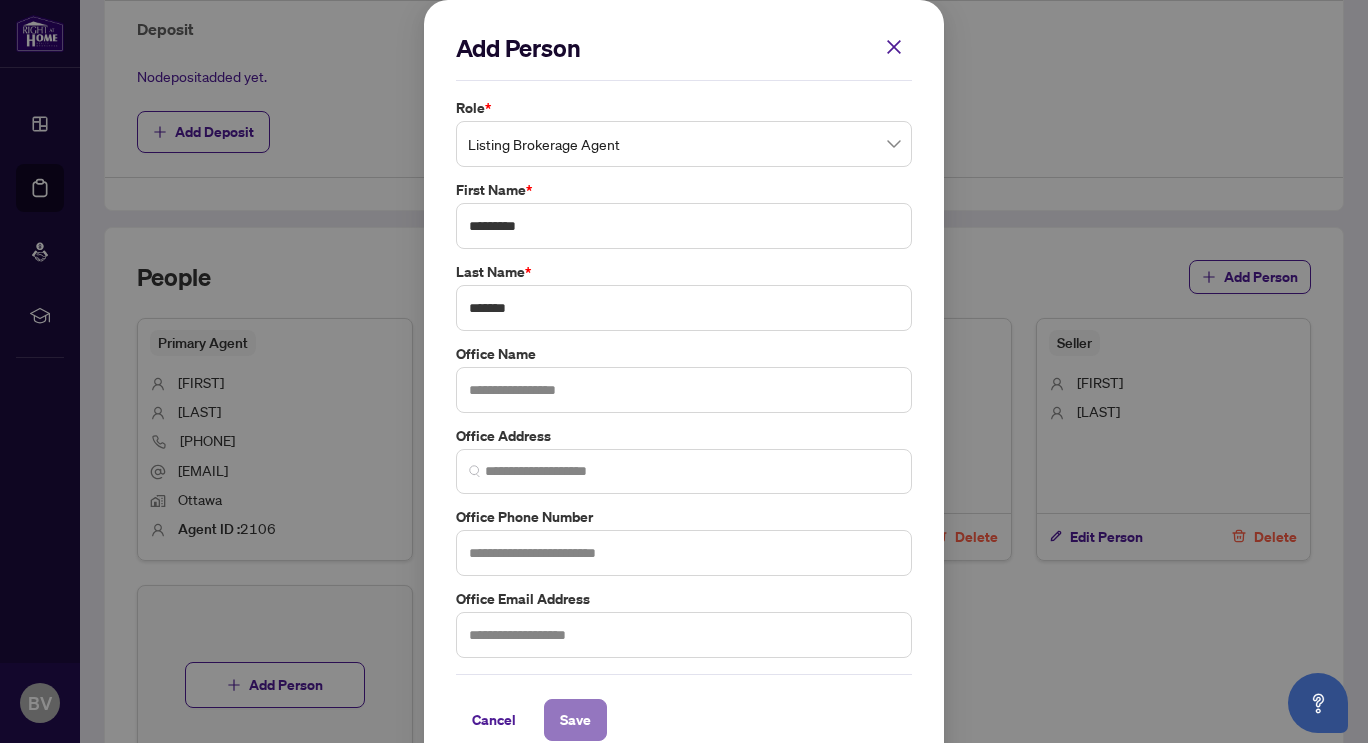click on "Save" at bounding box center [575, 720] 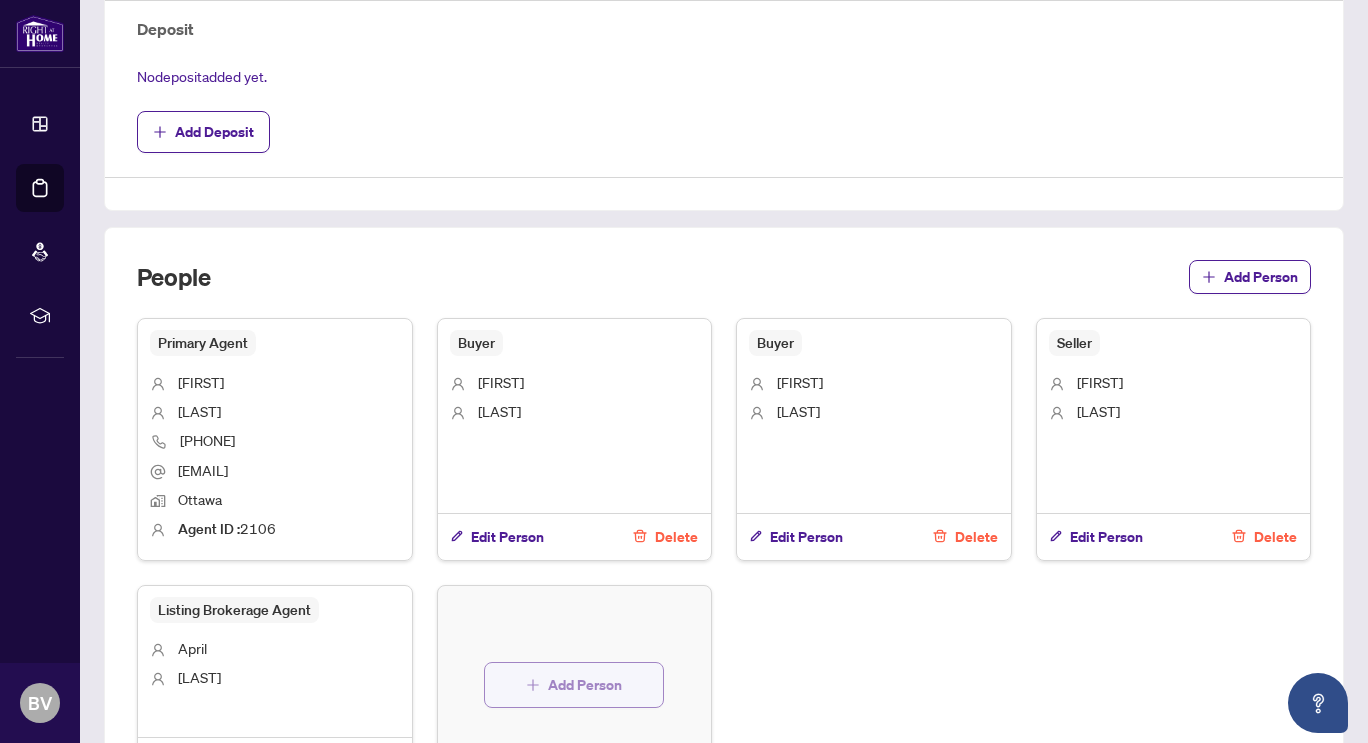 click on "Add Person" at bounding box center (585, 685) 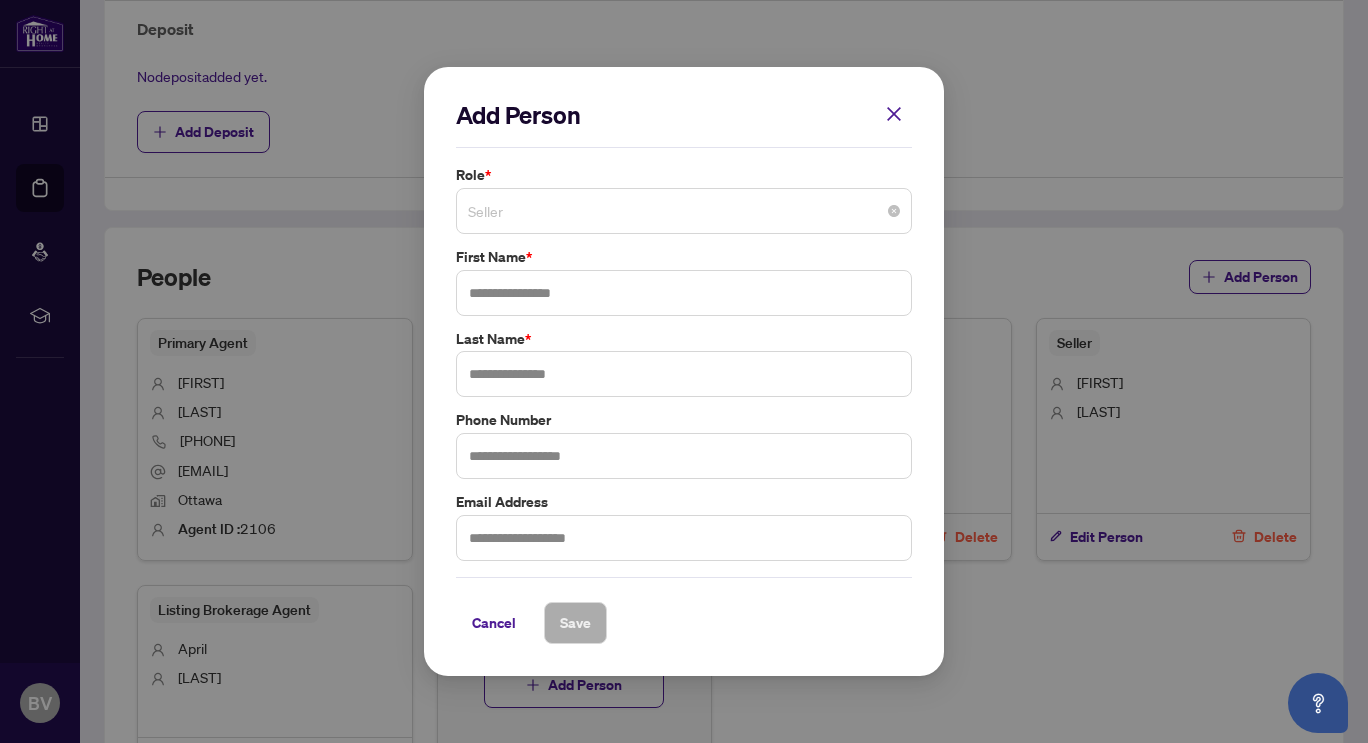 click on "Seller" at bounding box center (684, 211) 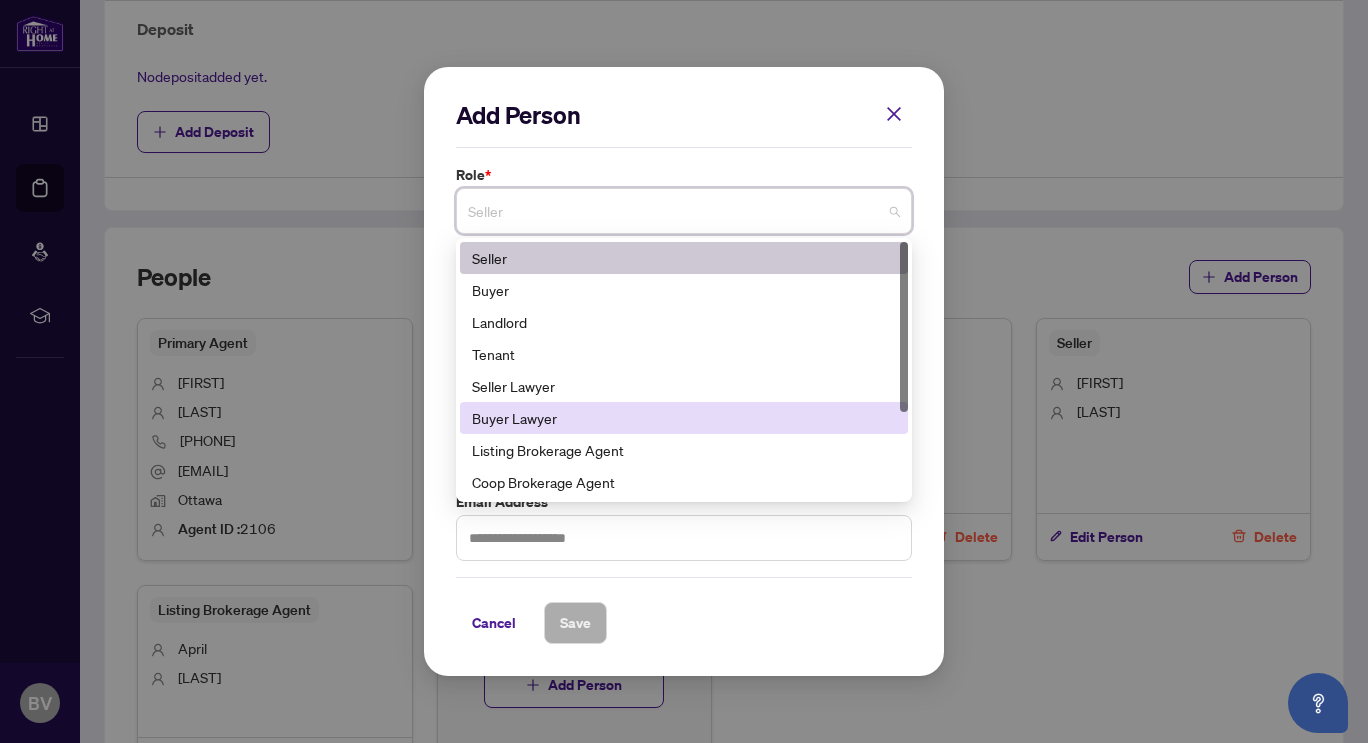 click on "Buyer Lawyer" at bounding box center (684, 418) 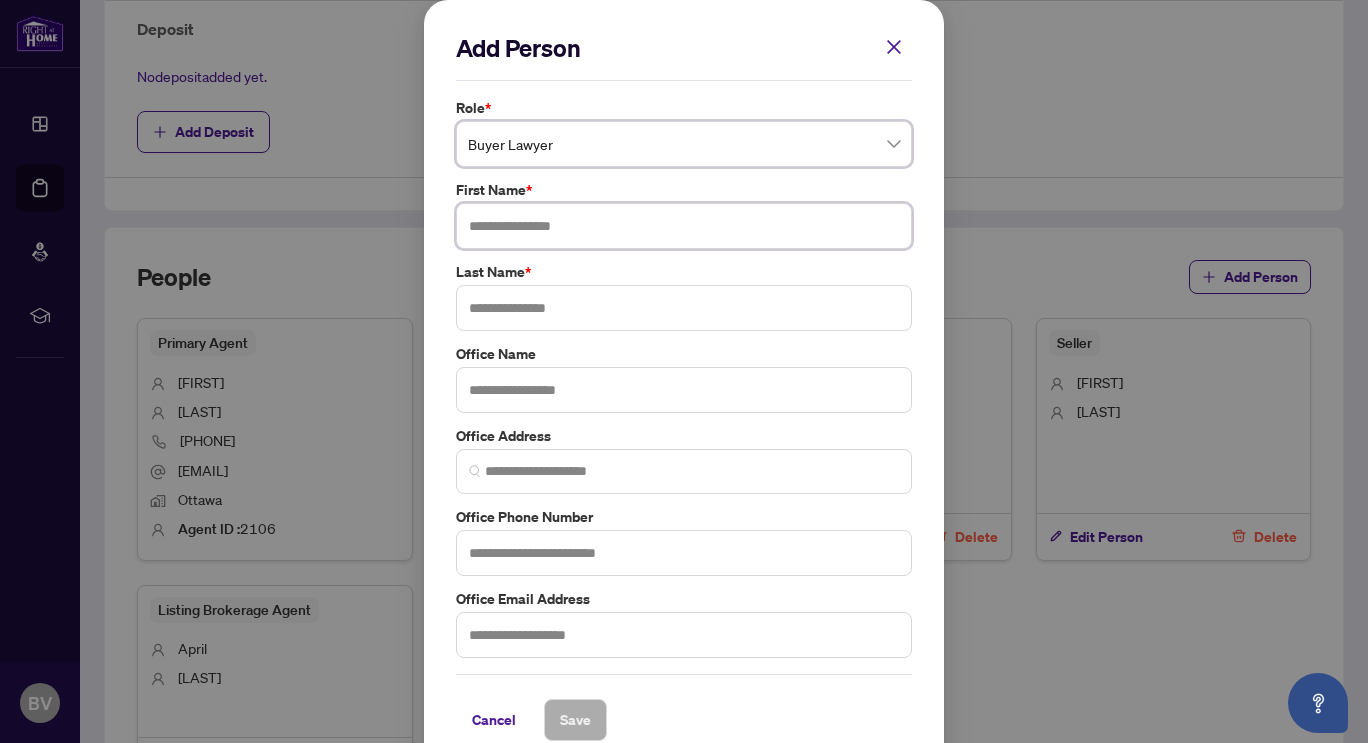 click at bounding box center [684, 226] 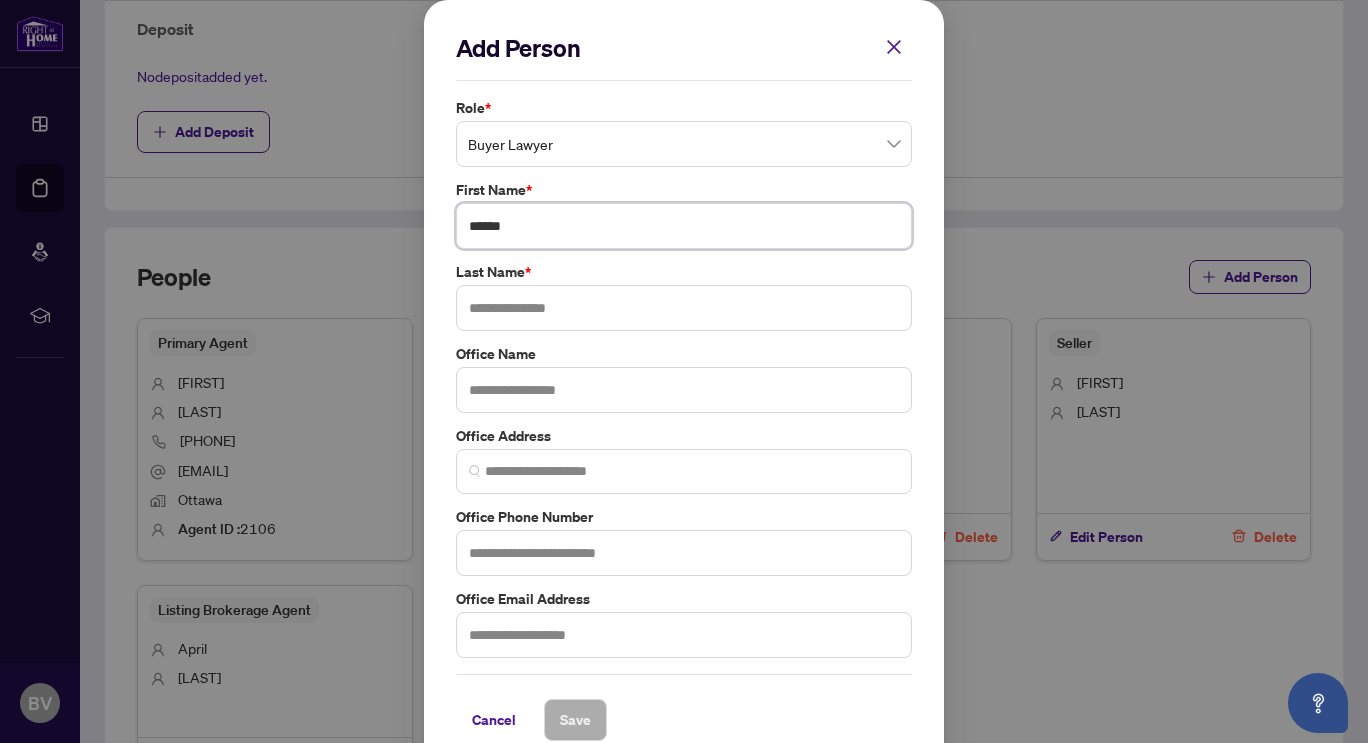 type on "******" 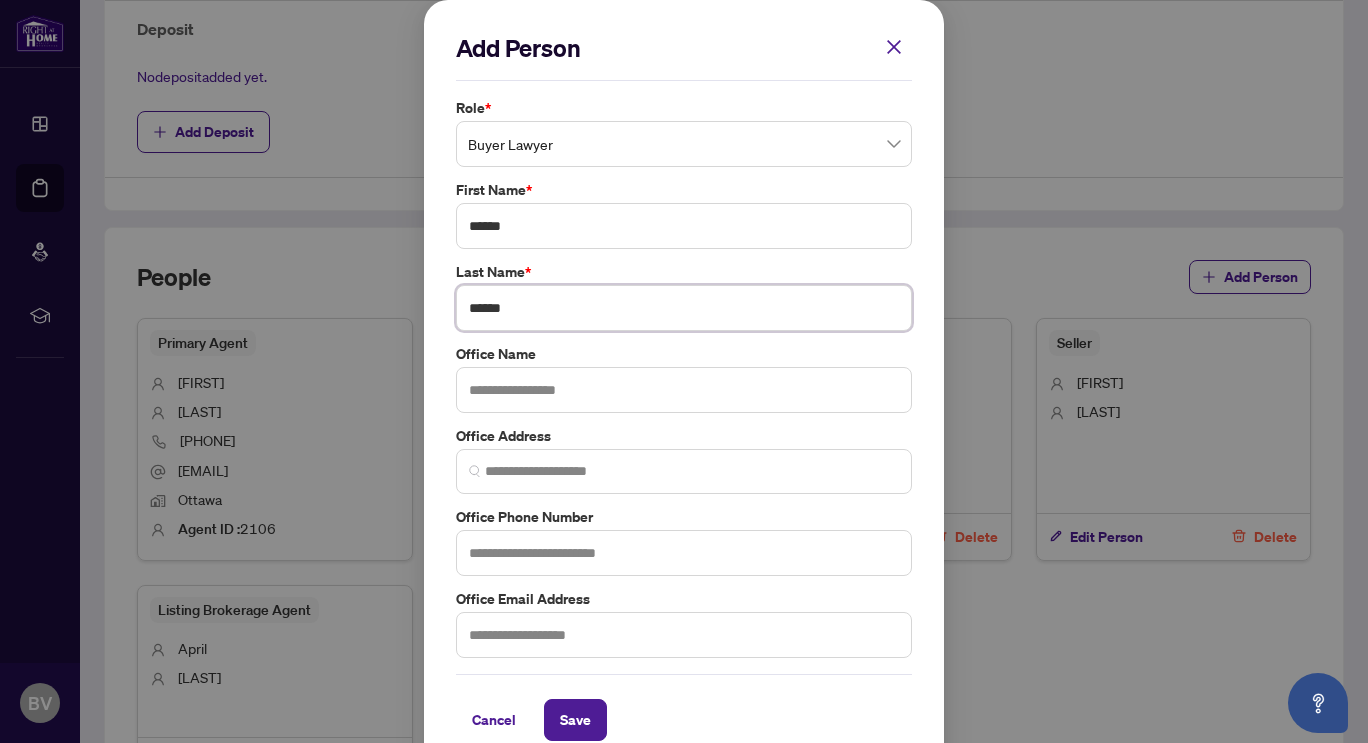 scroll, scrollTop: 30, scrollLeft: 0, axis: vertical 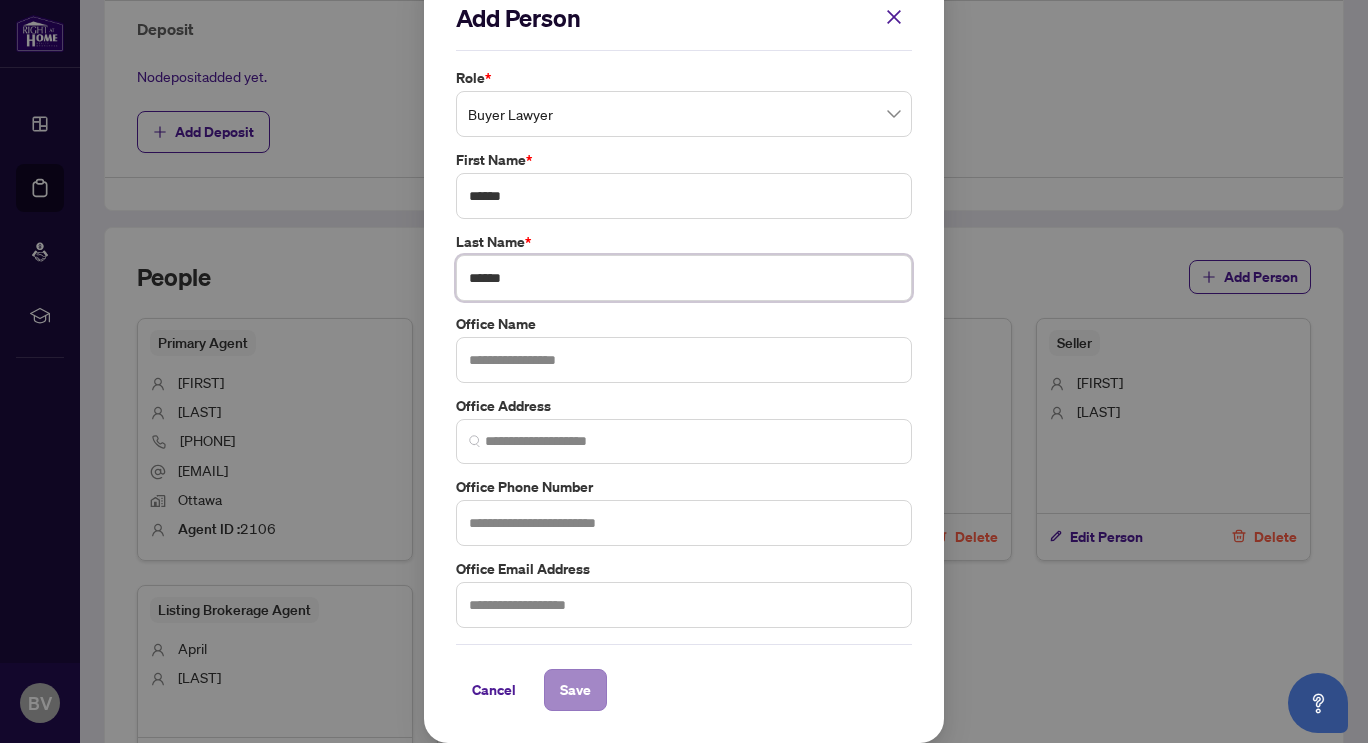 type on "******" 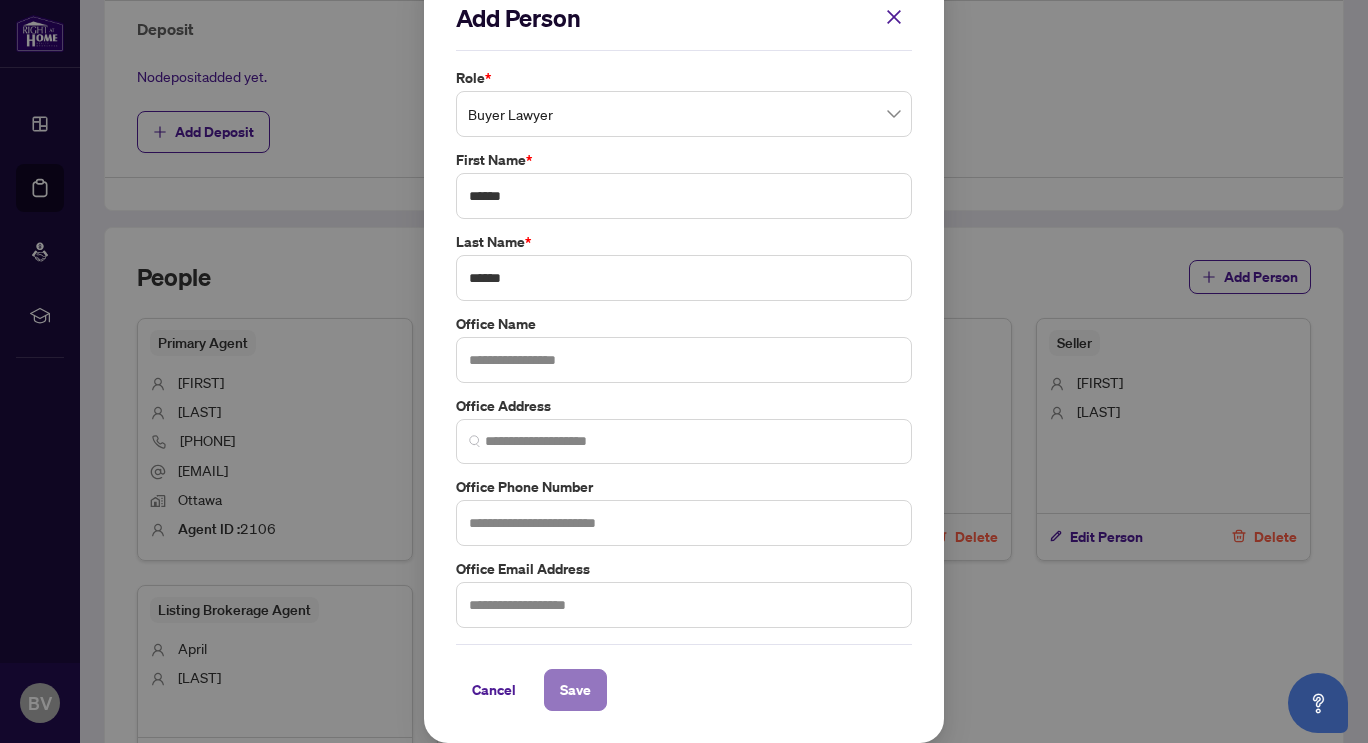 click on "Save" at bounding box center [575, 690] 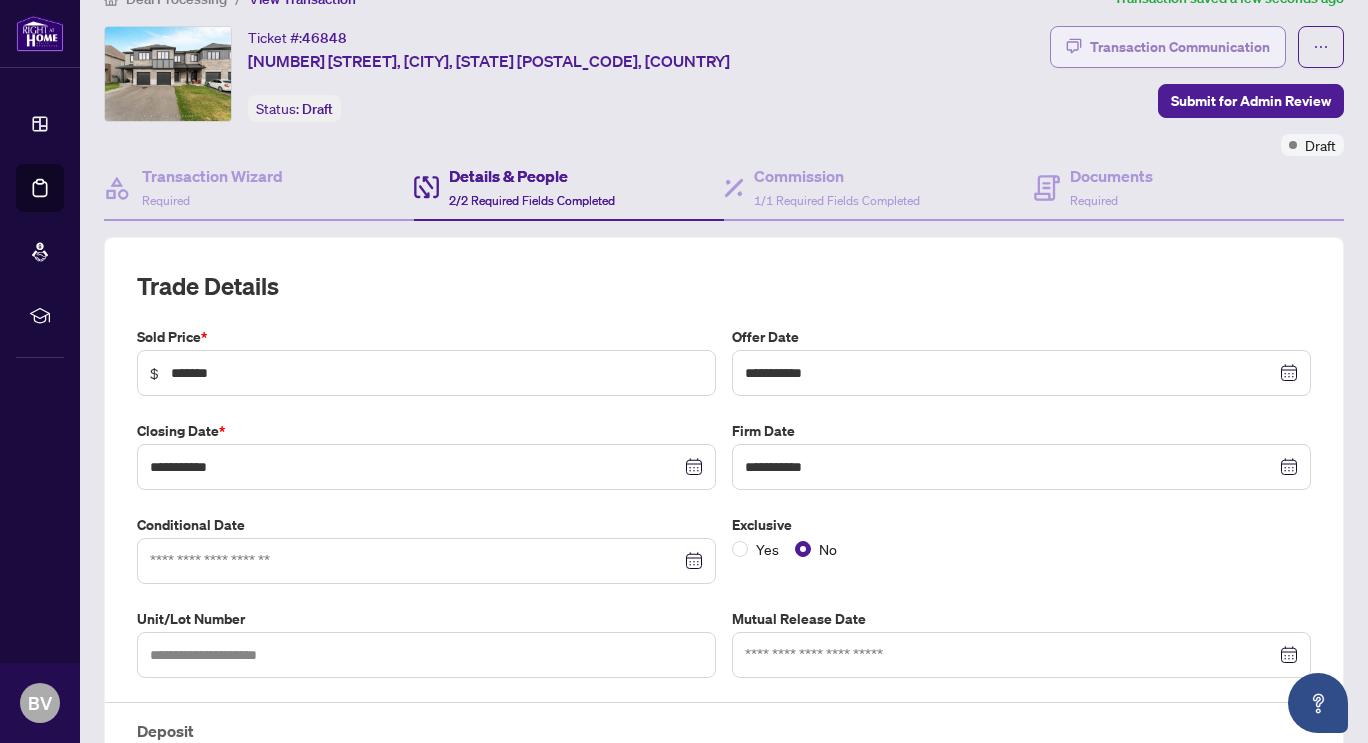 scroll, scrollTop: 0, scrollLeft: 0, axis: both 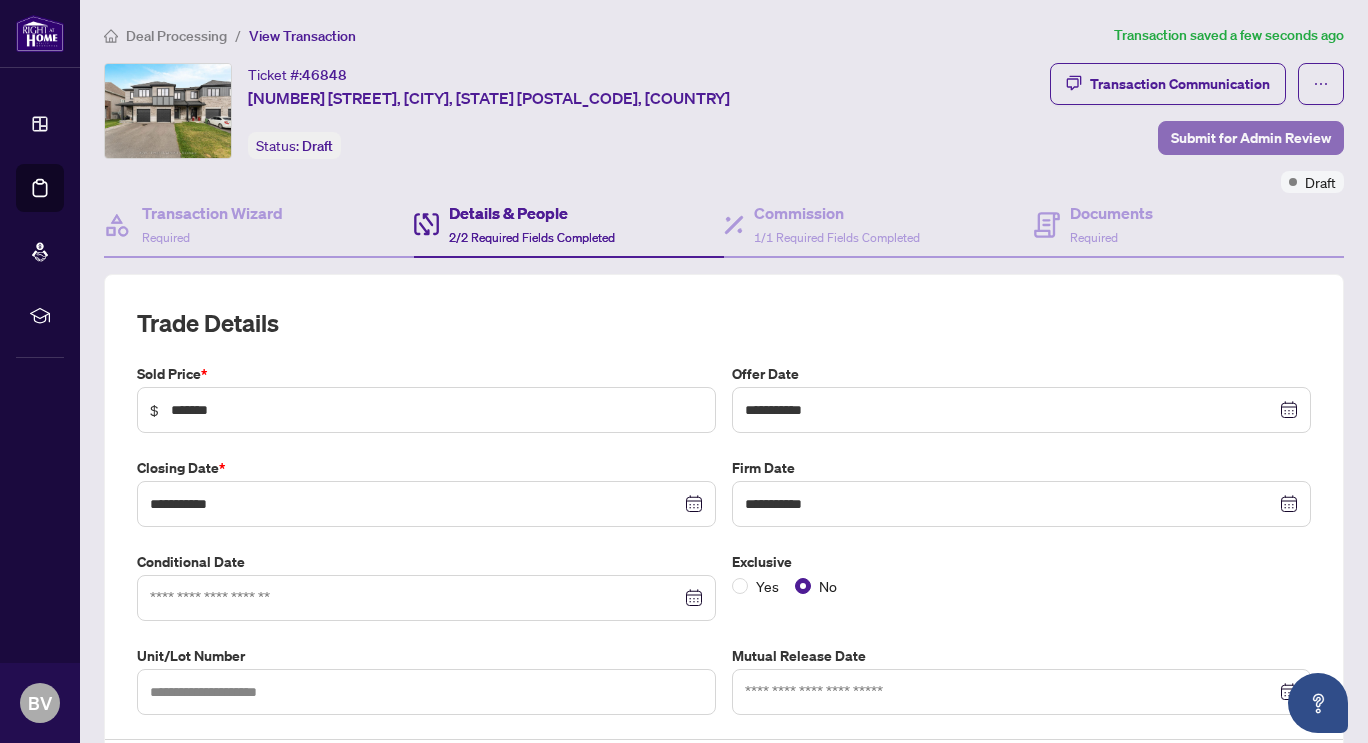 click on "Submit for Admin Review" at bounding box center (1251, 138) 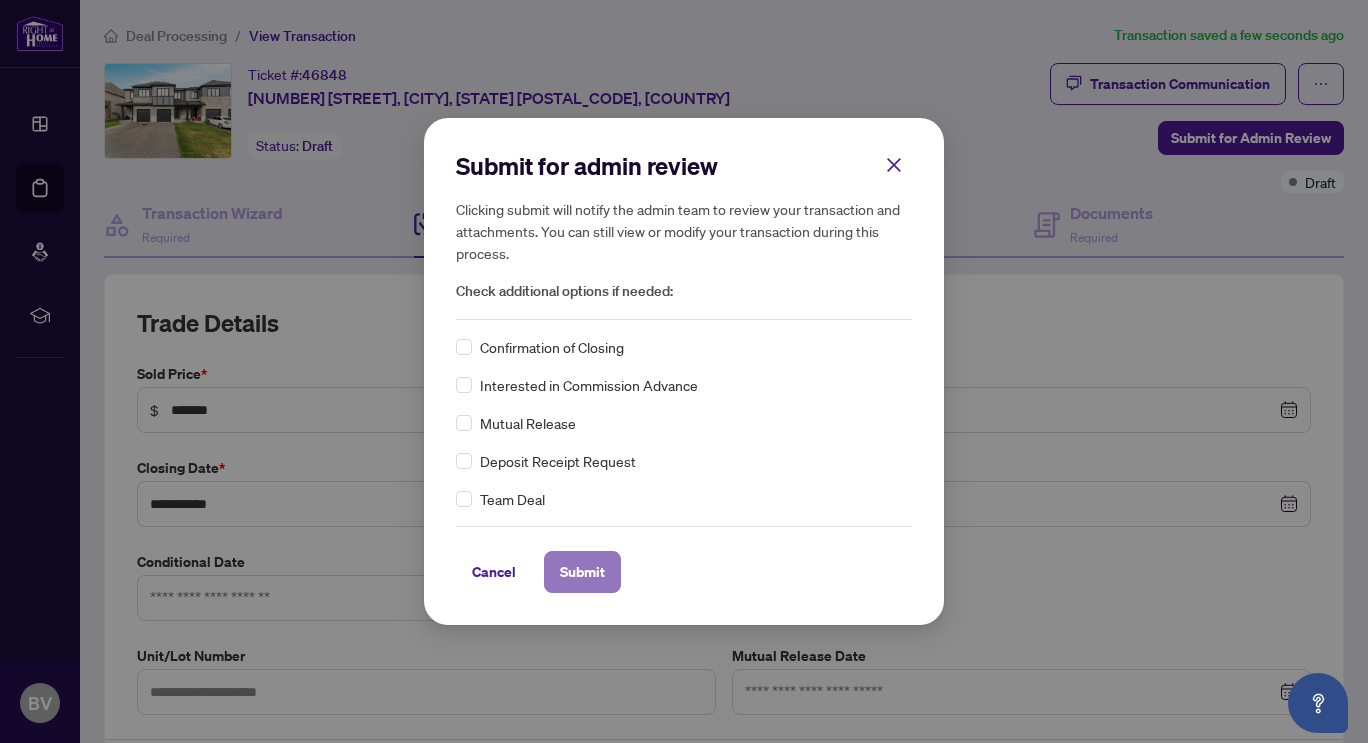 click on "Submit" at bounding box center (582, 572) 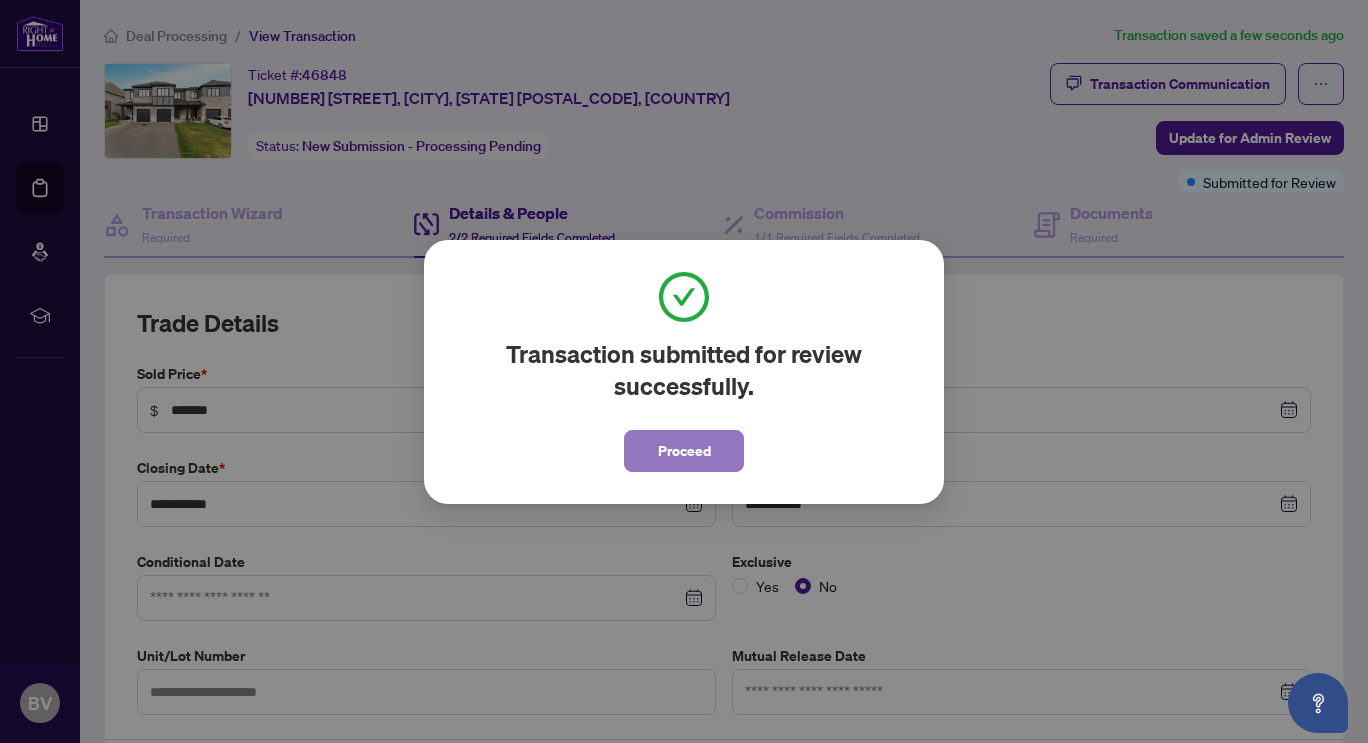 click on "Proceed" at bounding box center [684, 451] 